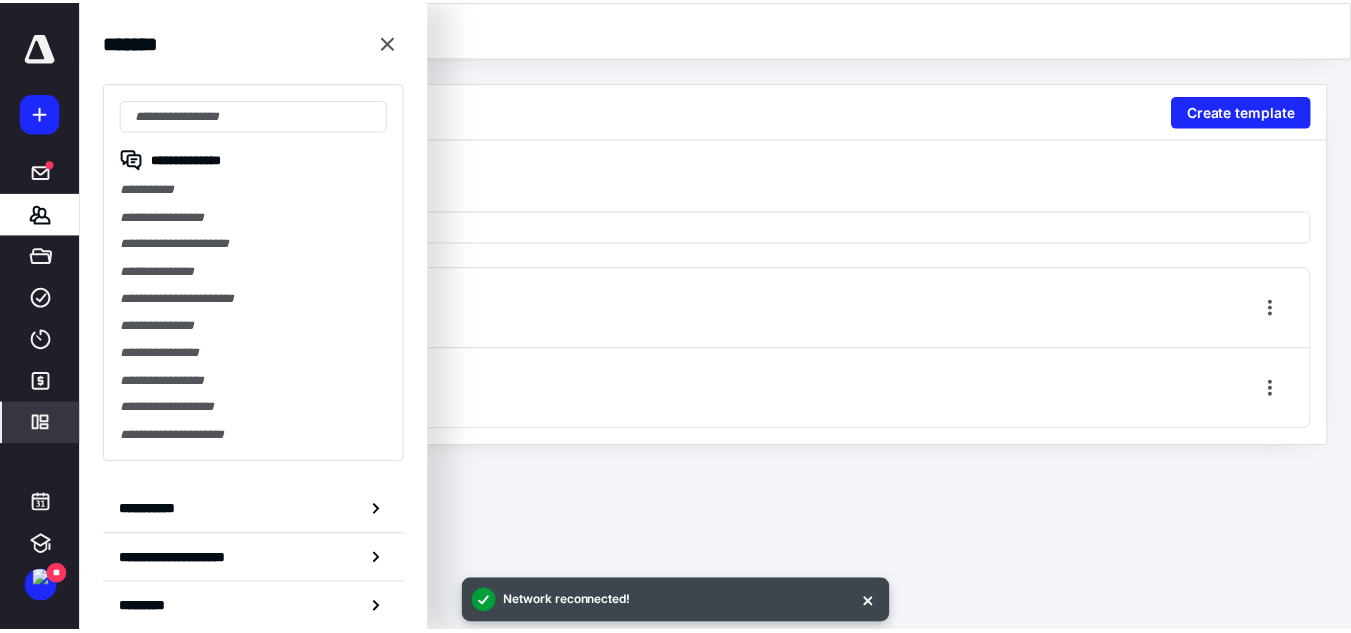 scroll, scrollTop: 0, scrollLeft: 0, axis: both 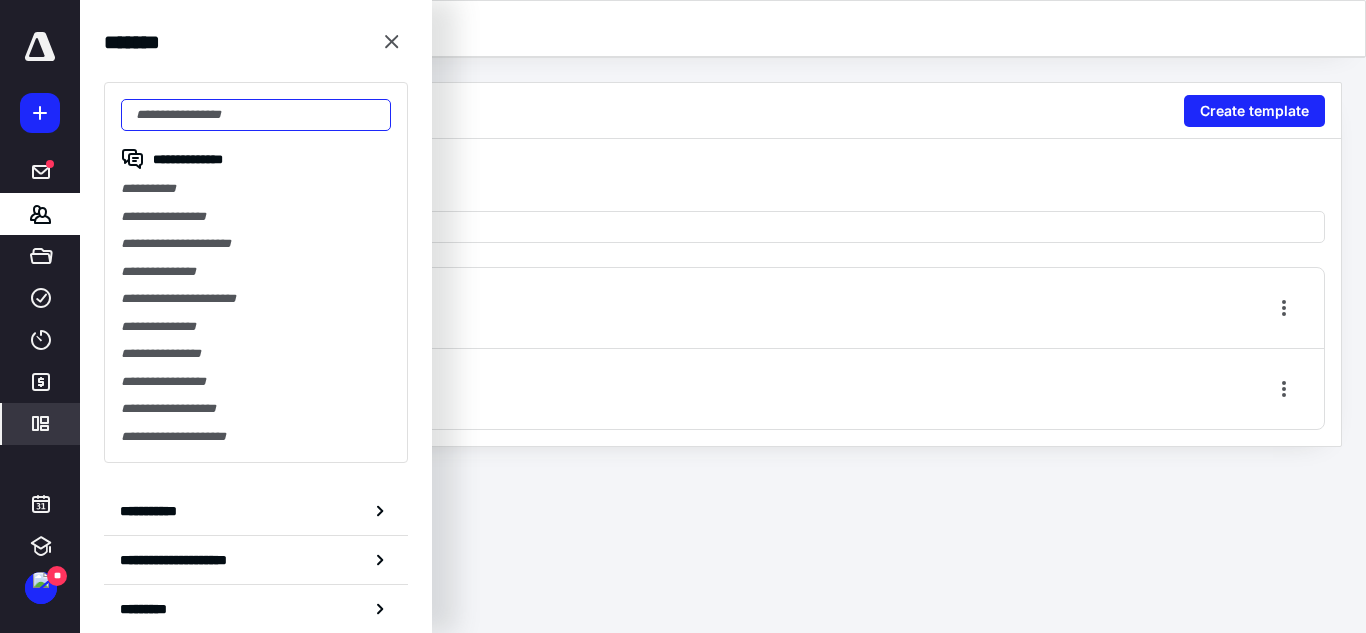 click at bounding box center [256, 115] 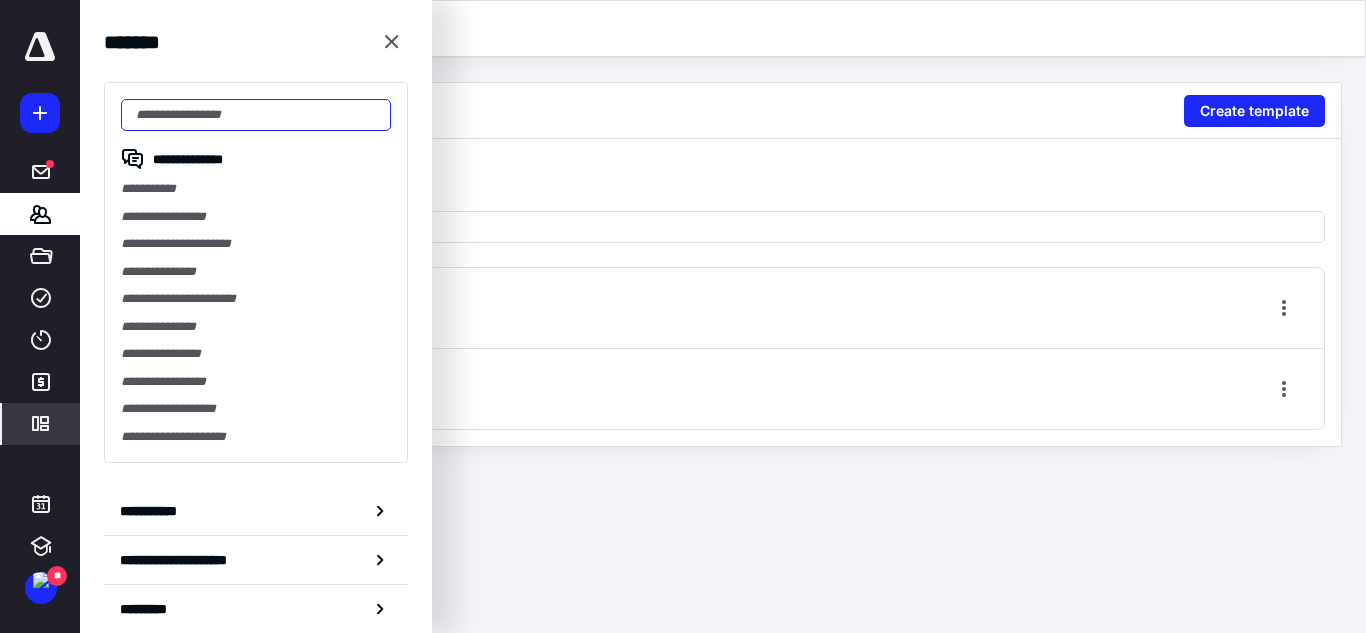 click at bounding box center [256, 115] 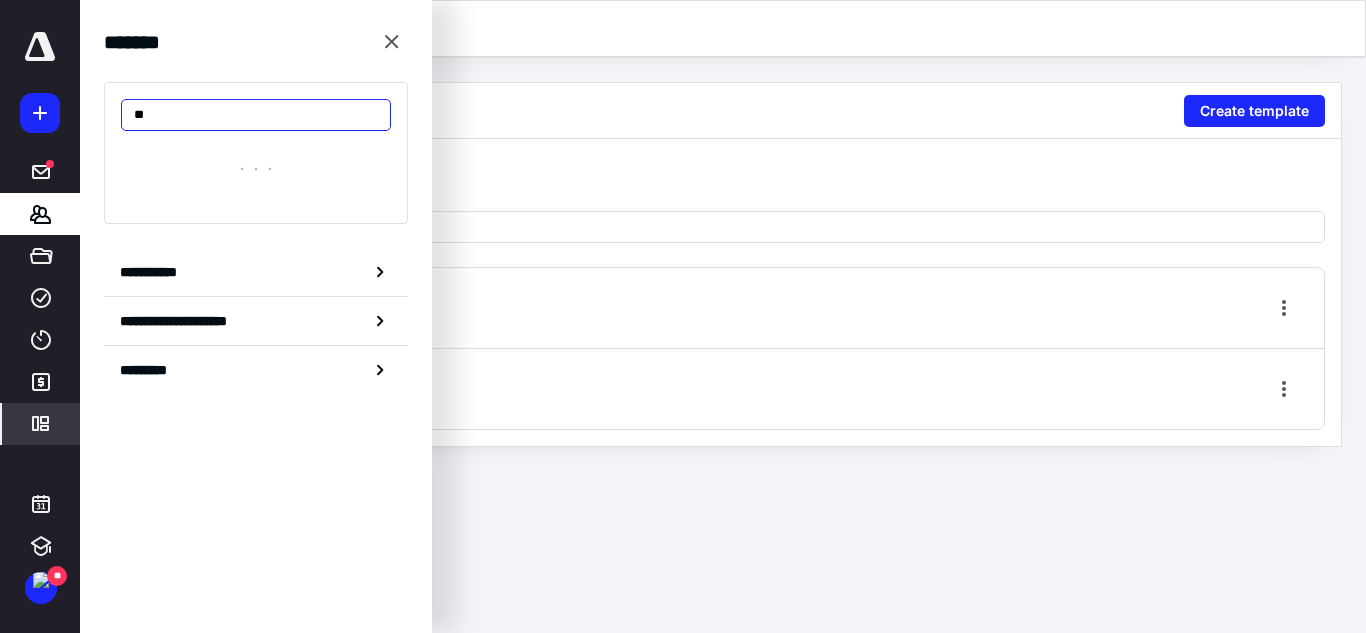 type on "*" 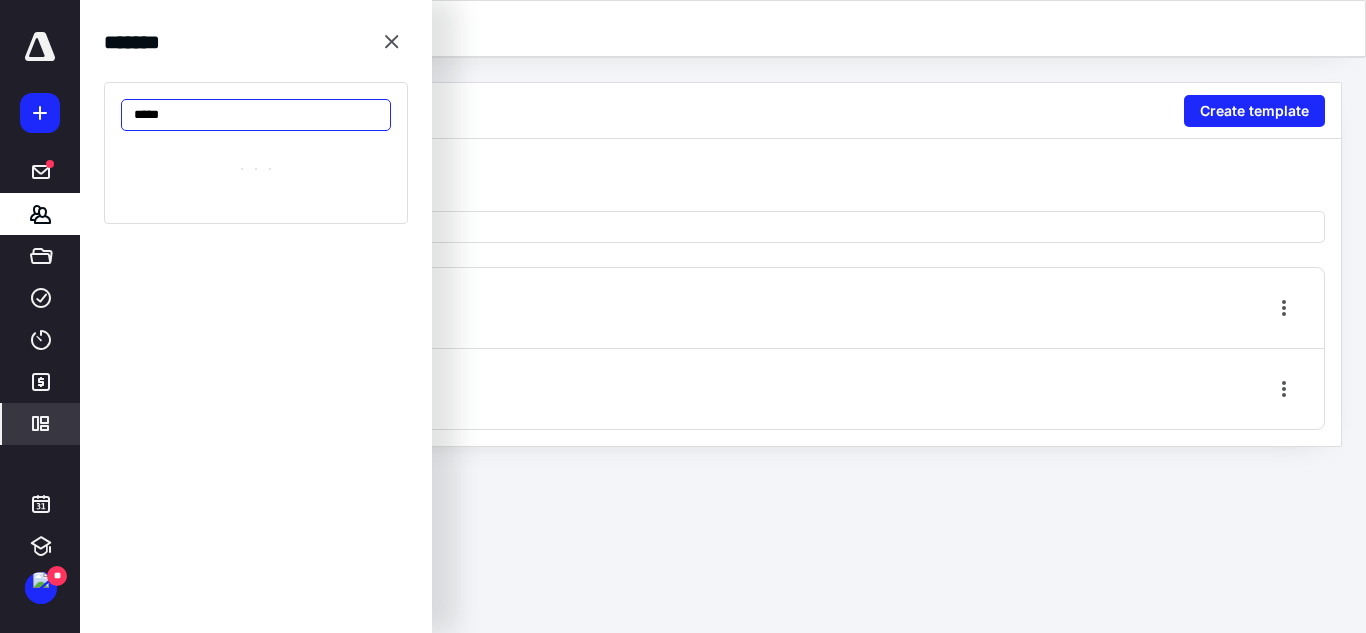 type on "******" 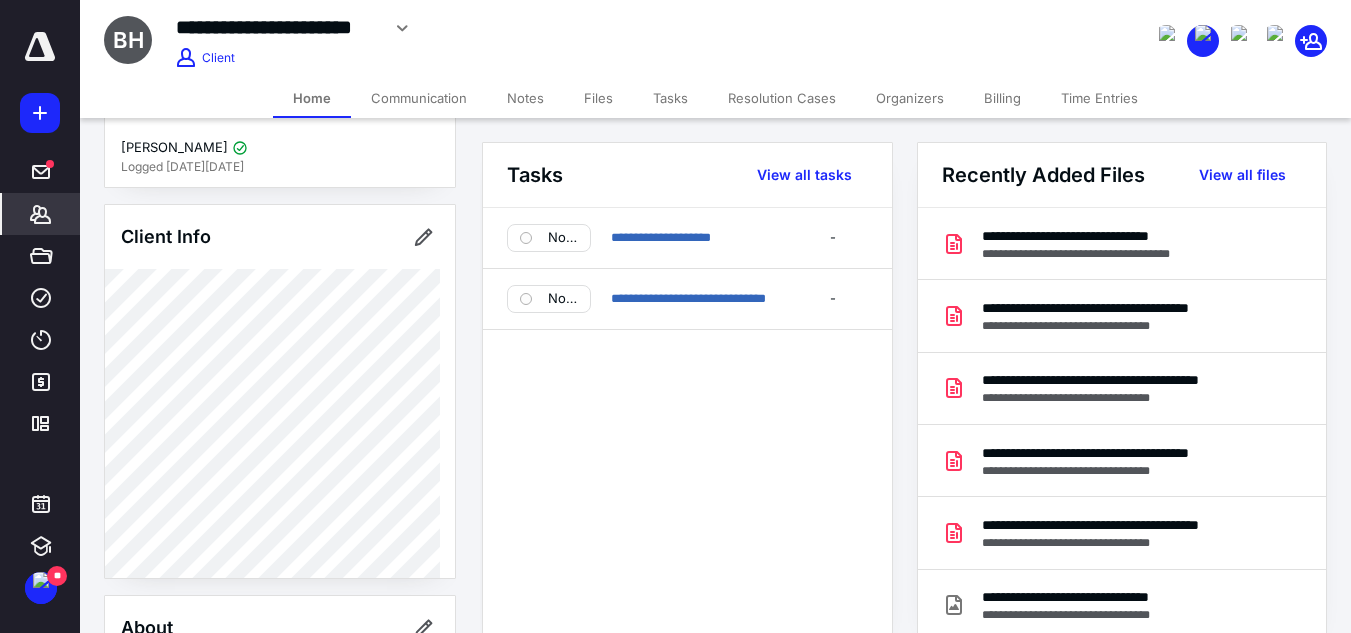 scroll, scrollTop: 88, scrollLeft: 0, axis: vertical 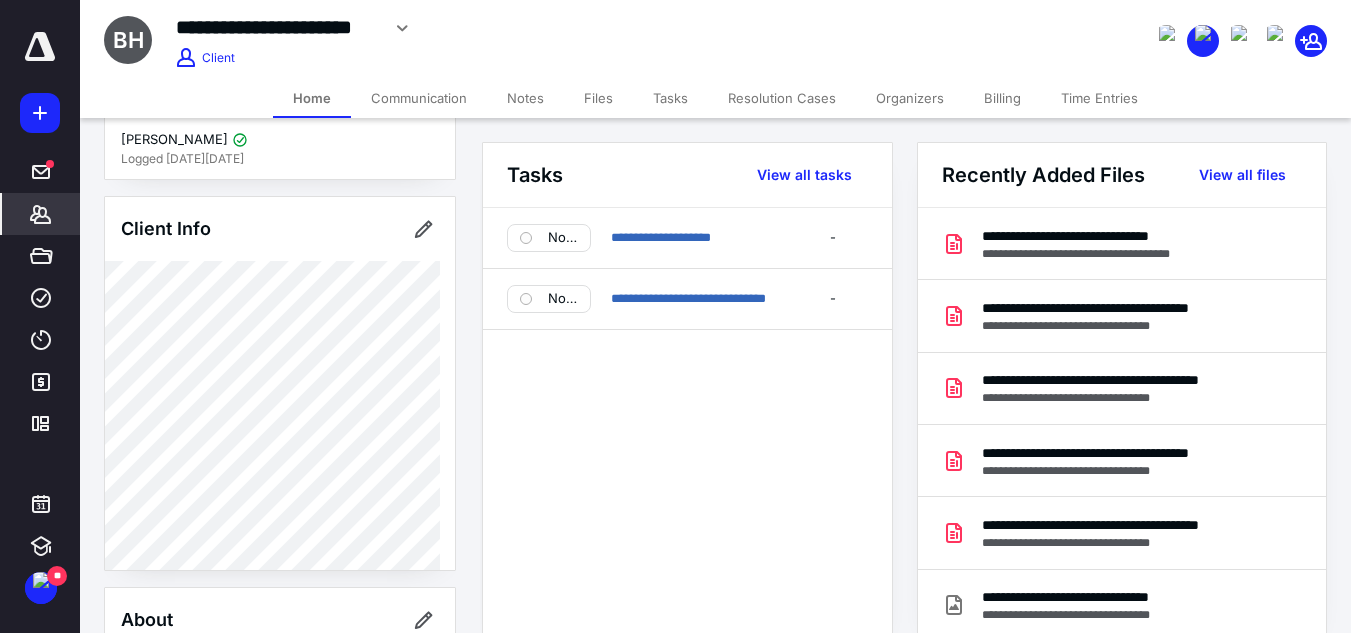 click on "Files" at bounding box center [598, 98] 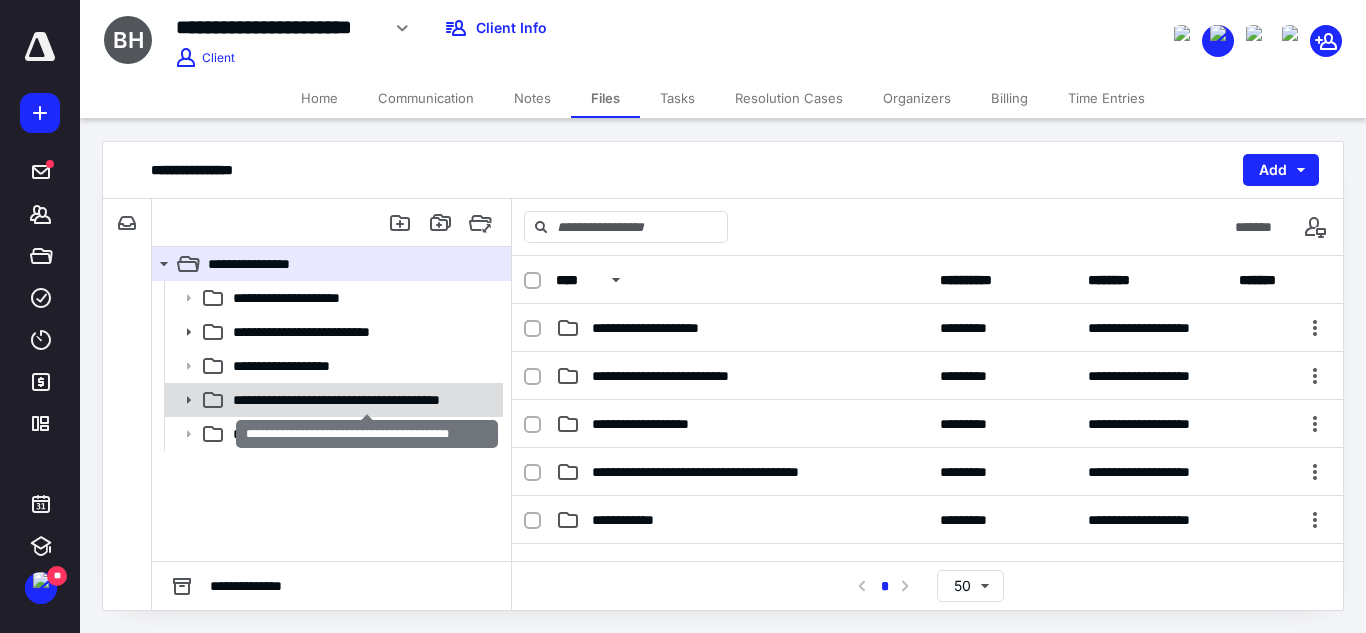 click on "**********" at bounding box center [366, 400] 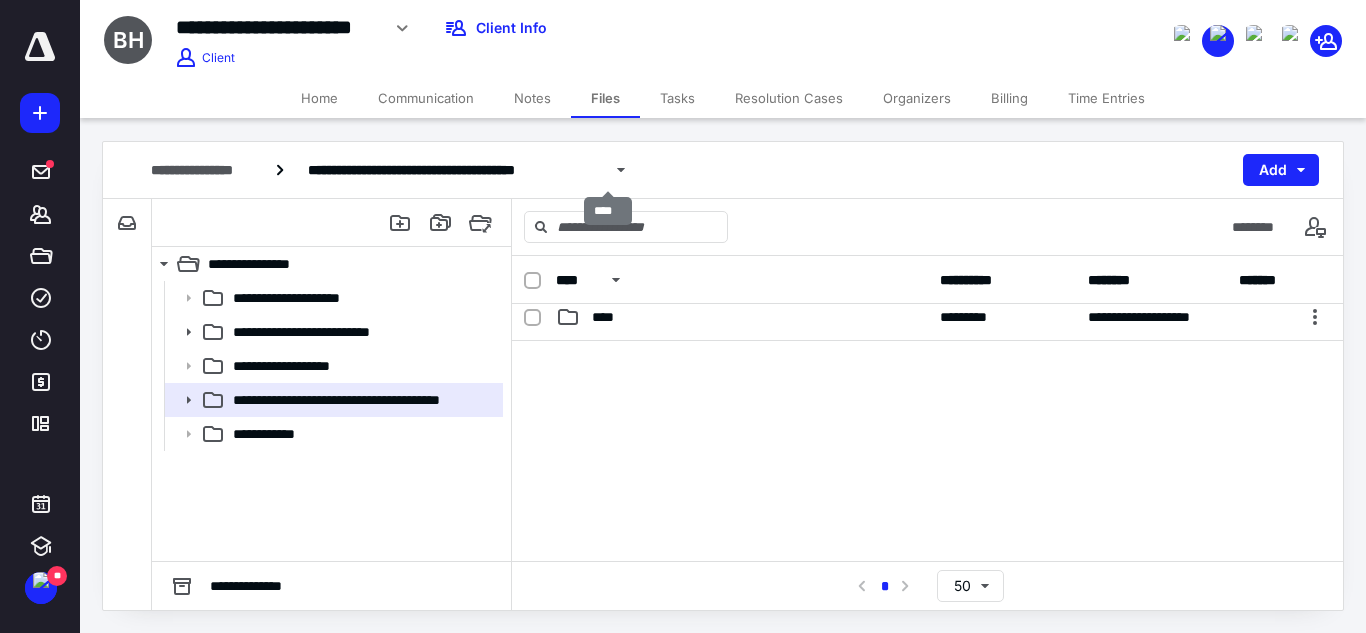 scroll, scrollTop: 494, scrollLeft: 0, axis: vertical 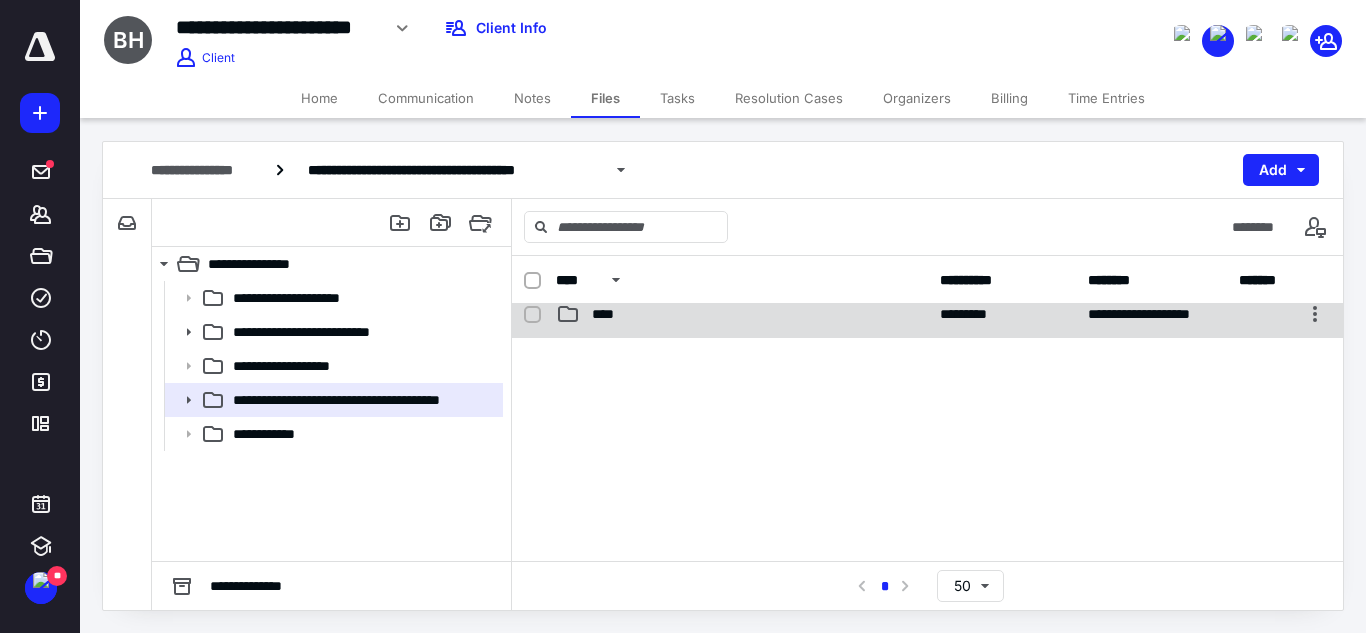 click on "****" at bounding box center (742, 314) 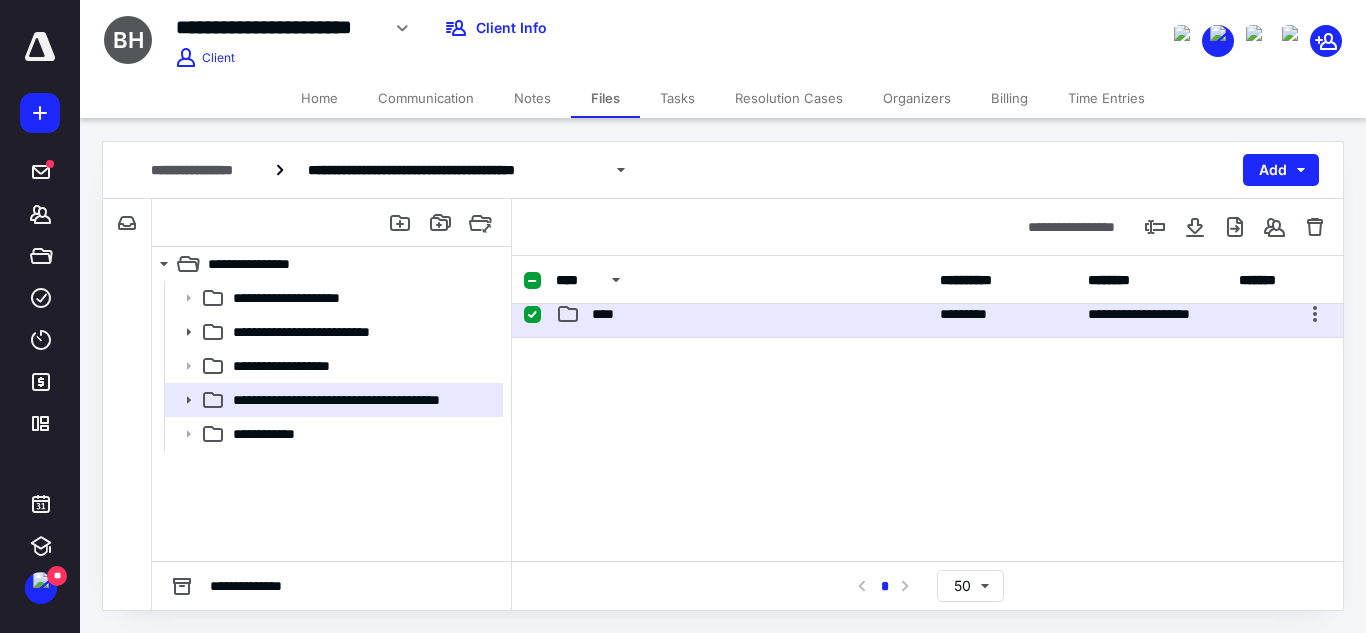 click on "****" at bounding box center (742, 314) 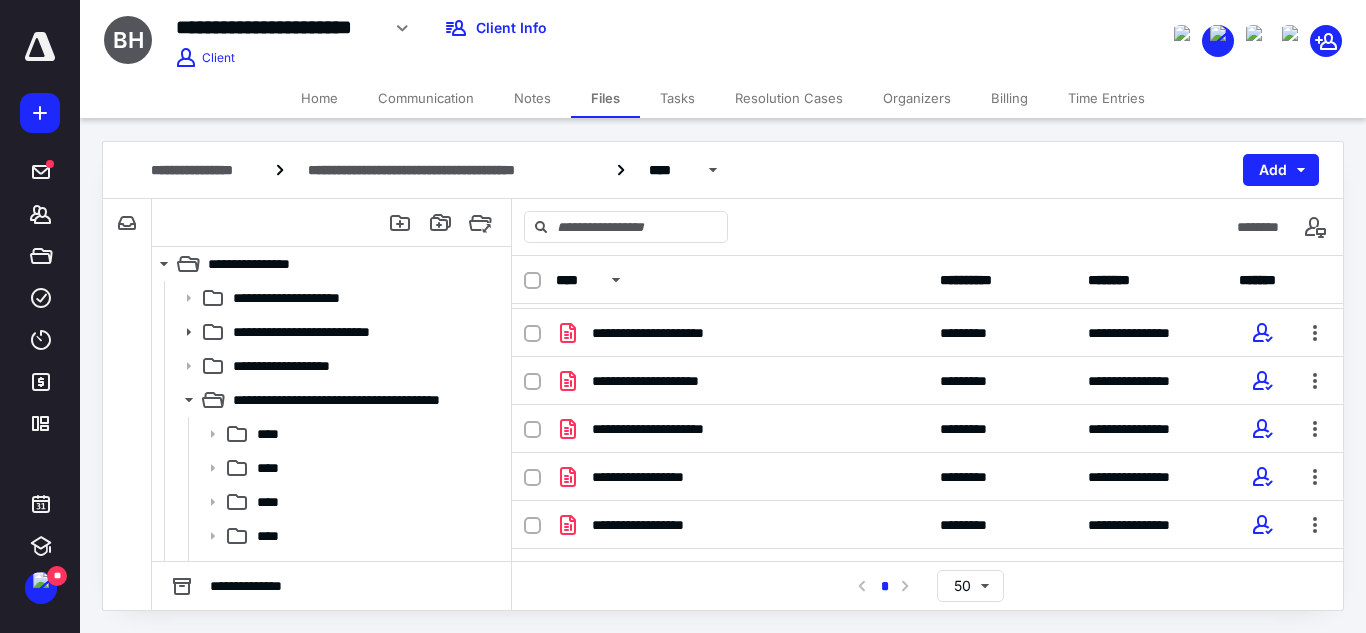 scroll, scrollTop: 188, scrollLeft: 0, axis: vertical 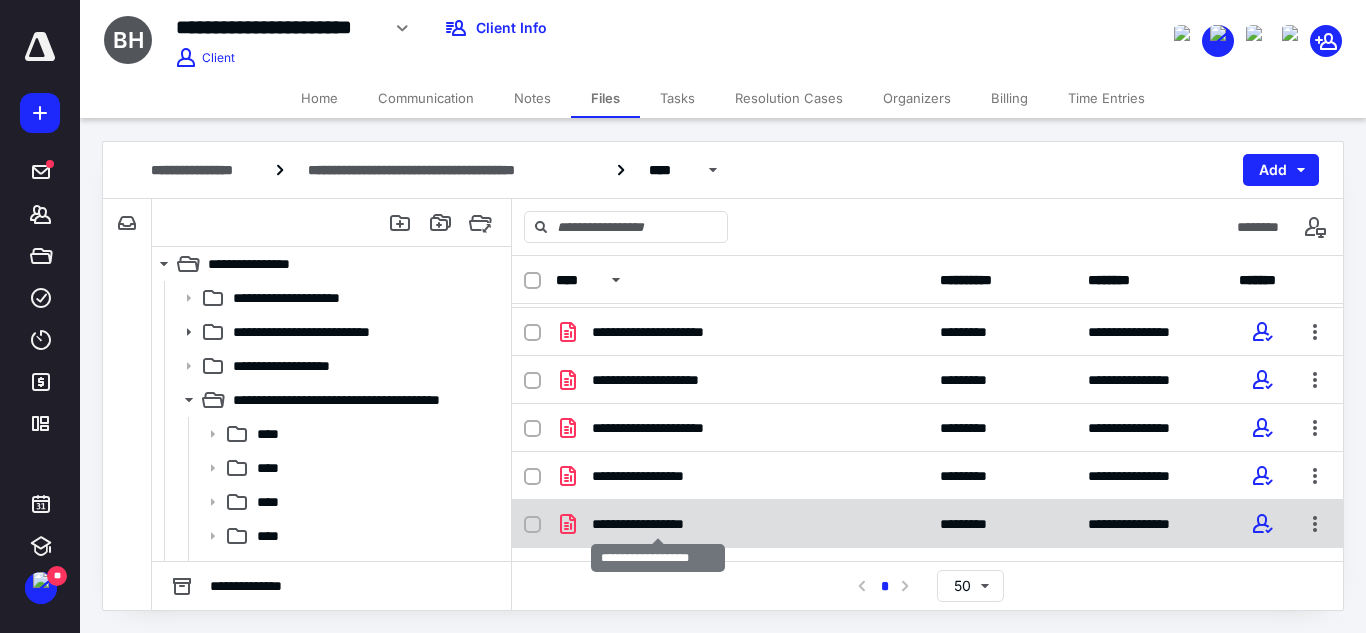 click on "**********" at bounding box center (658, 524) 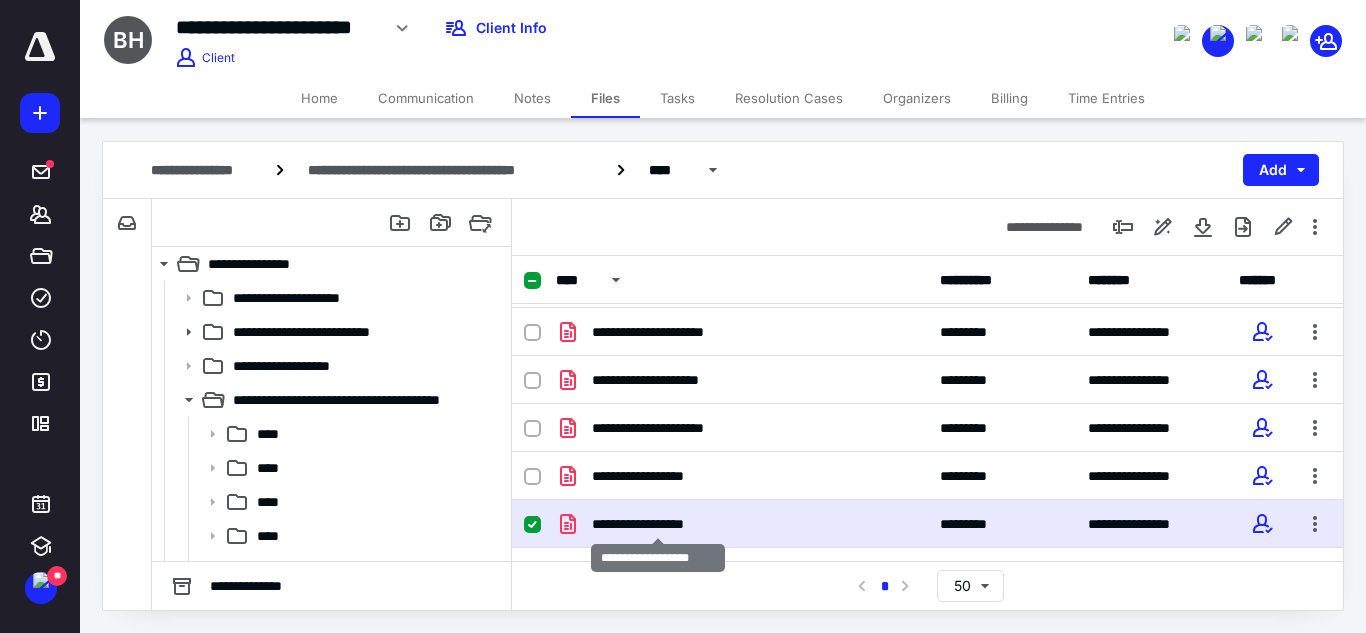 click on "**********" at bounding box center (658, 524) 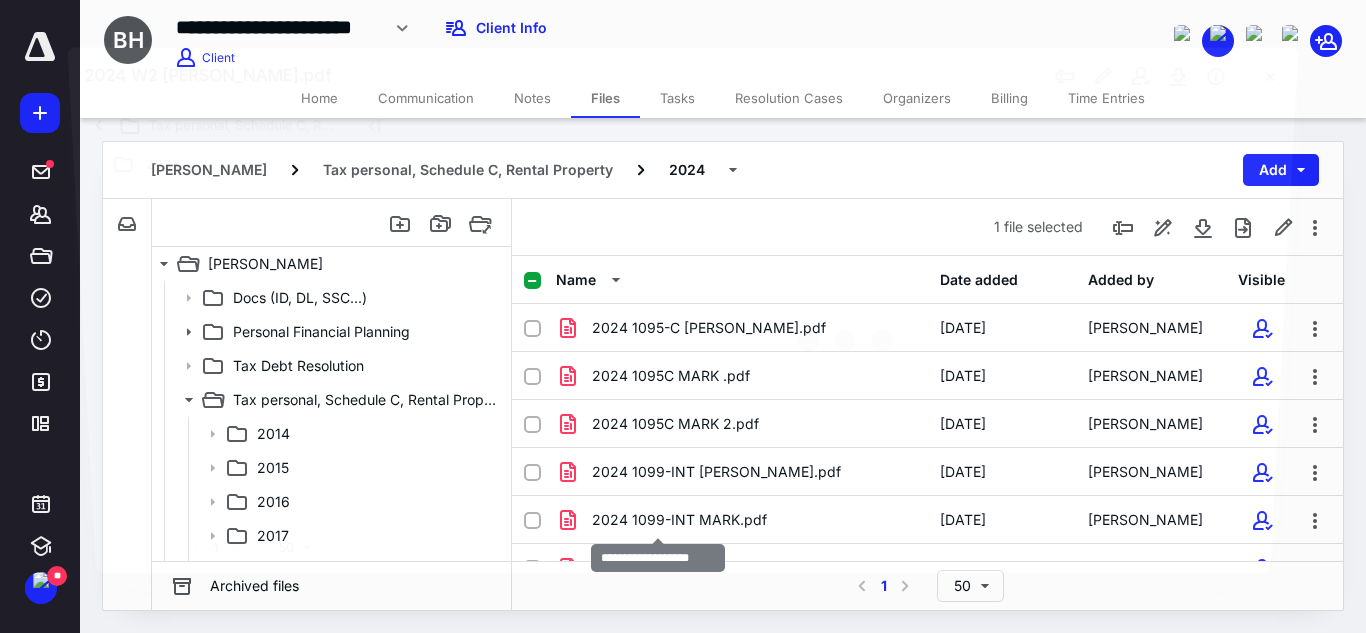 scroll, scrollTop: 188, scrollLeft: 0, axis: vertical 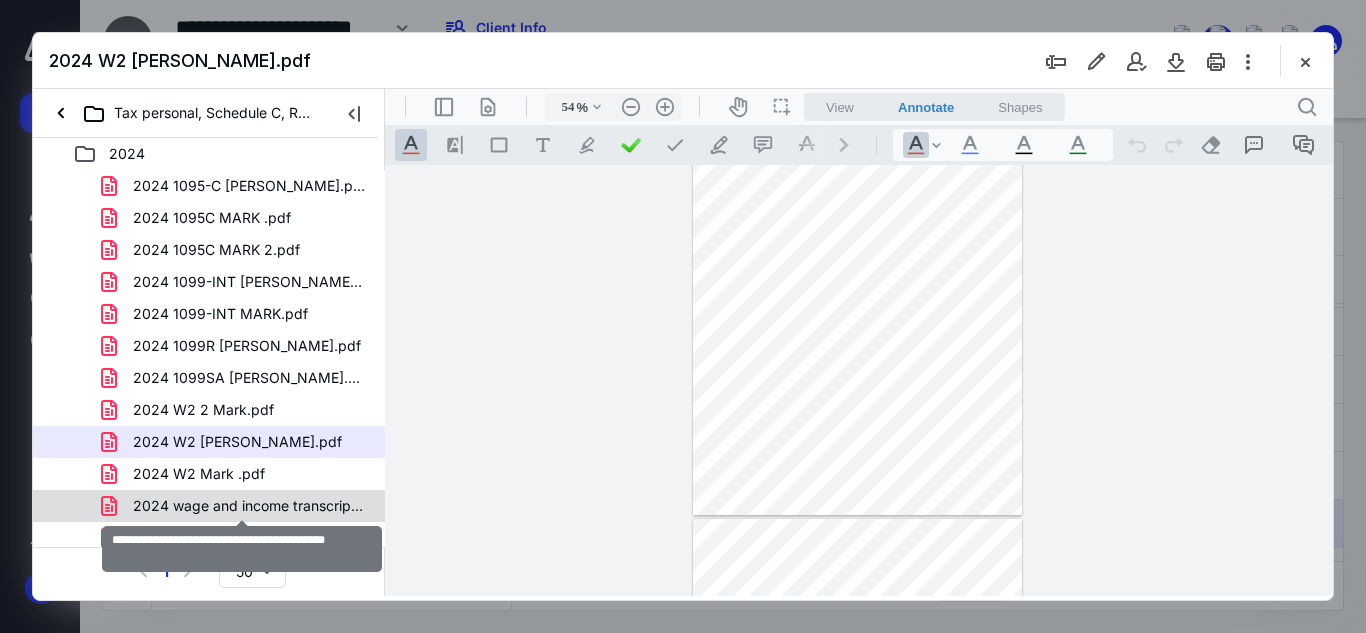 click on "2024 wage and income transcripts [PERSON_NAME].pdf" at bounding box center [249, 506] 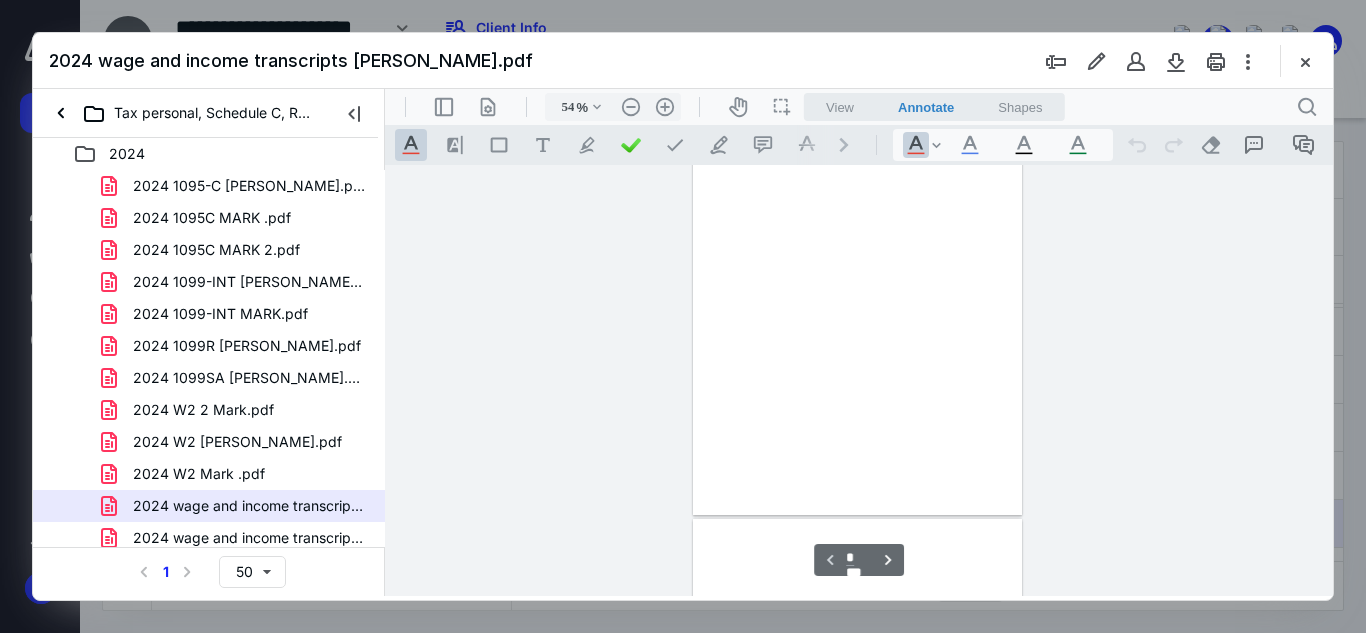 scroll, scrollTop: 78, scrollLeft: 0, axis: vertical 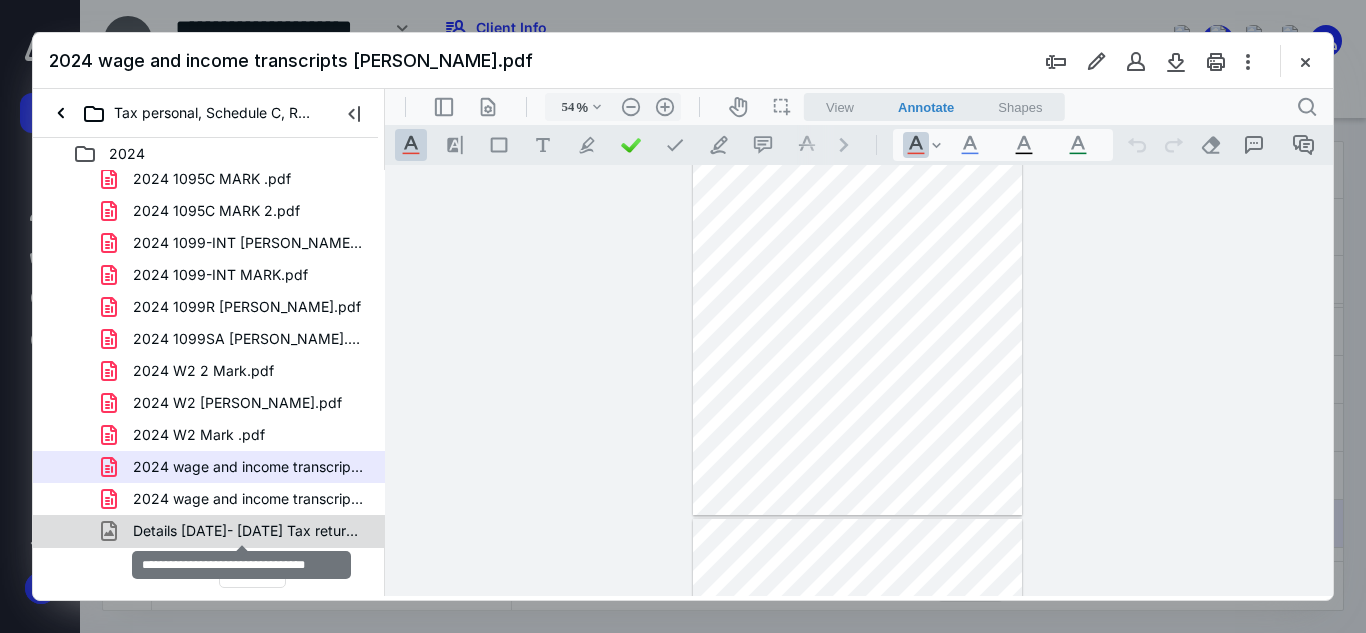 click on "Details [DATE]- [DATE] Tax return.png" at bounding box center (249, 531) 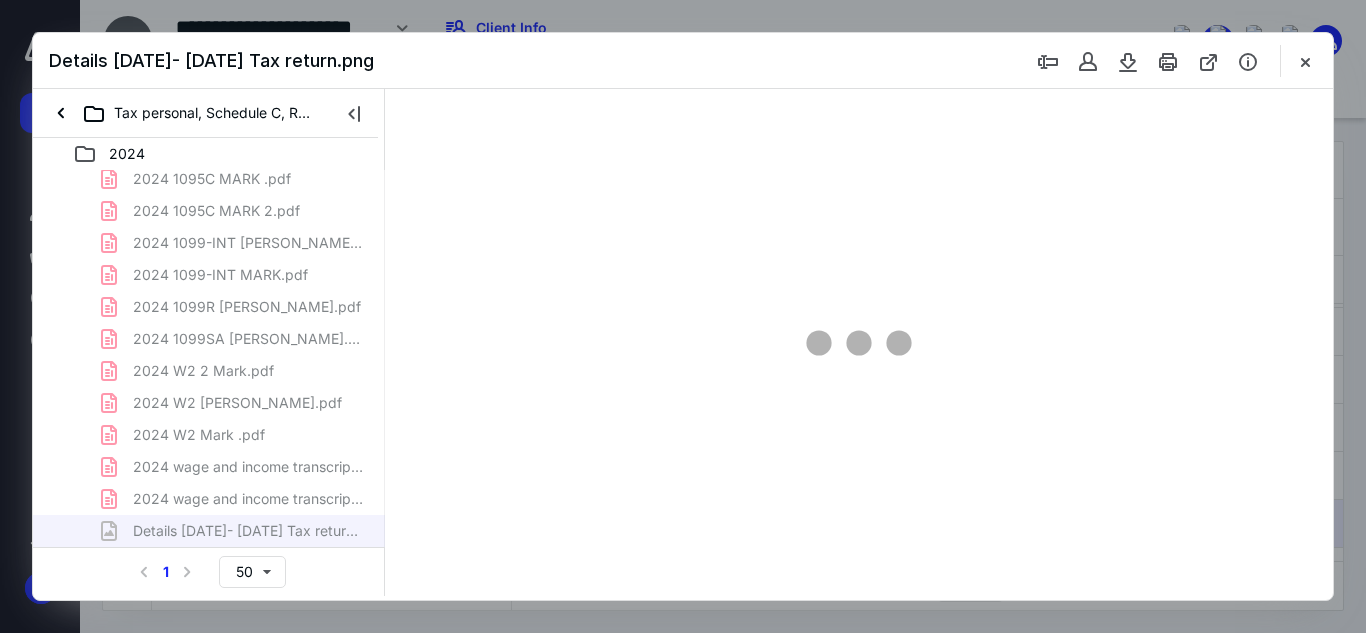 type on "109" 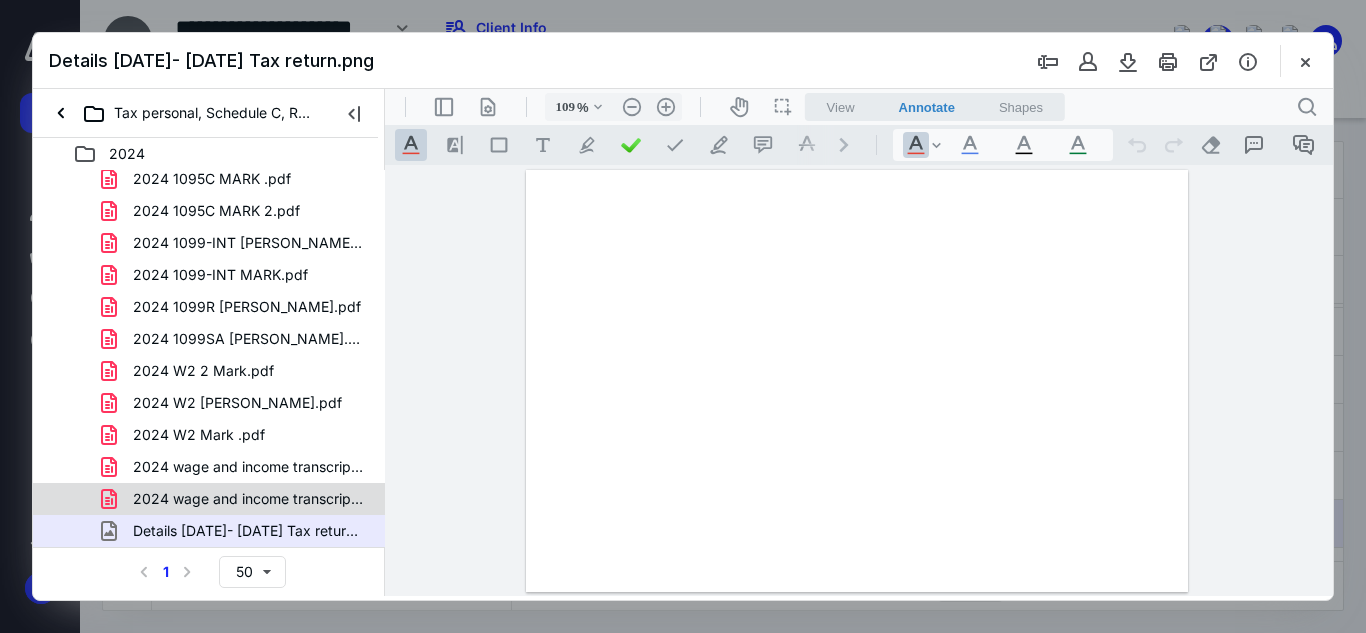 scroll, scrollTop: 0, scrollLeft: 0, axis: both 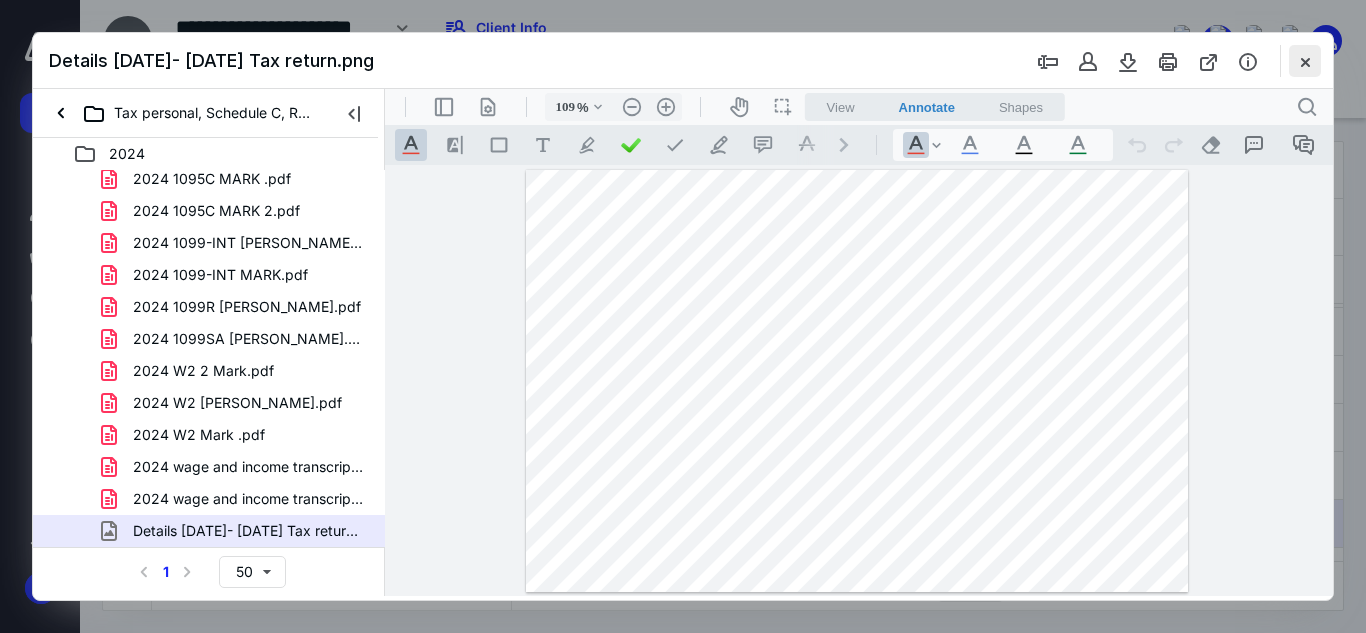 click at bounding box center (1305, 61) 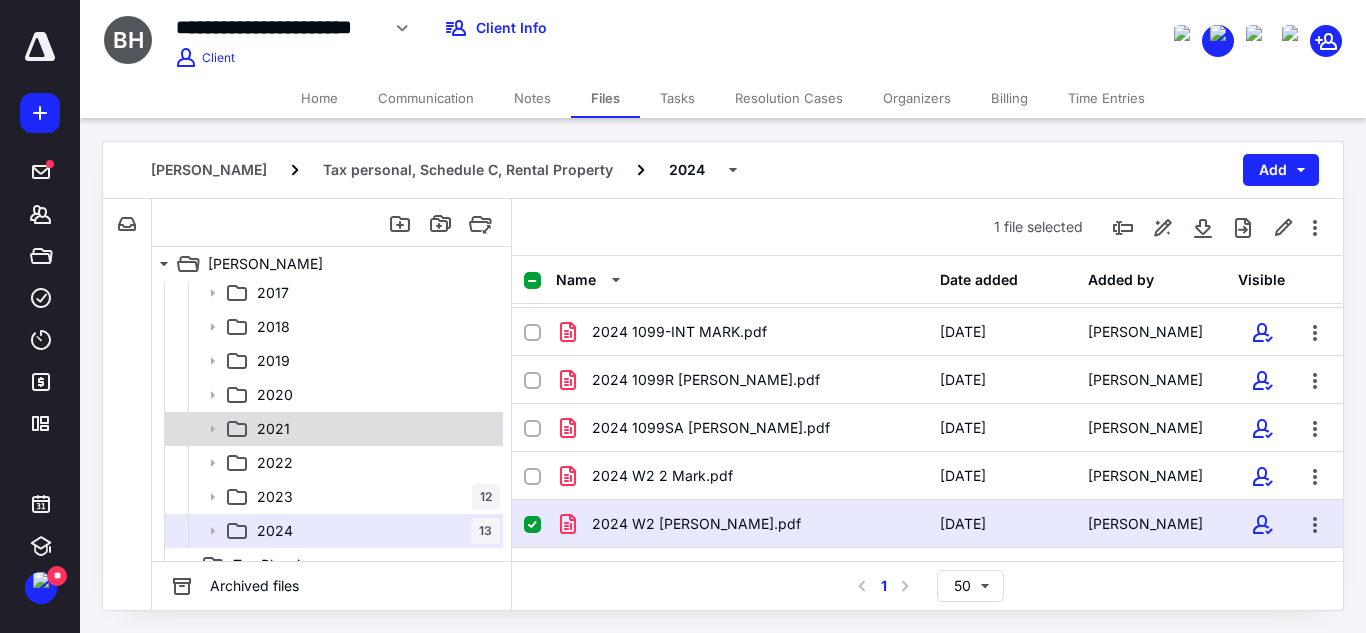 scroll, scrollTop: 264, scrollLeft: 0, axis: vertical 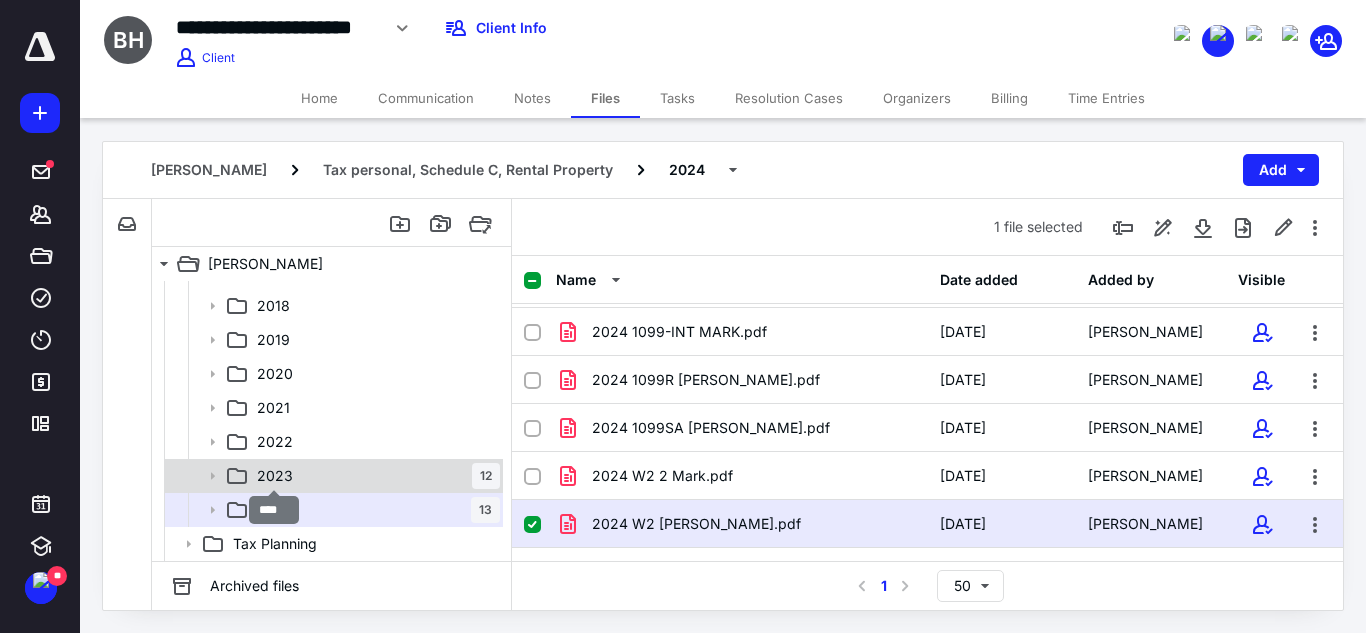 click on "2023" at bounding box center (275, 476) 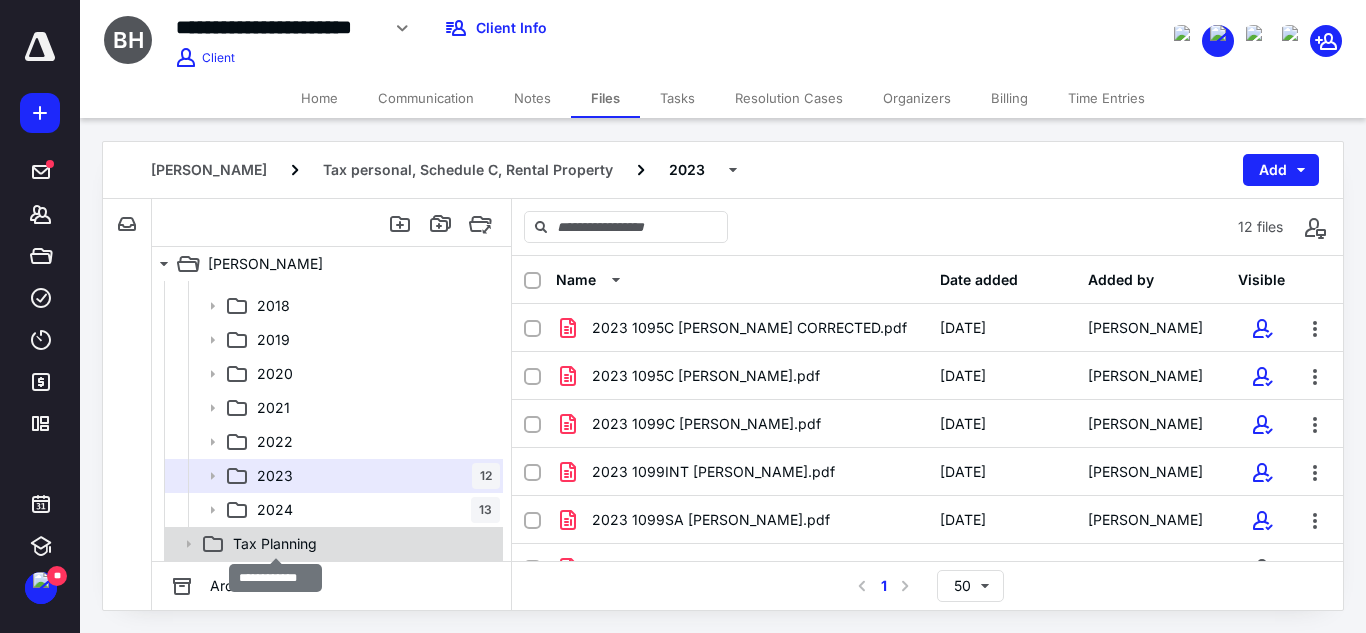 click on "Tax Planning" at bounding box center [275, 544] 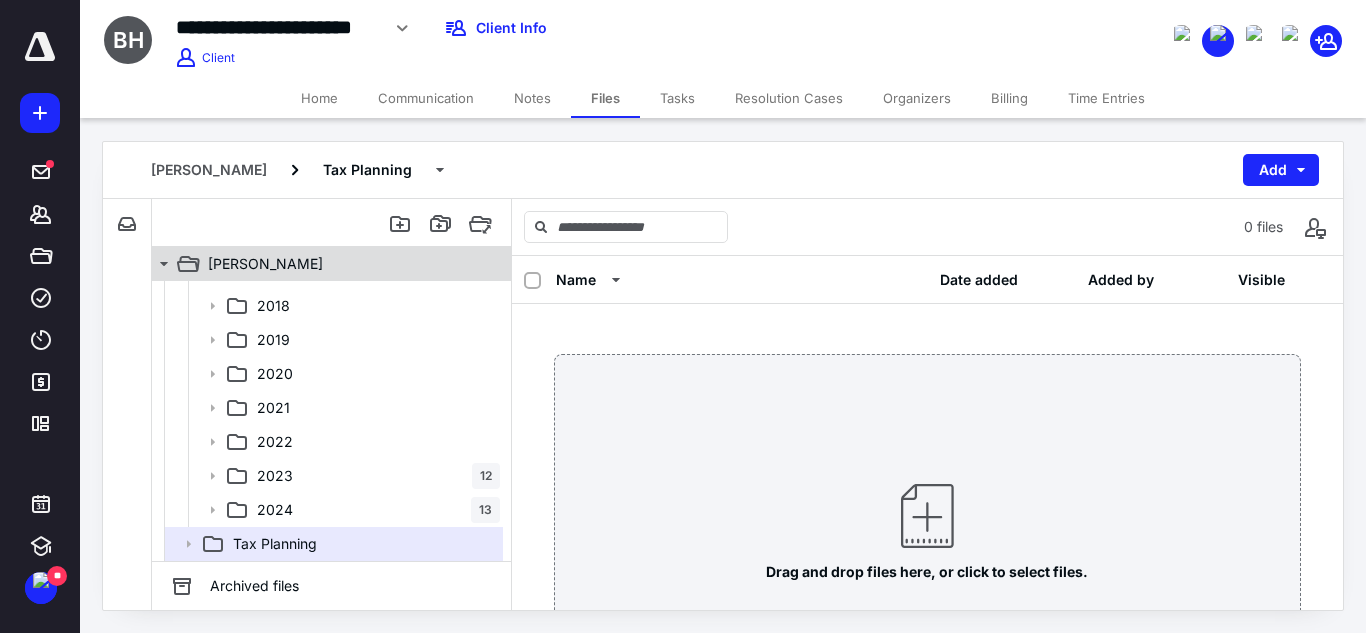 click 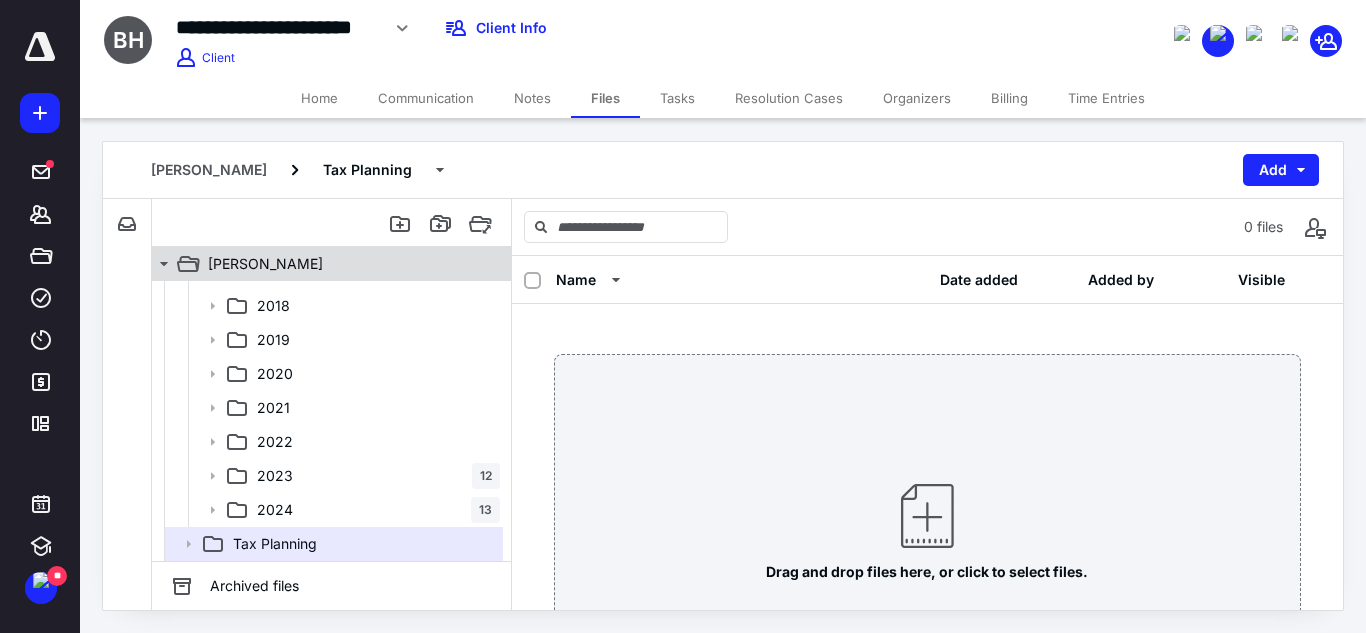 click 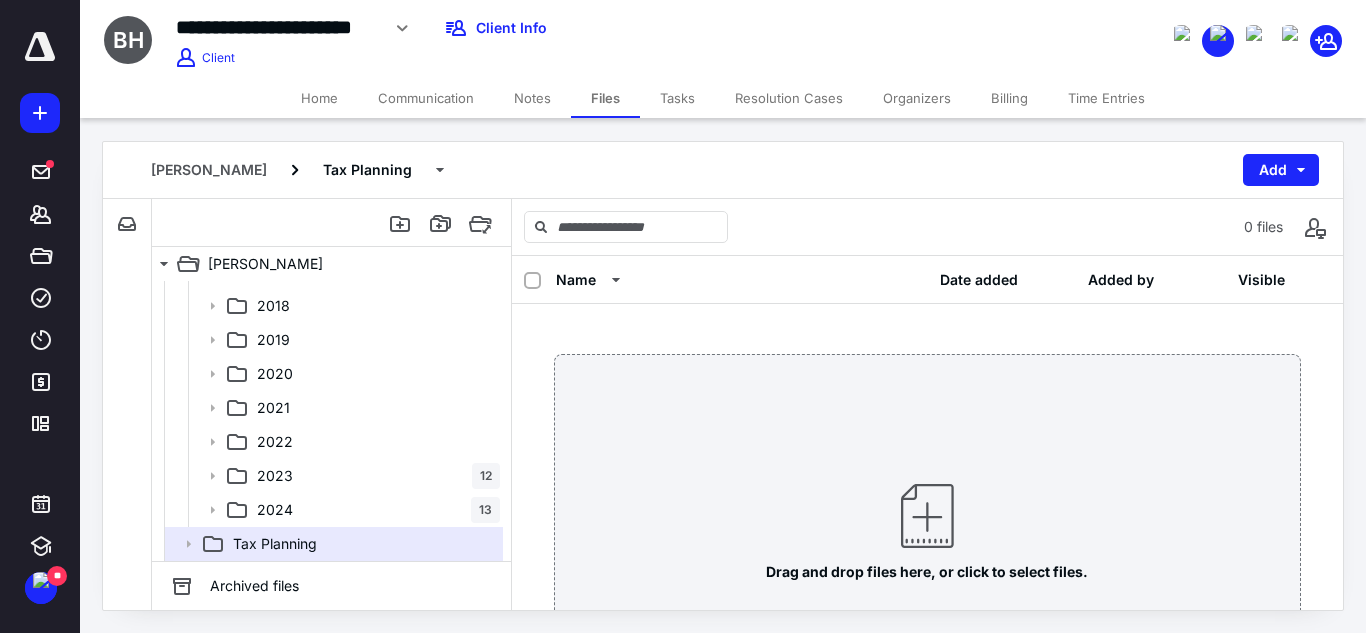 click on "Notes" at bounding box center (532, 98) 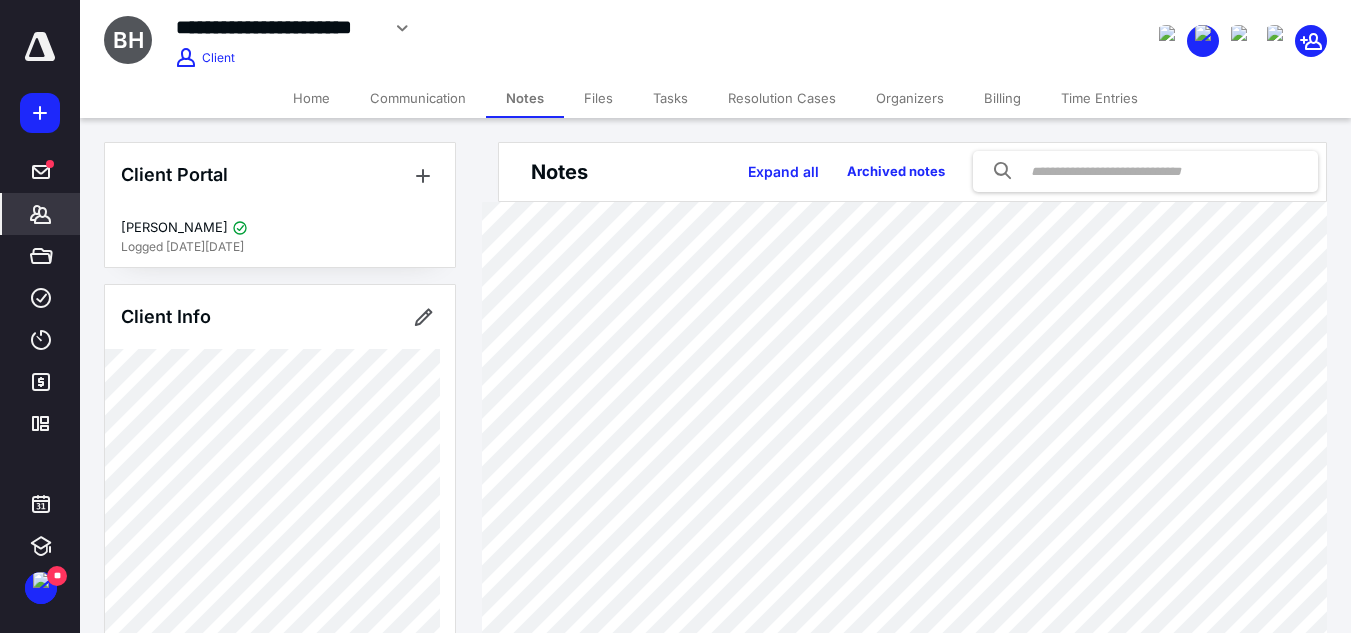 click on "Home" at bounding box center [311, 98] 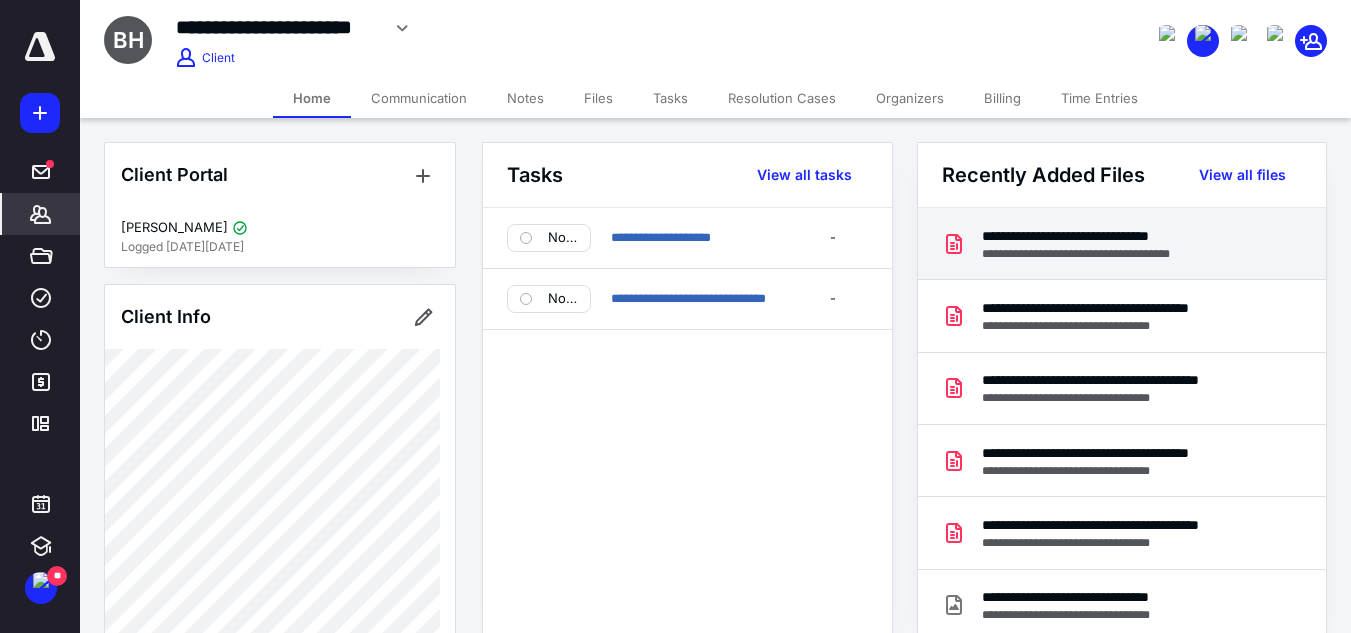 click on "**********" at bounding box center (1099, 236) 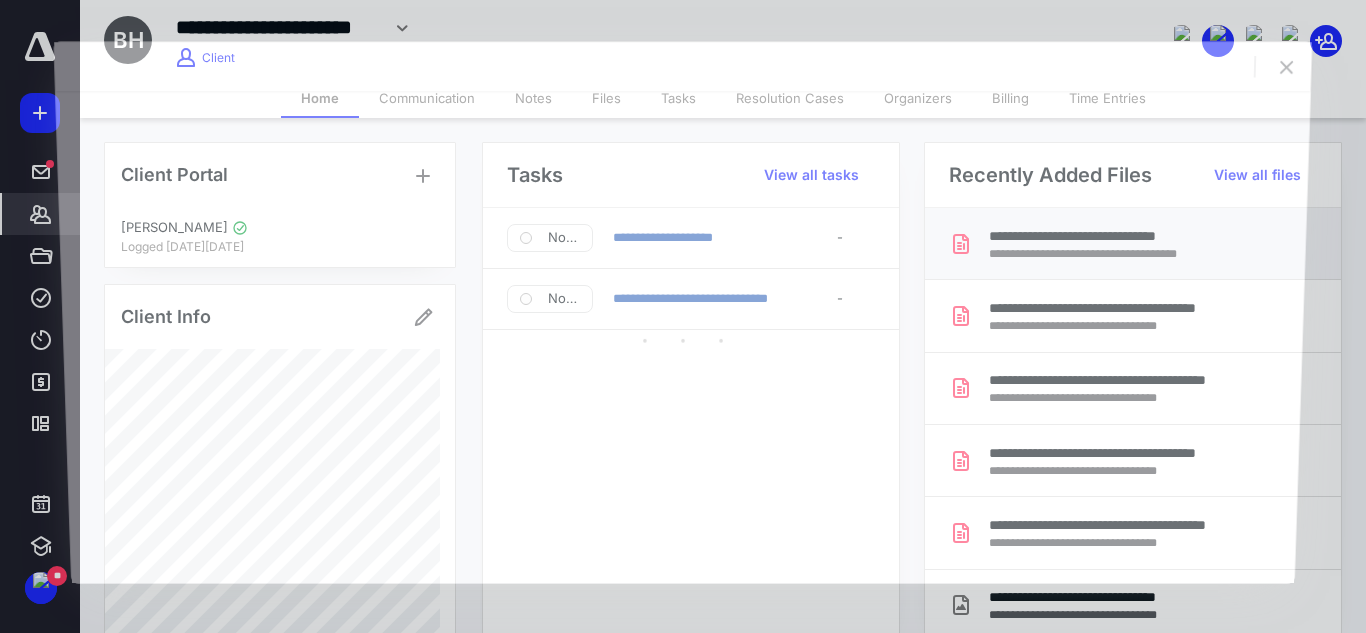 click at bounding box center [683, 337] 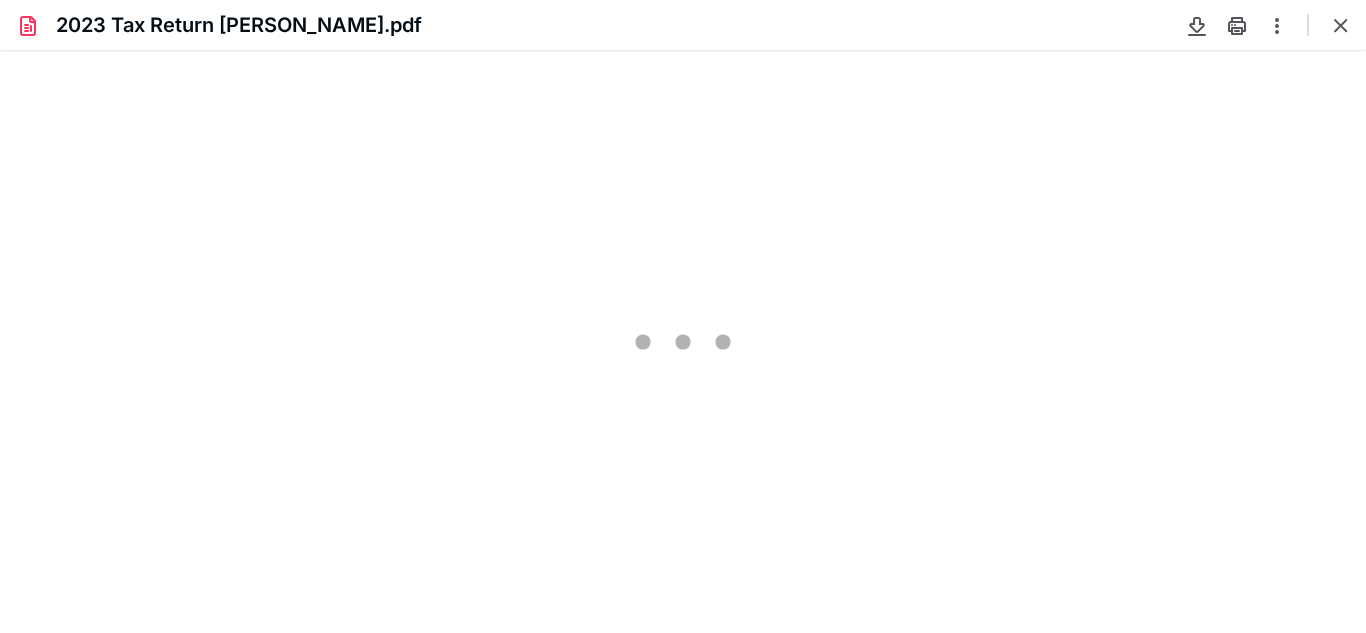 scroll, scrollTop: 0, scrollLeft: 0, axis: both 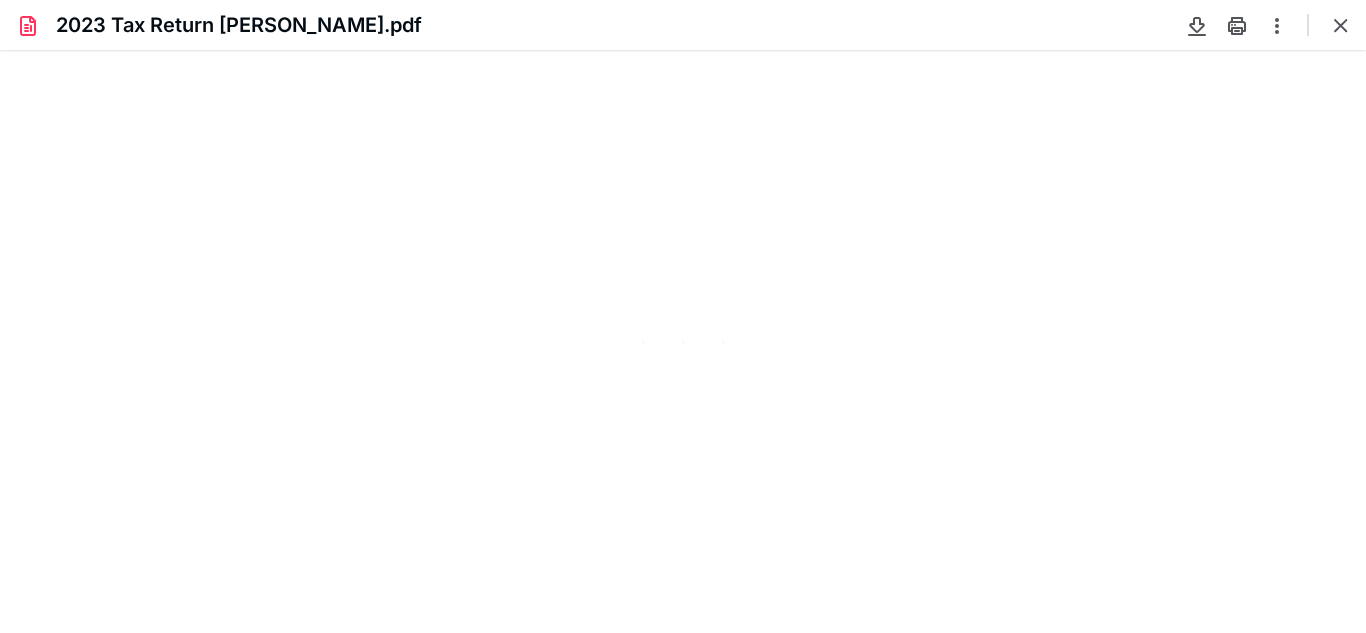 type on "69" 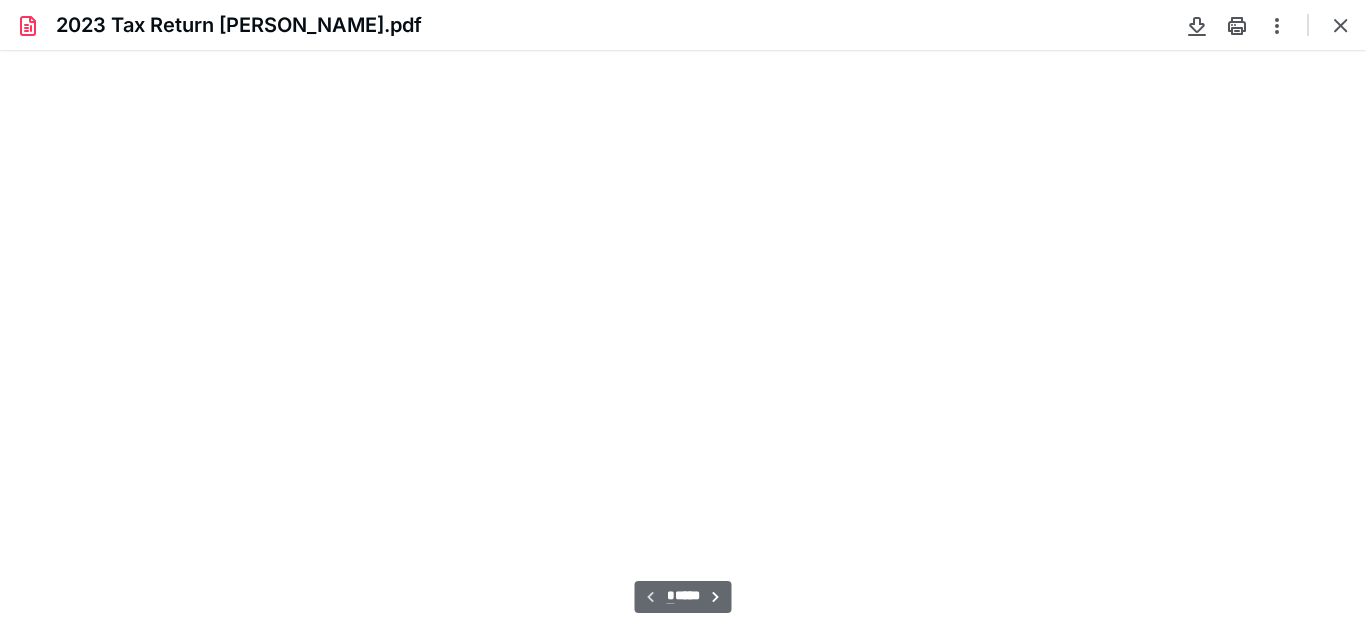scroll, scrollTop: 39, scrollLeft: 0, axis: vertical 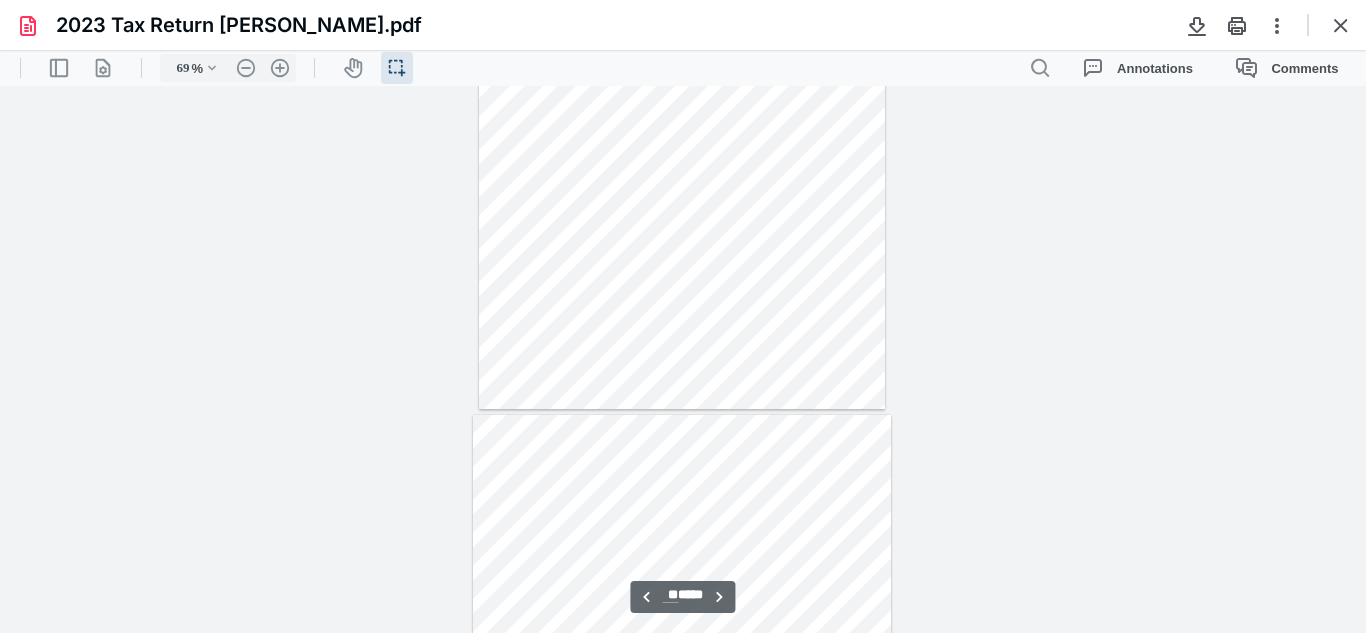 type on "**" 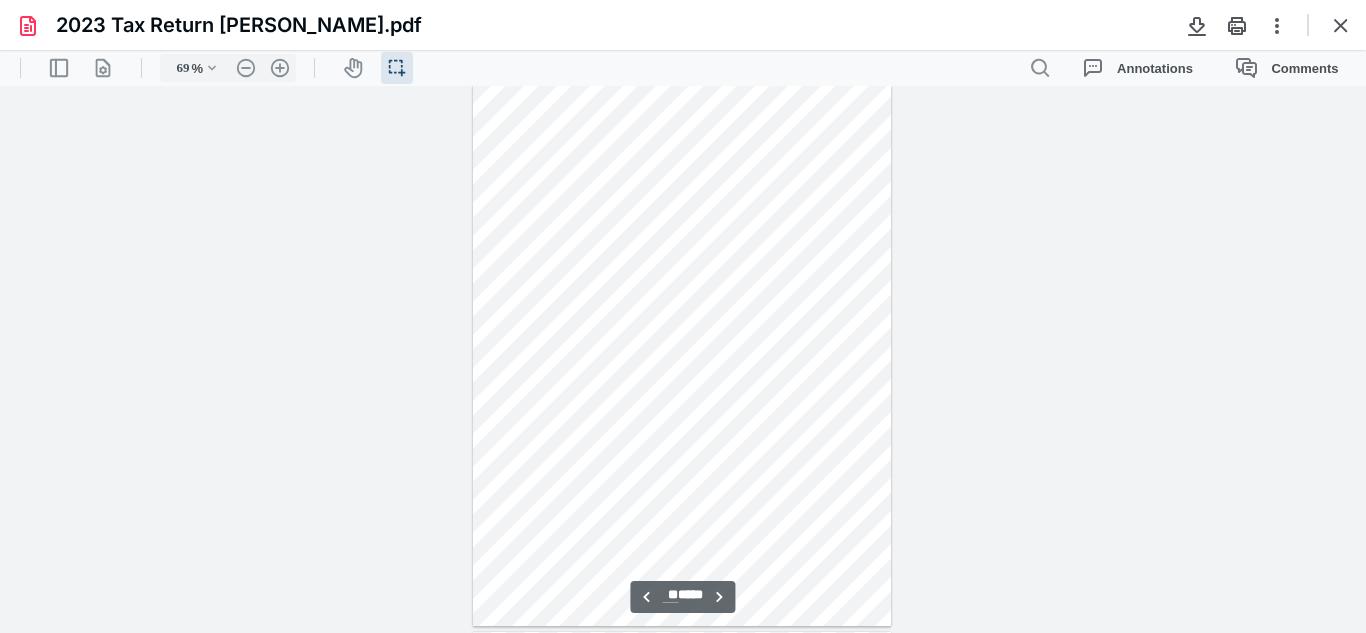 scroll, scrollTop: 5611, scrollLeft: 0, axis: vertical 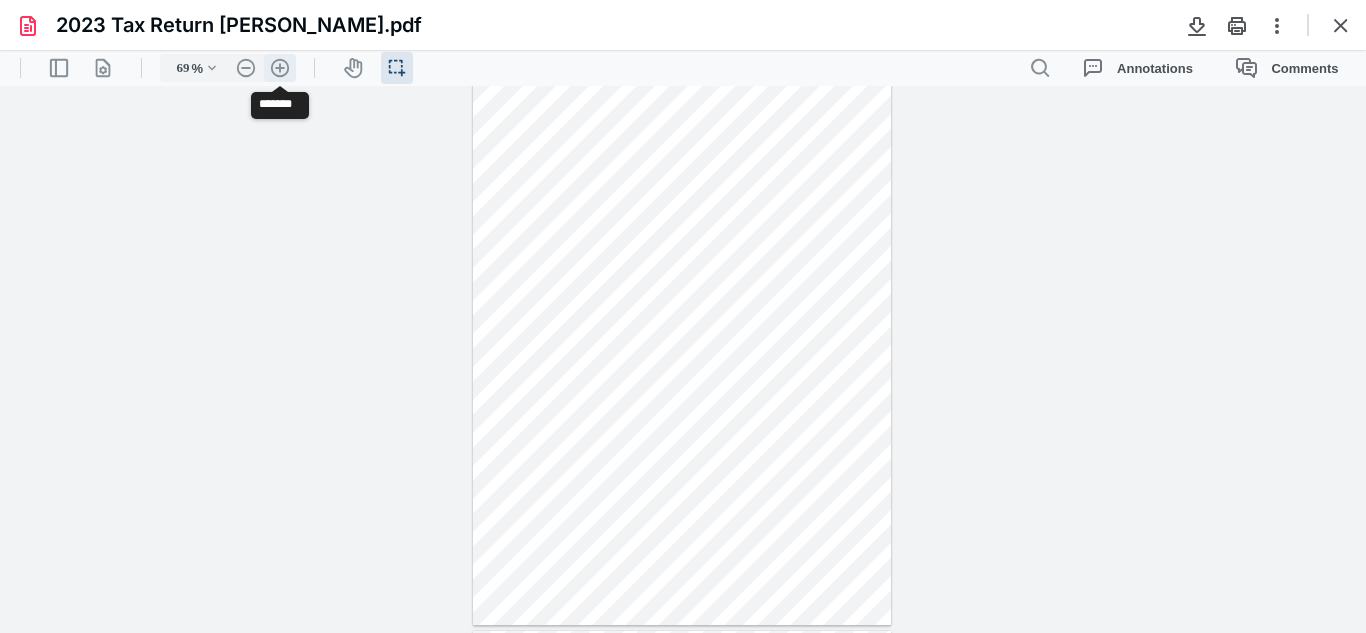 click on ".cls-1{fill:#abb0c4;} icon - header - zoom - in - line" at bounding box center (280, 68) 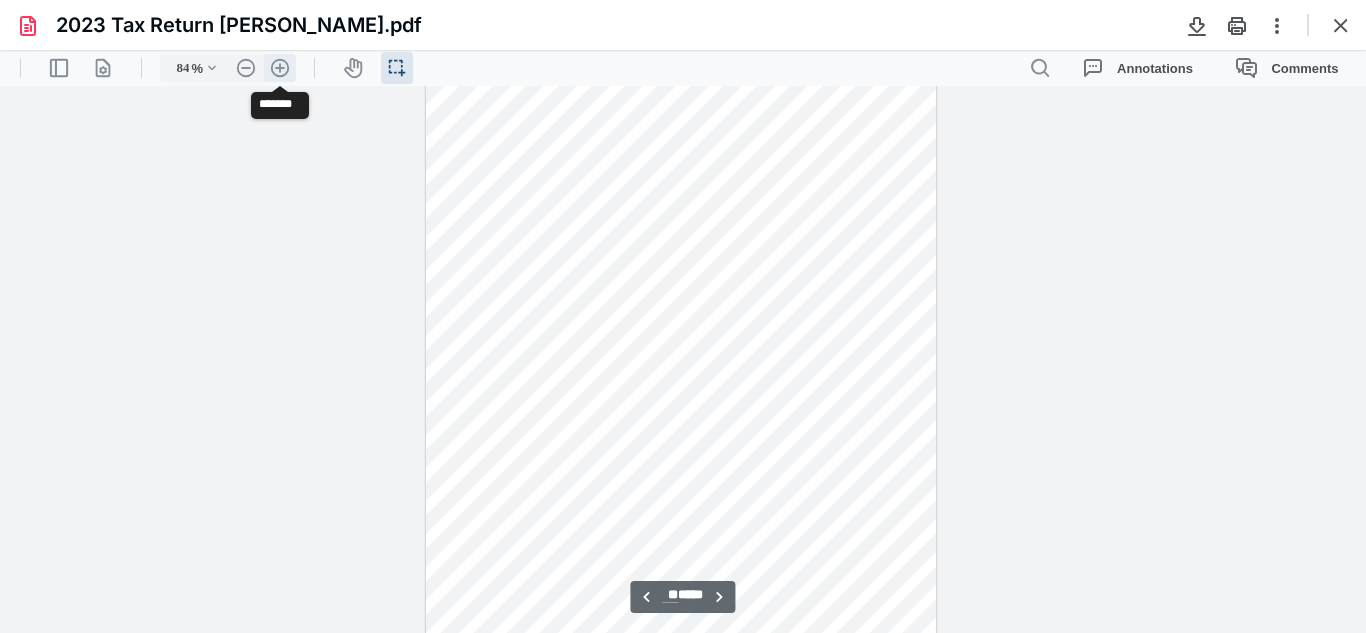 click on ".cls-1{fill:#abb0c4;} icon - header - zoom - in - line" at bounding box center [280, 68] 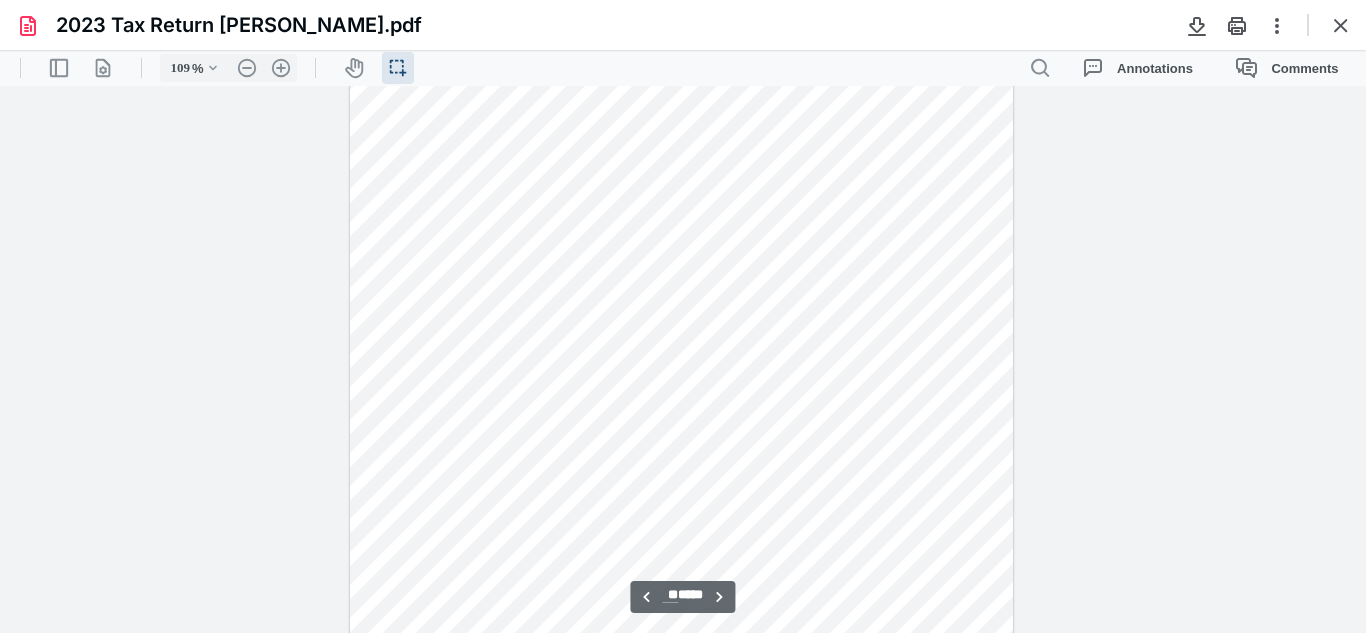 scroll, scrollTop: 9226, scrollLeft: 0, axis: vertical 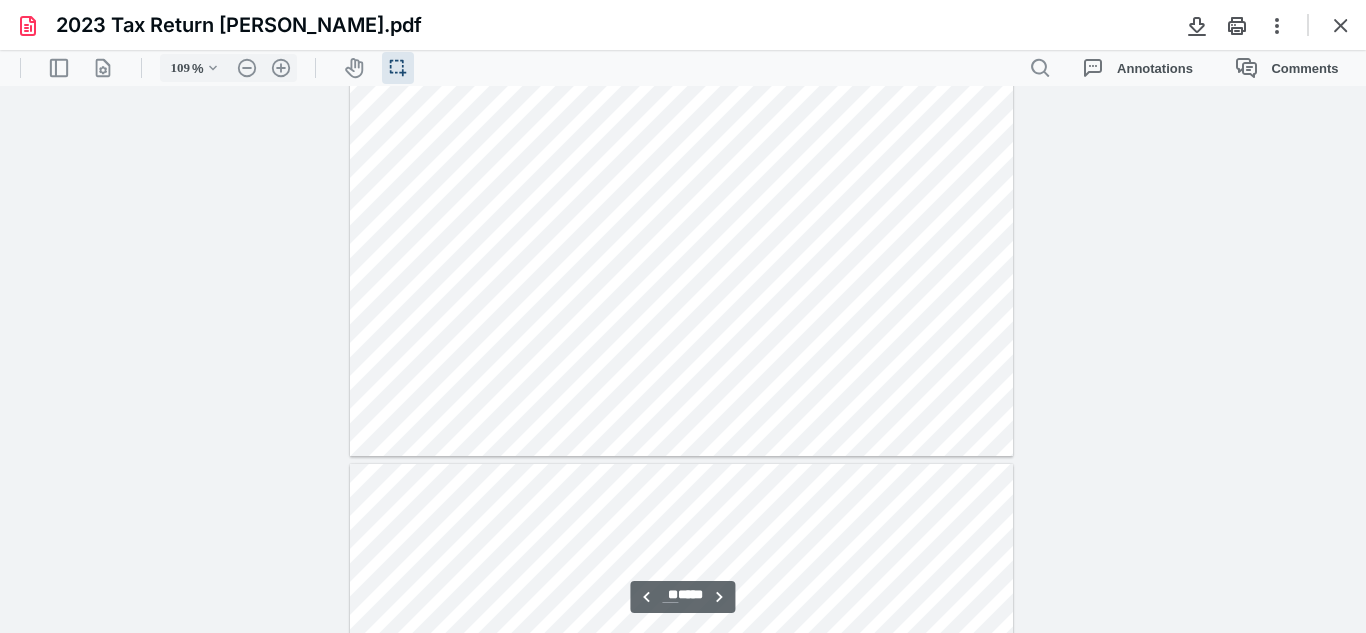 type on "**" 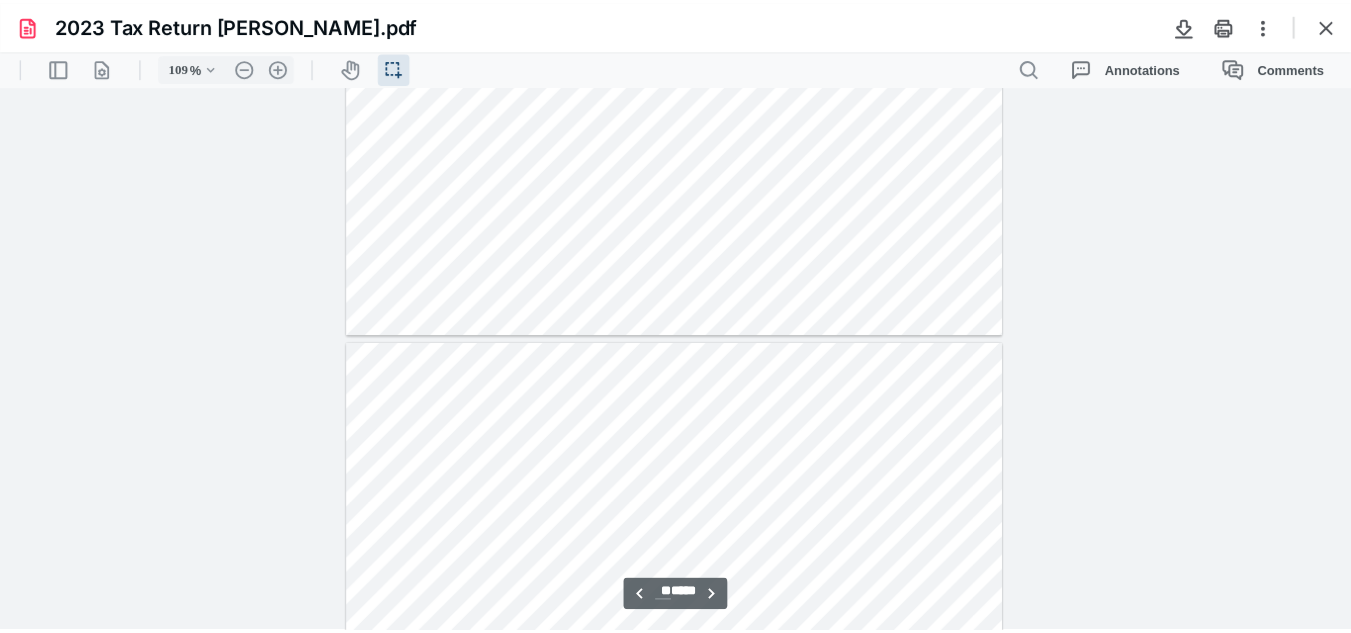 scroll, scrollTop: 9489, scrollLeft: 0, axis: vertical 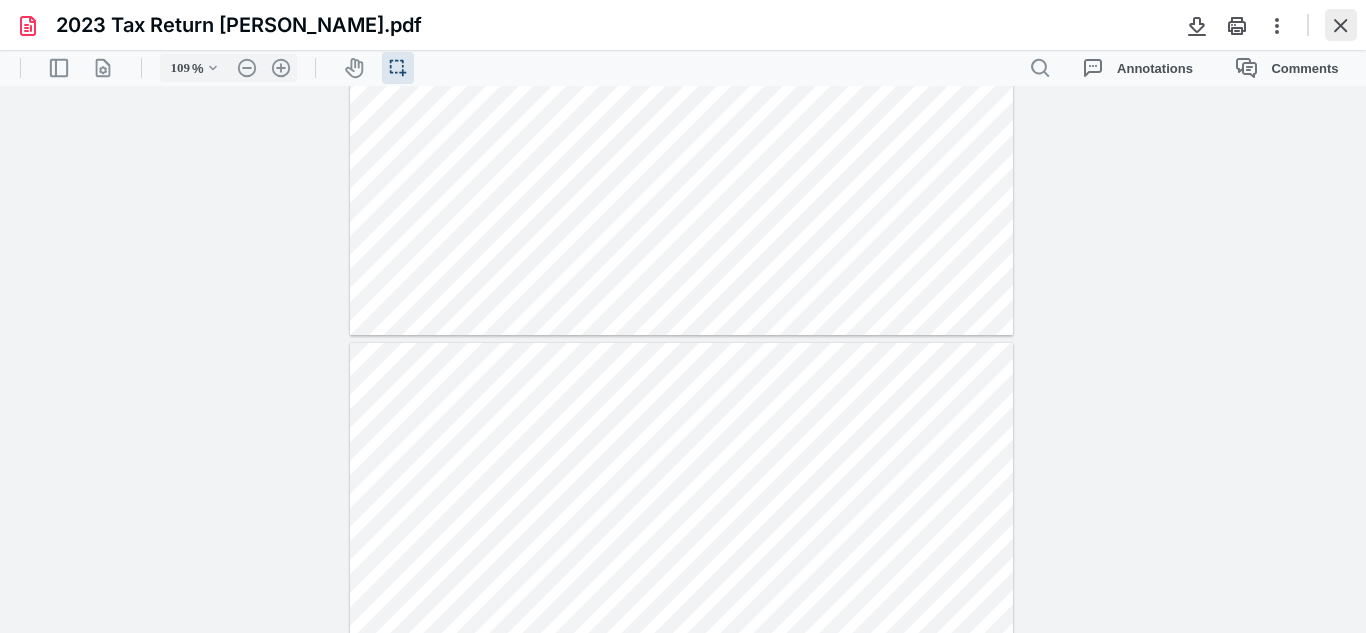 click at bounding box center (1341, 25) 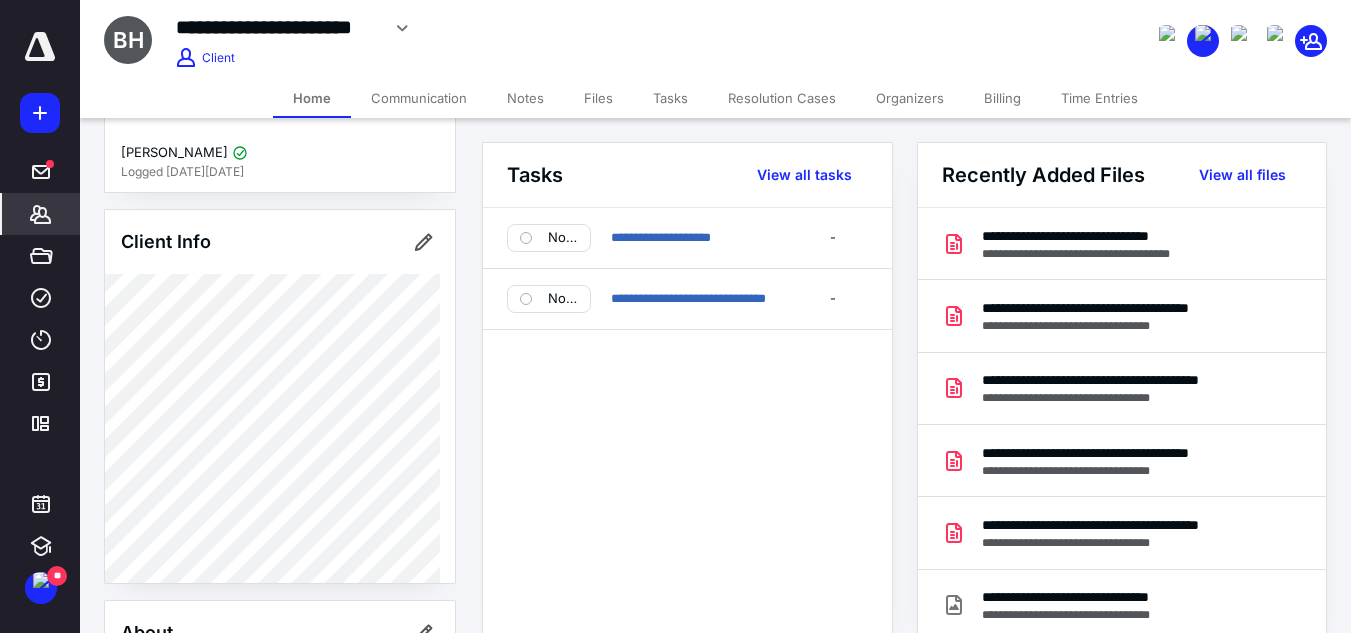 scroll, scrollTop: 0, scrollLeft: 0, axis: both 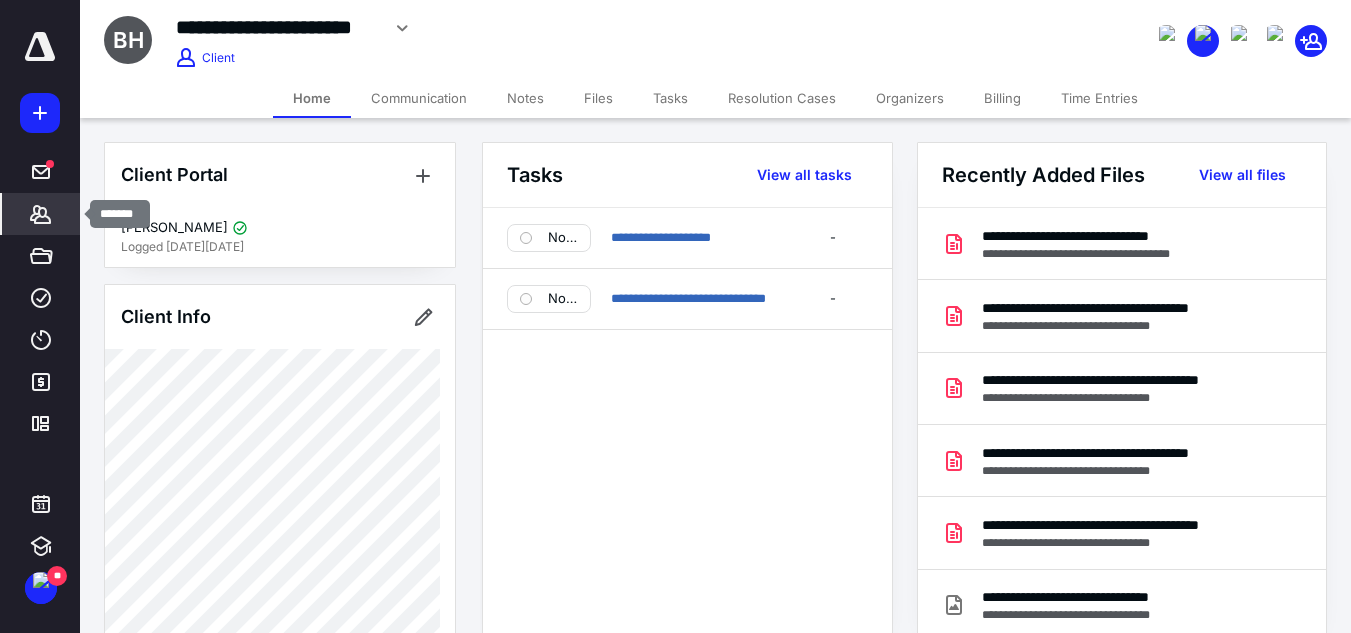 click 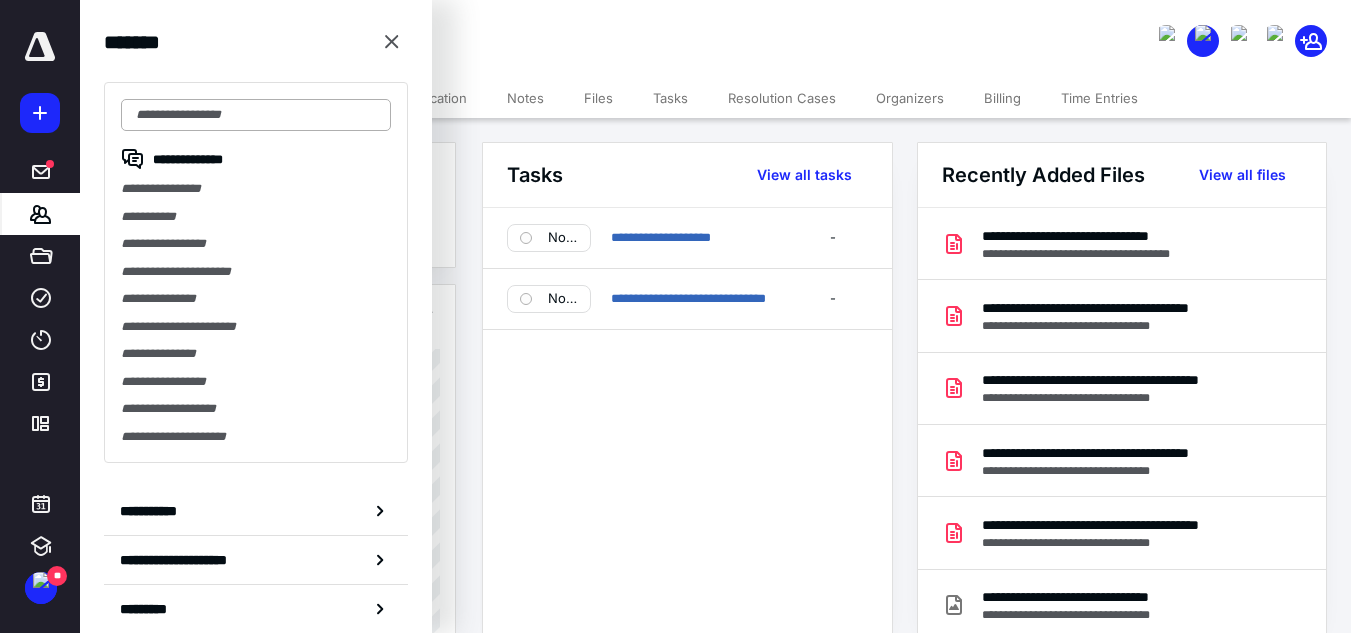 click at bounding box center [256, 115] 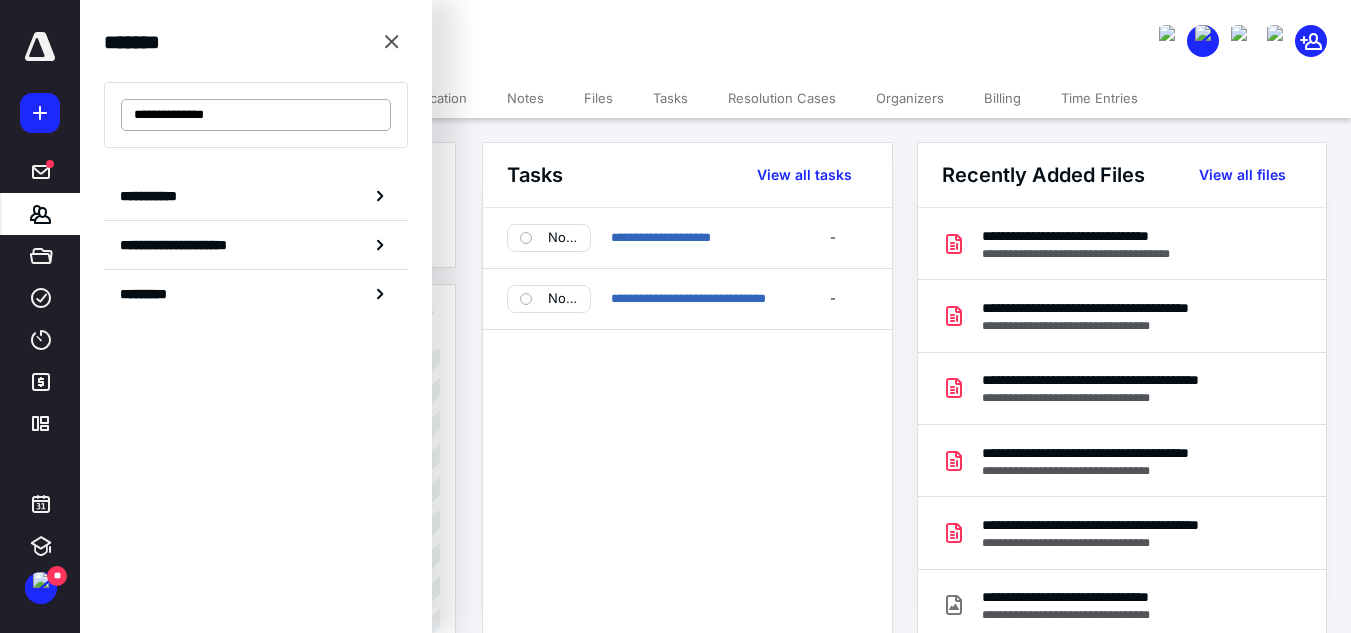 type on "**********" 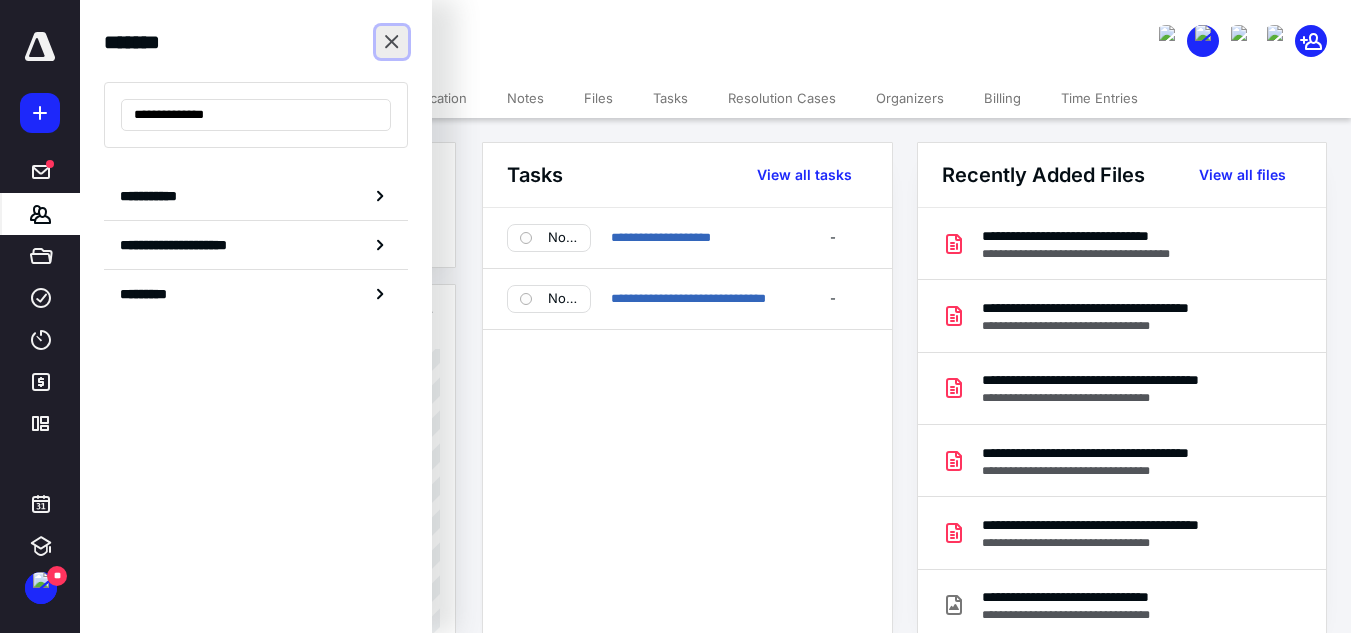 click at bounding box center (392, 42) 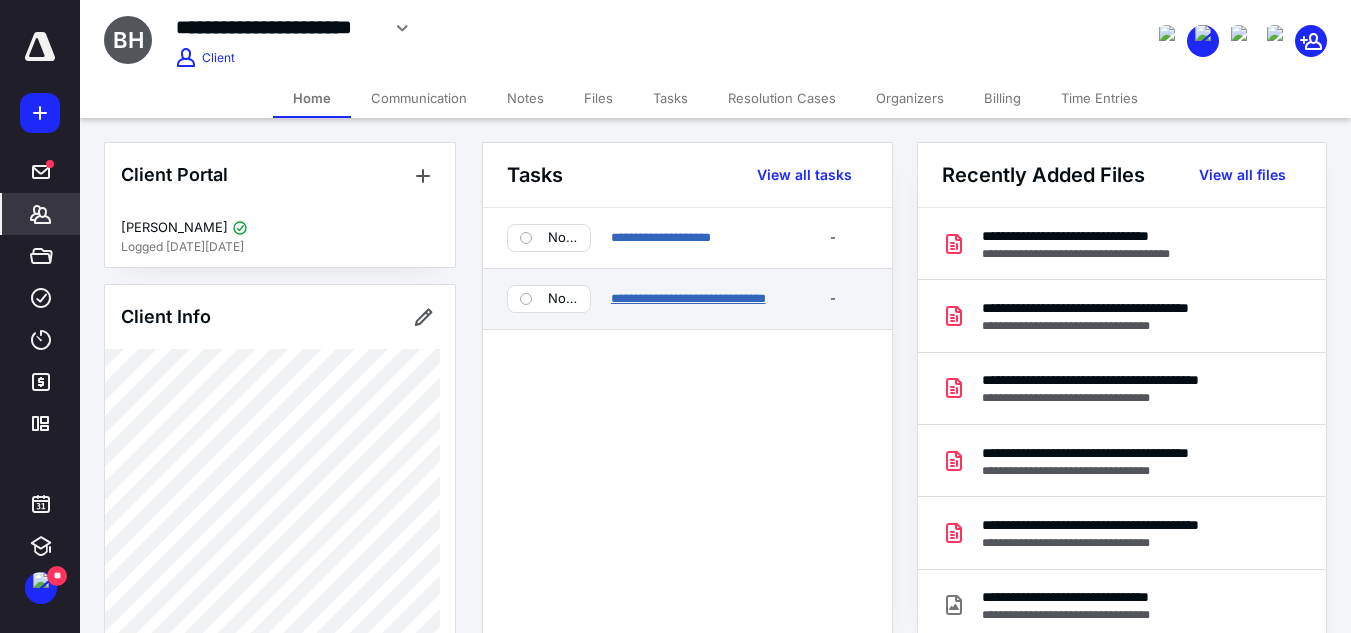 click on "**********" at bounding box center [688, 298] 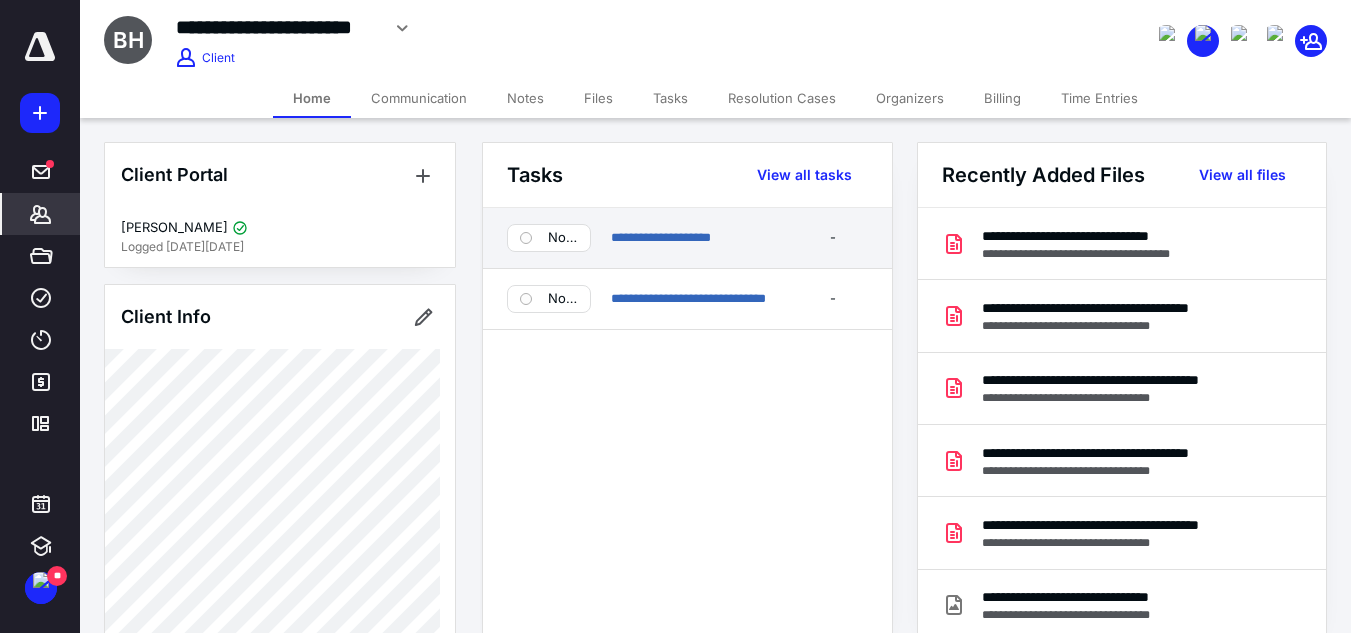 click on "**********" at bounding box center [687, 238] 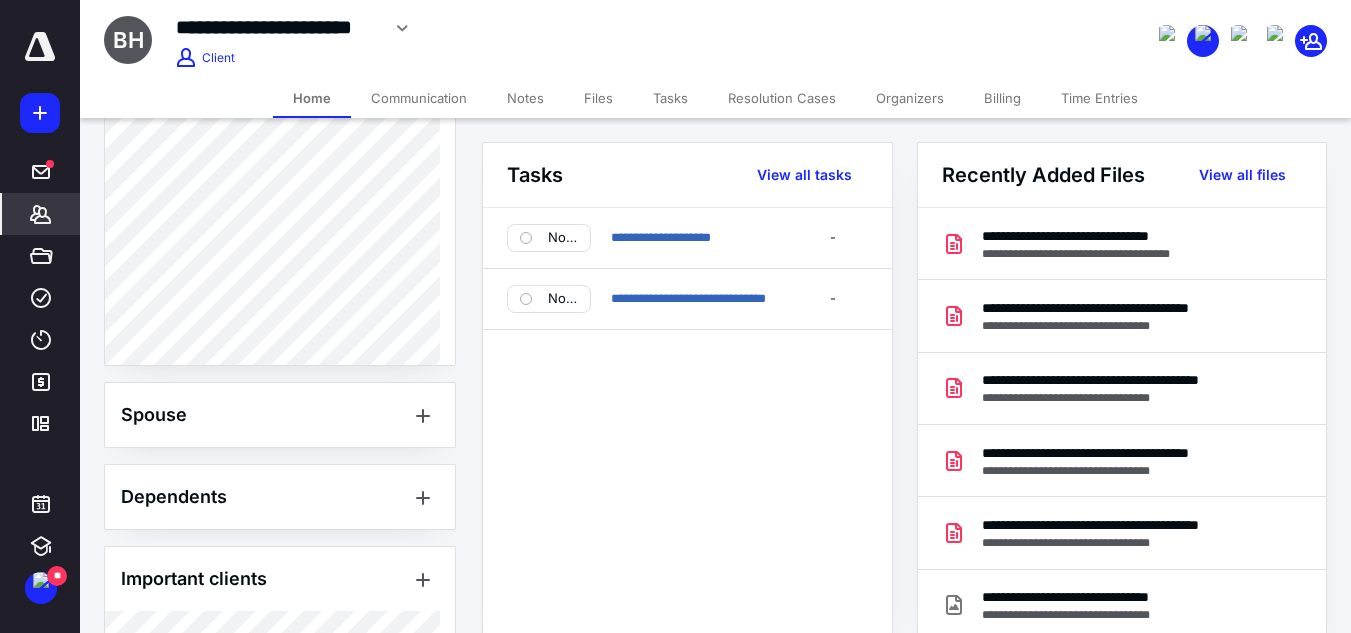 scroll, scrollTop: 1055, scrollLeft: 0, axis: vertical 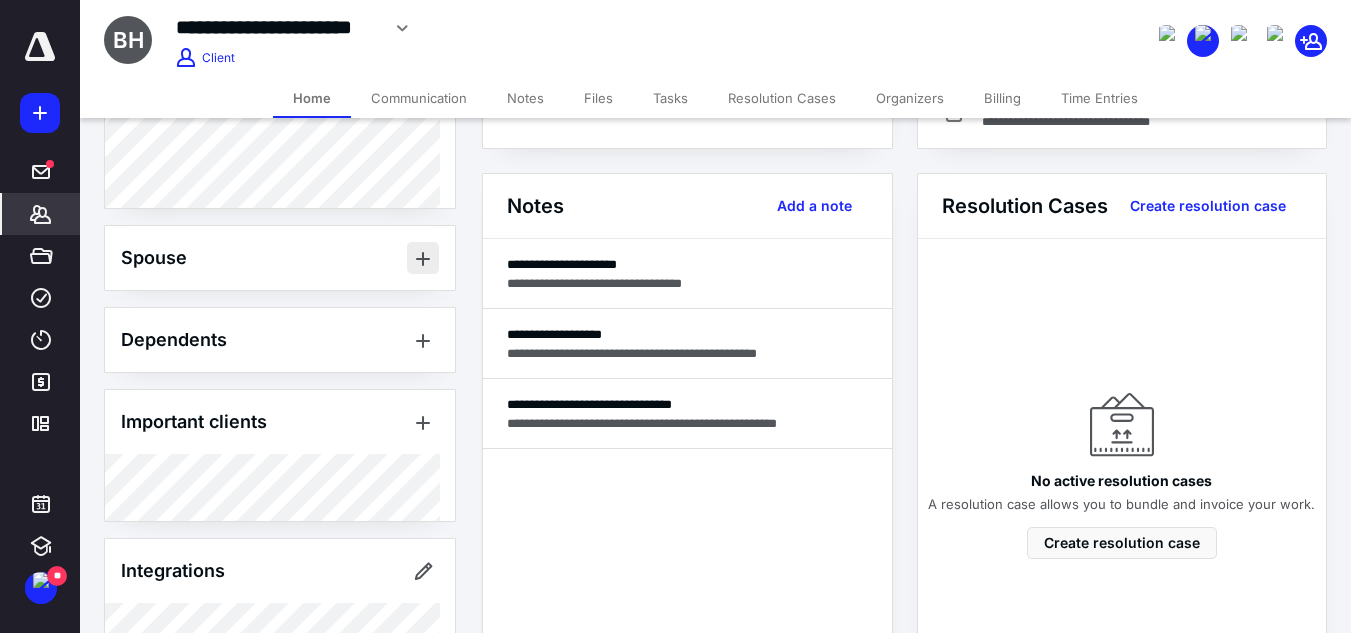 click at bounding box center [423, 258] 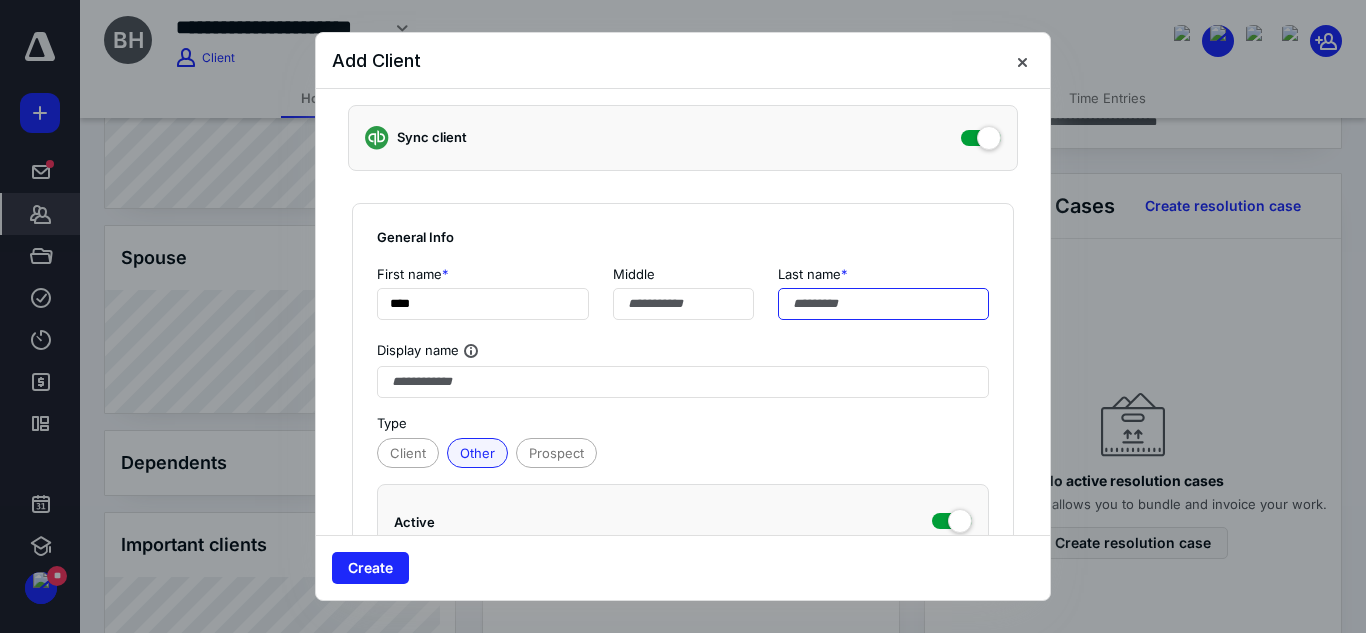 click at bounding box center [884, 304] 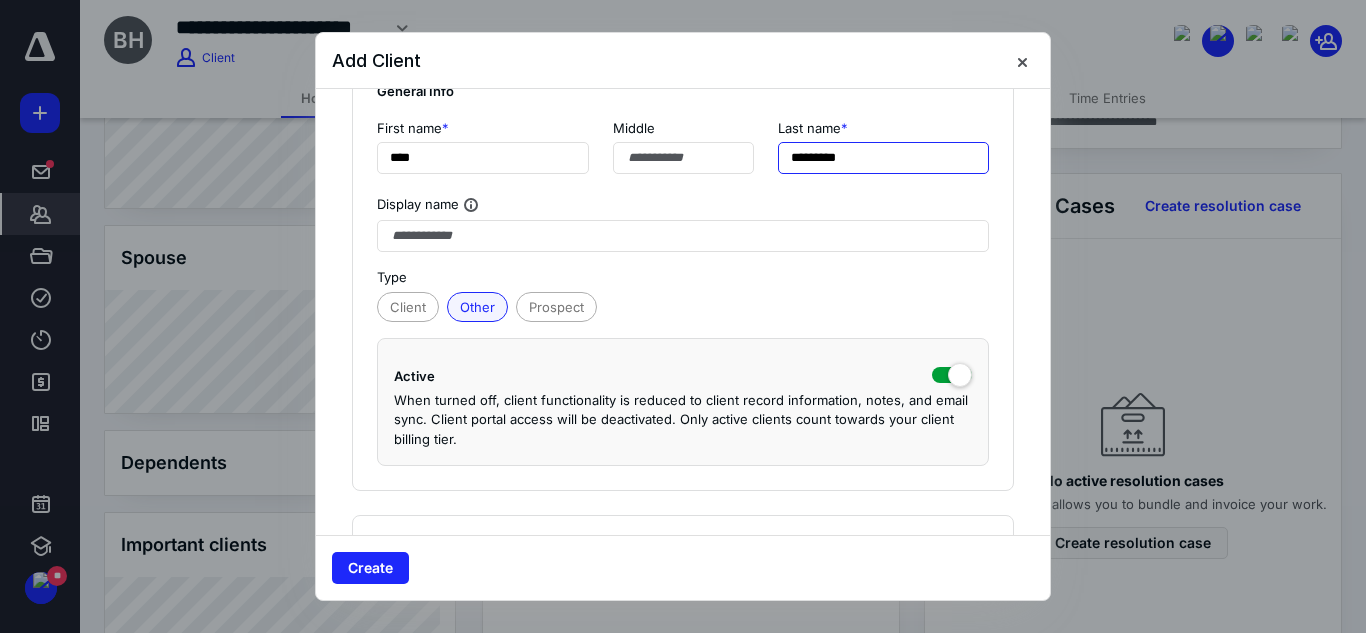 scroll, scrollTop: 252, scrollLeft: 0, axis: vertical 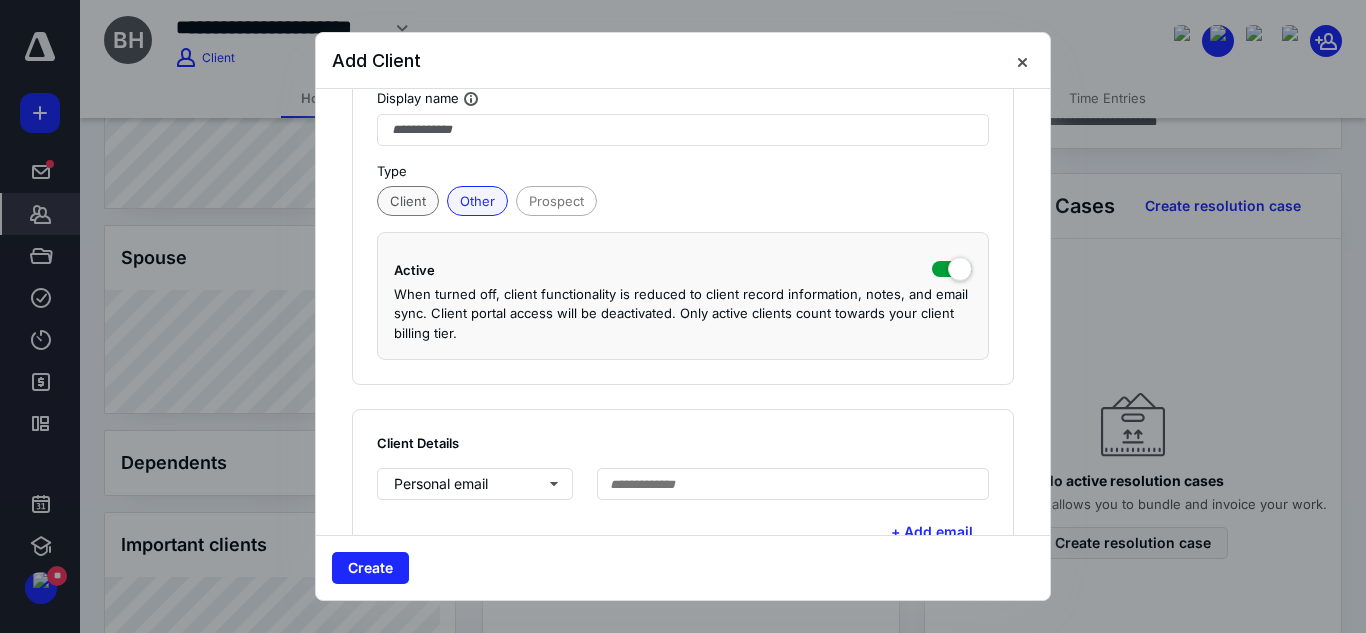 type on "*********" 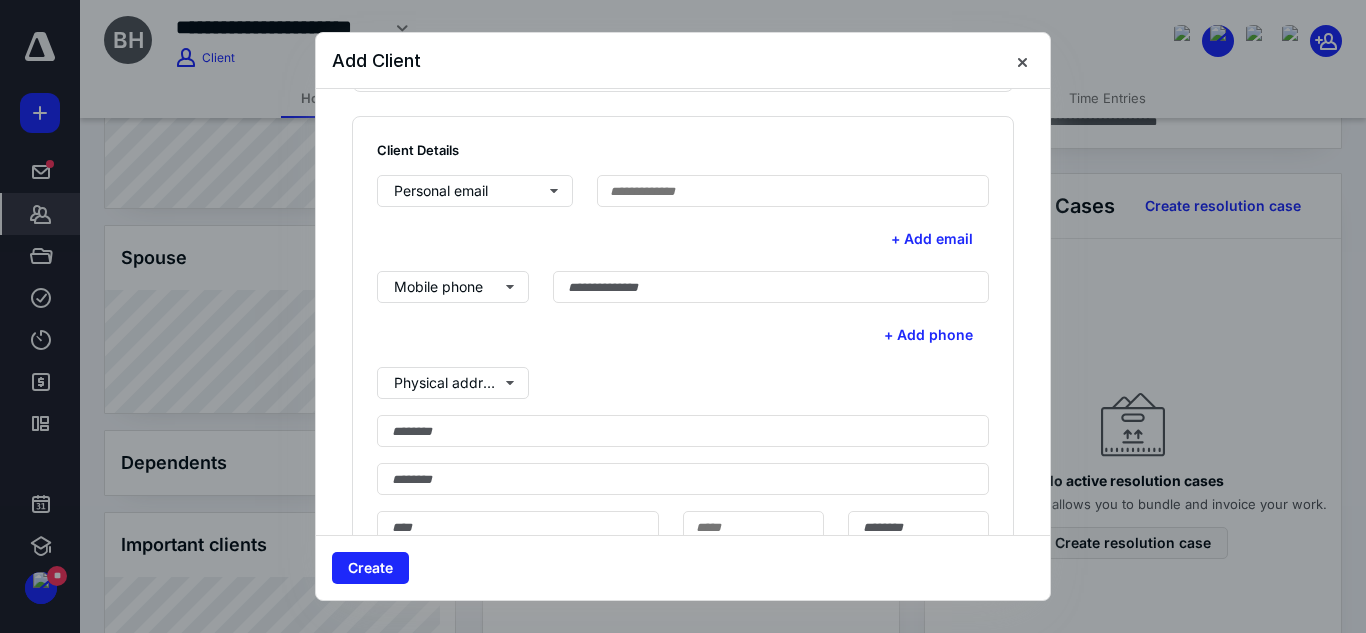 scroll, scrollTop: 546, scrollLeft: 0, axis: vertical 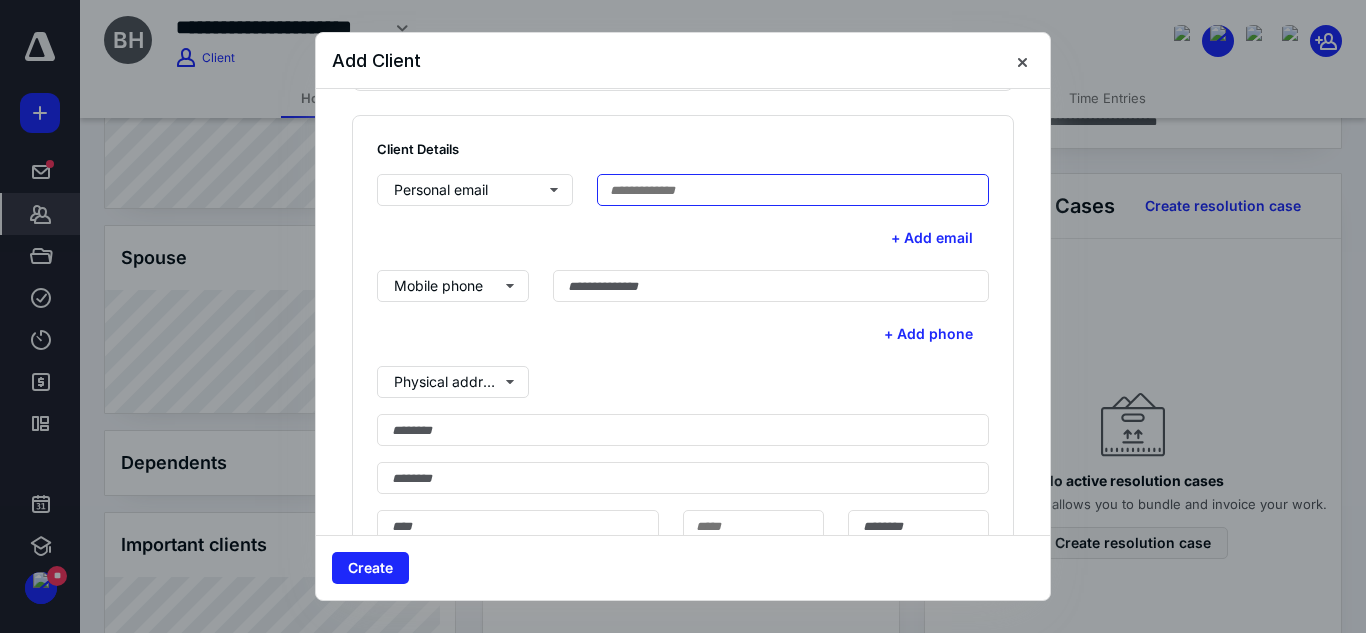 click at bounding box center [793, 190] 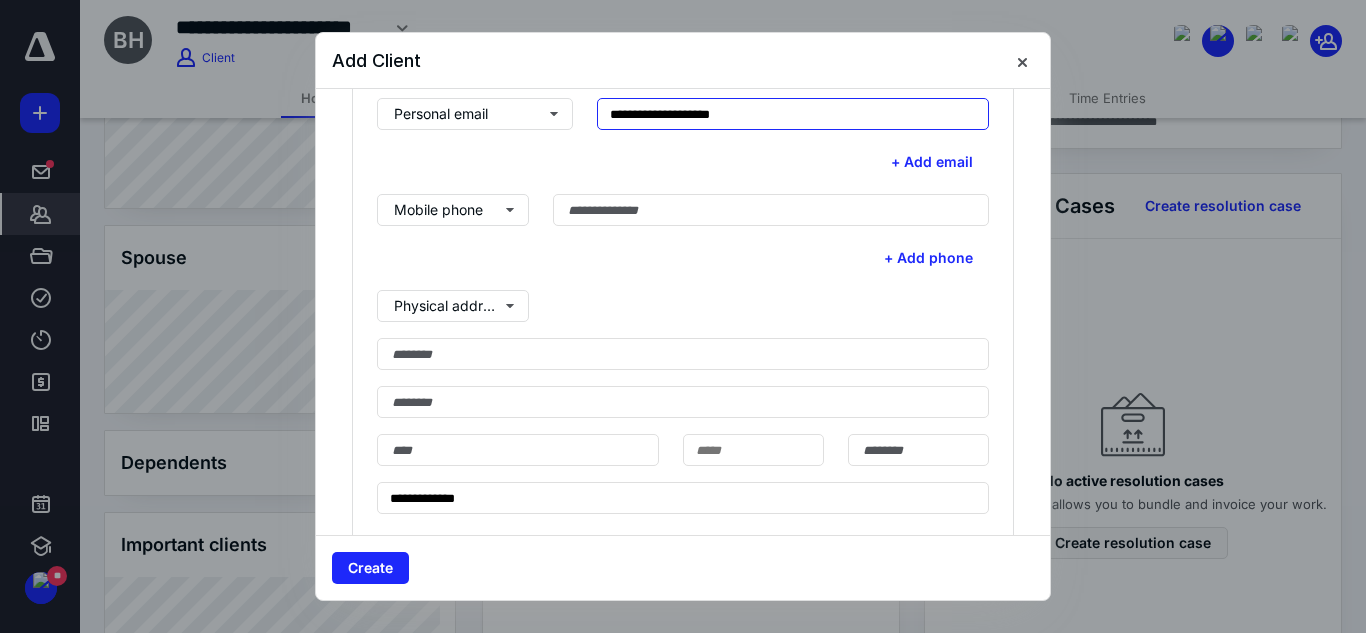 scroll, scrollTop: 626, scrollLeft: 0, axis: vertical 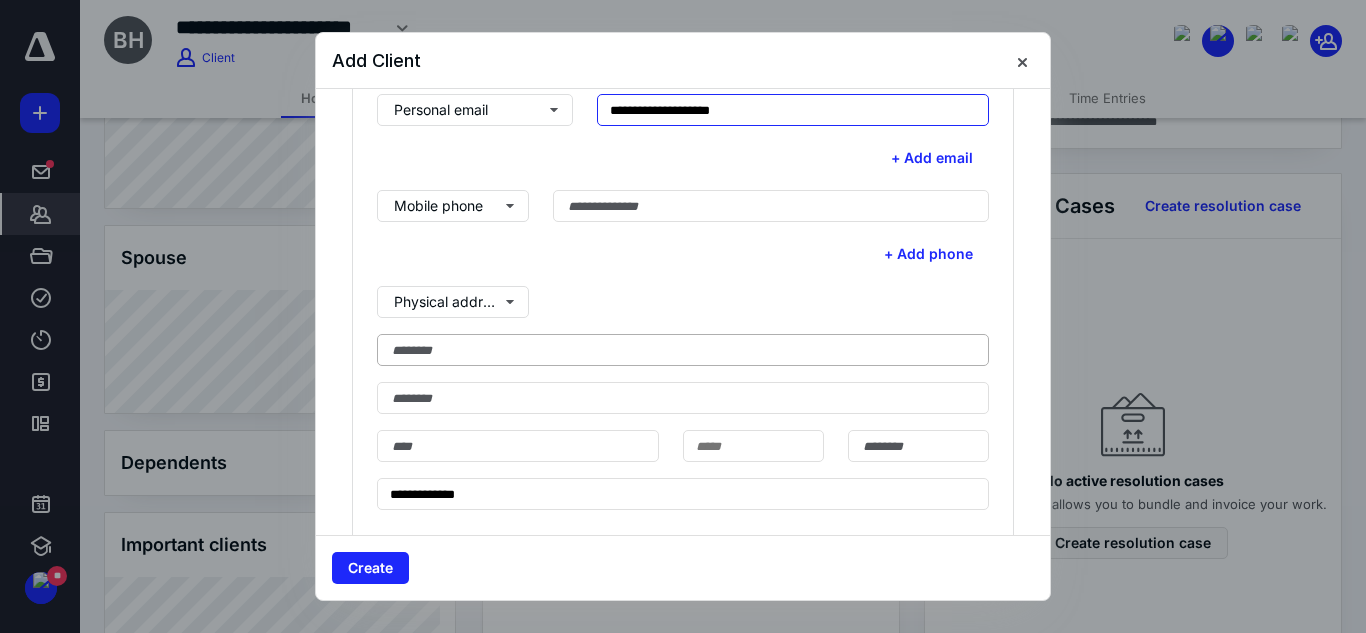 type on "**********" 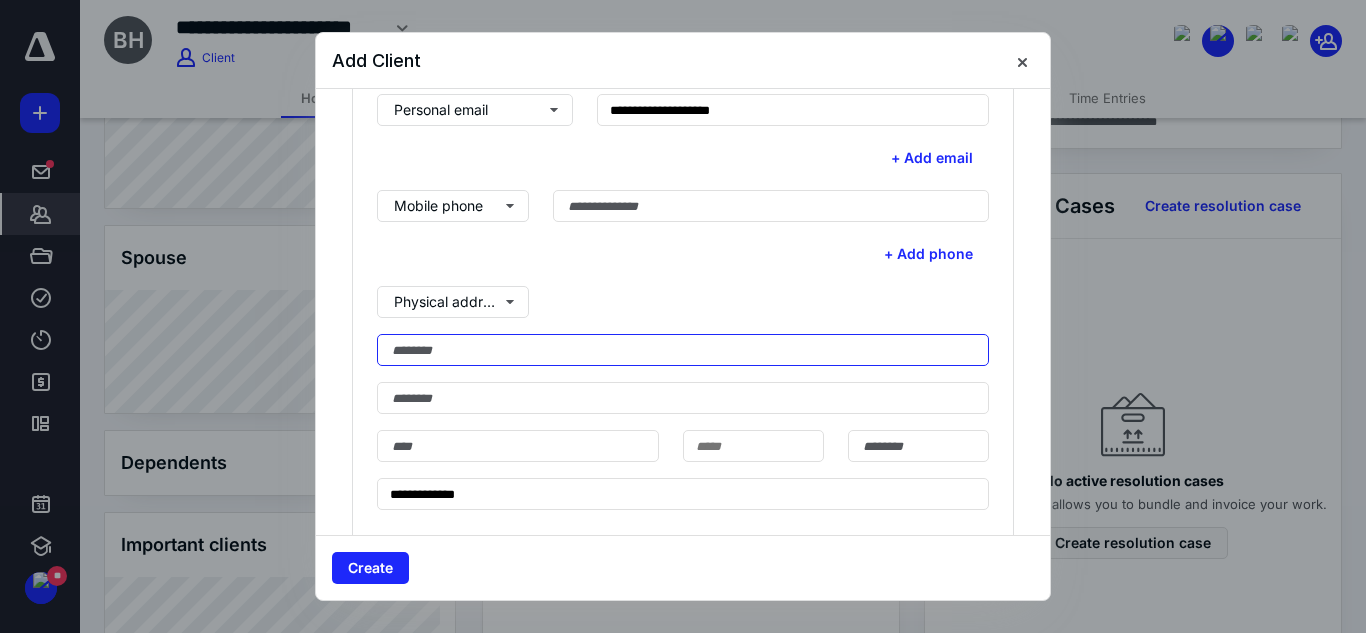 click at bounding box center (683, 350) 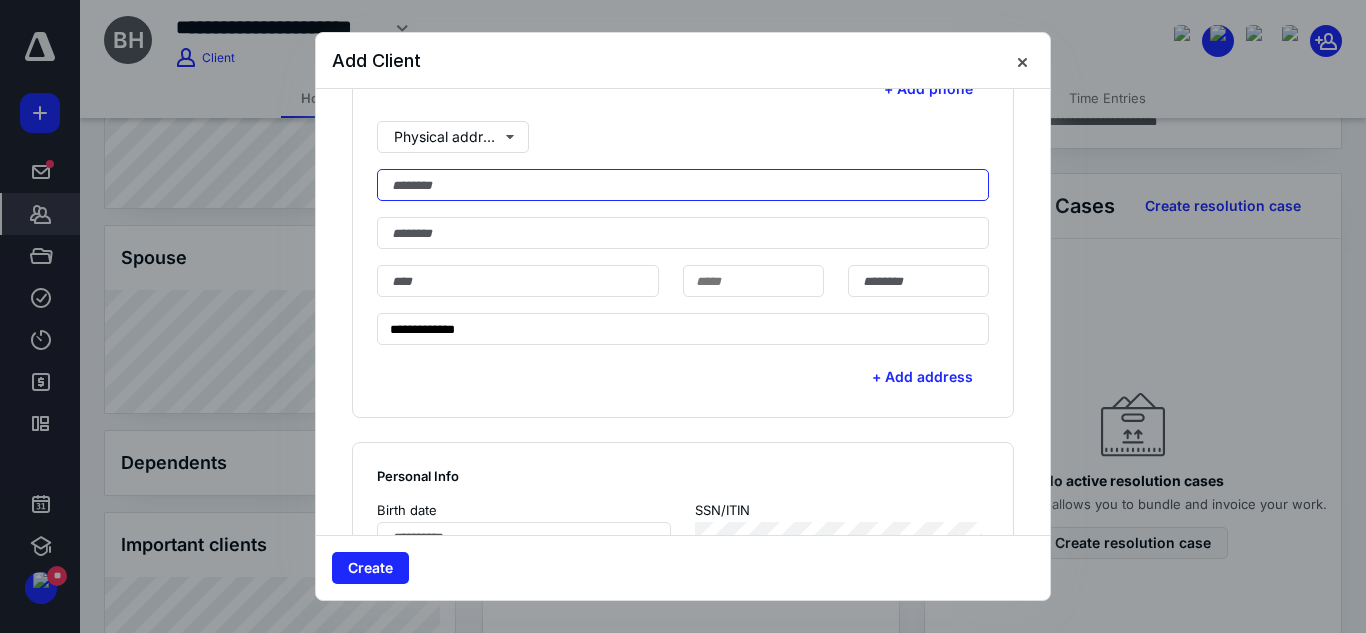 scroll, scrollTop: 793, scrollLeft: 0, axis: vertical 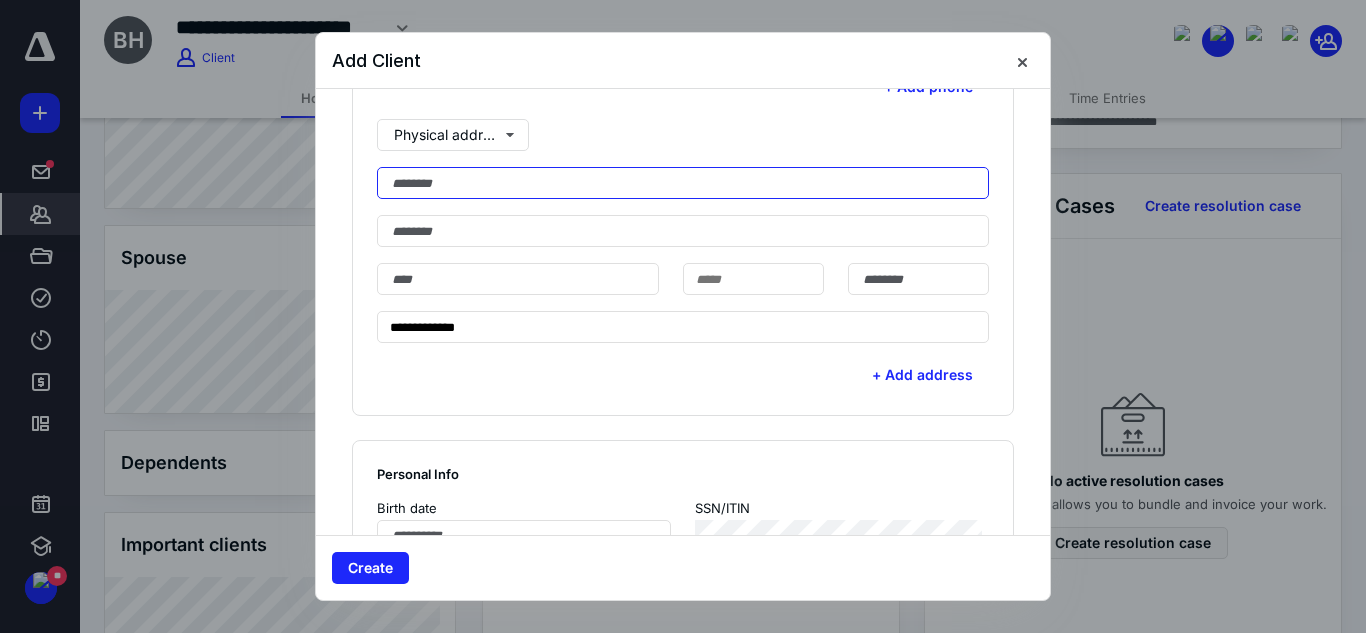 paste on "**********" 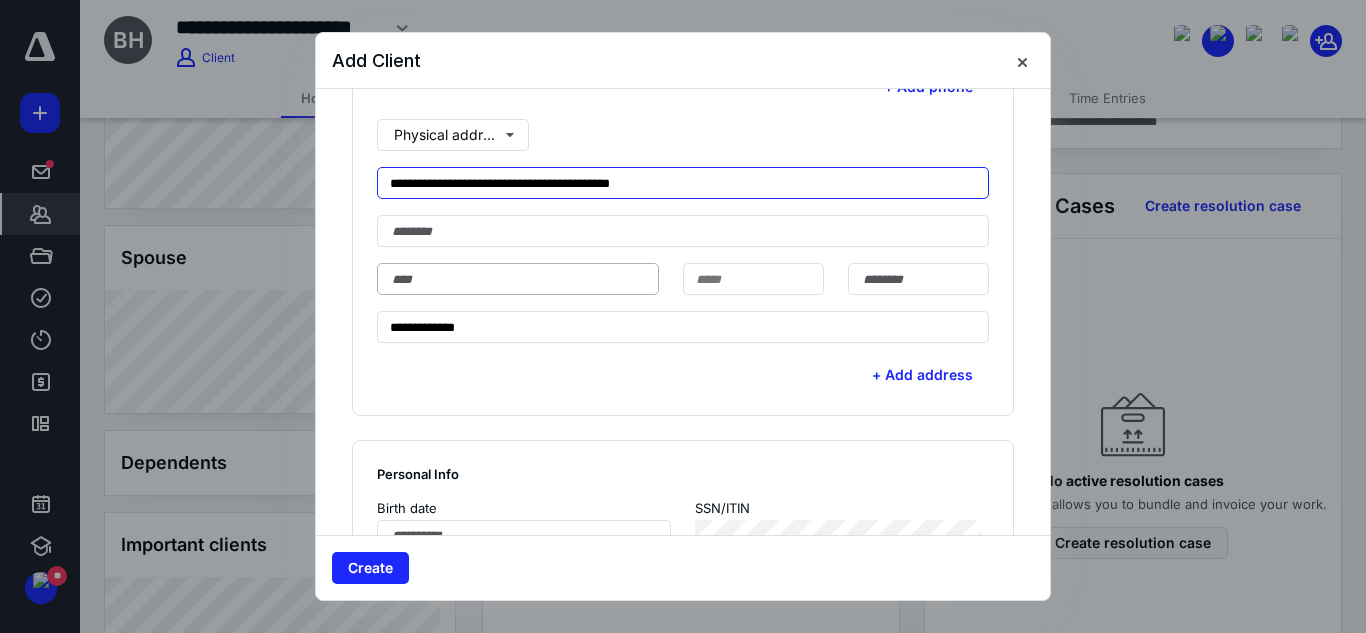 type on "**********" 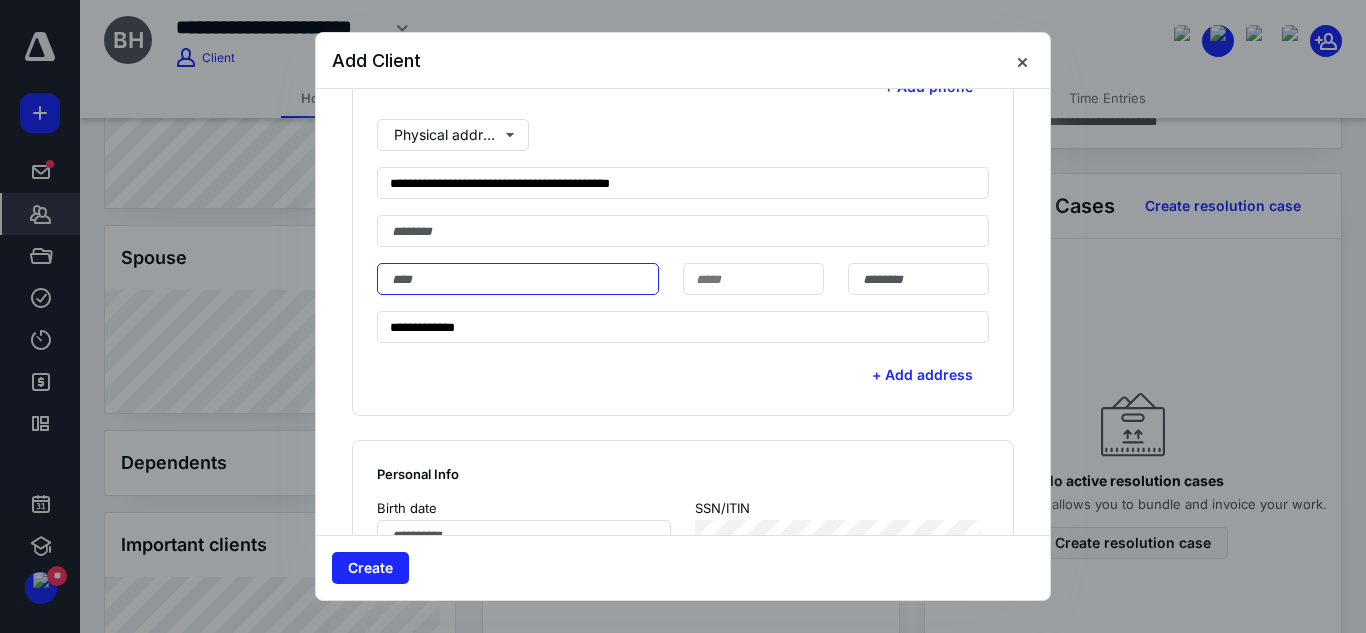 click at bounding box center (518, 279) 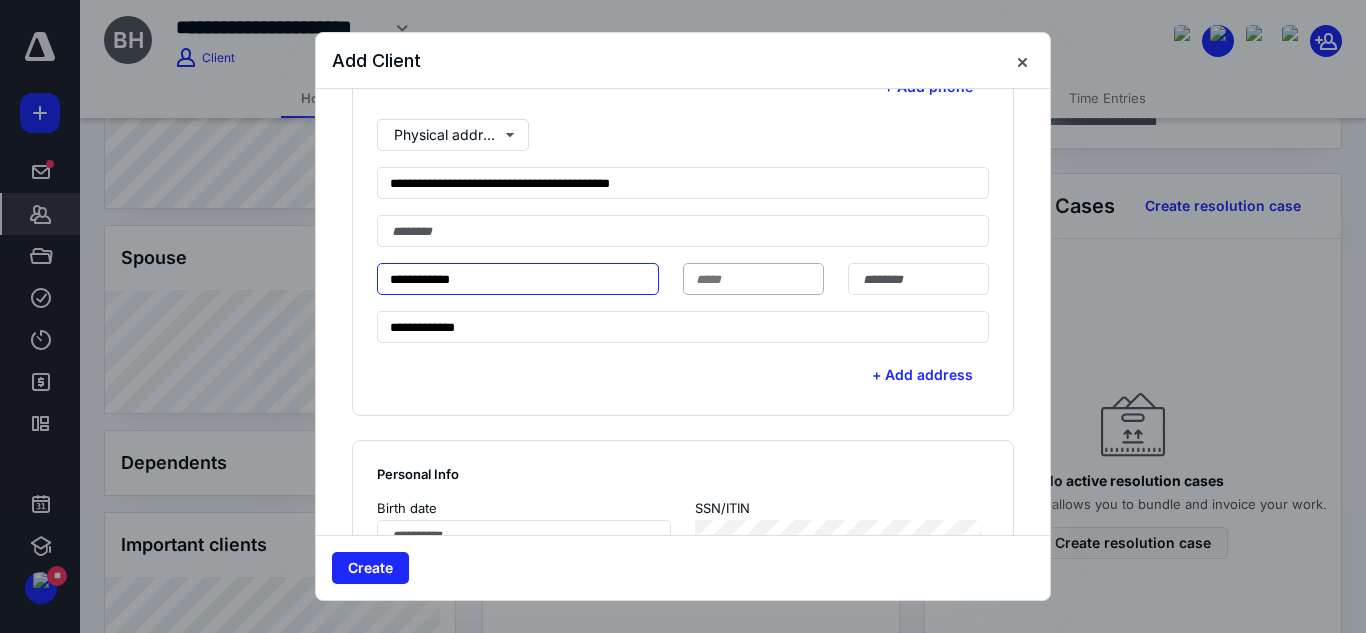 type on "**********" 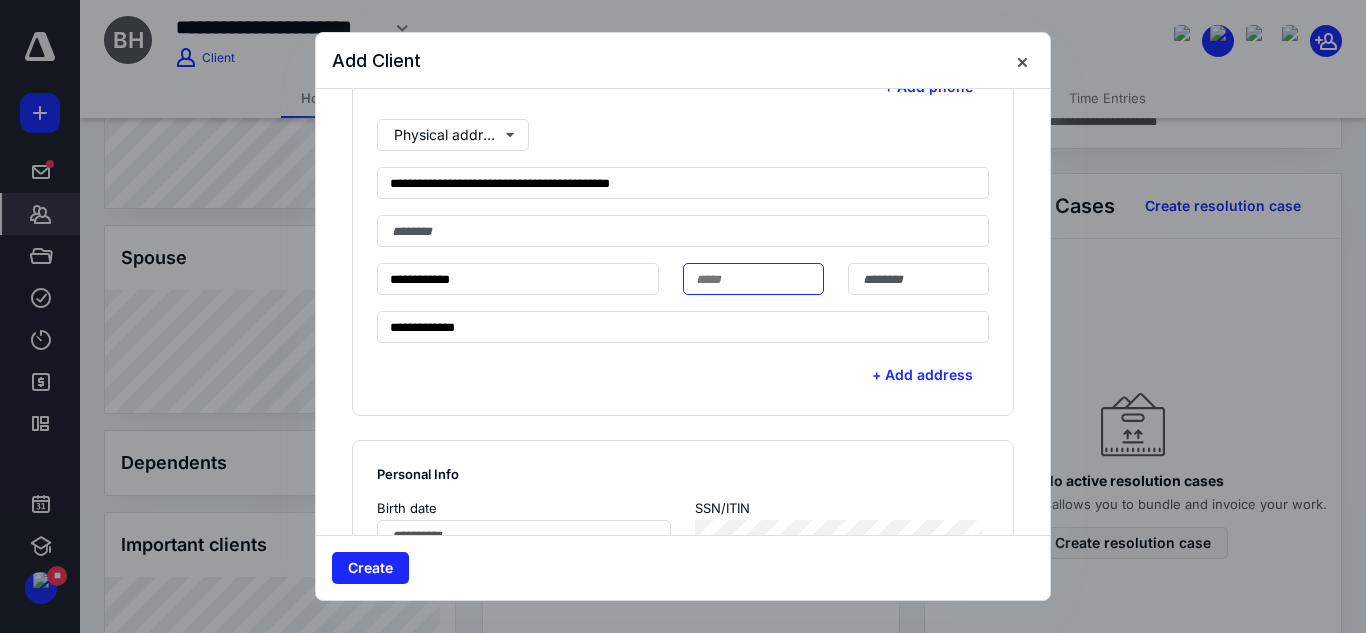 click at bounding box center [753, 279] 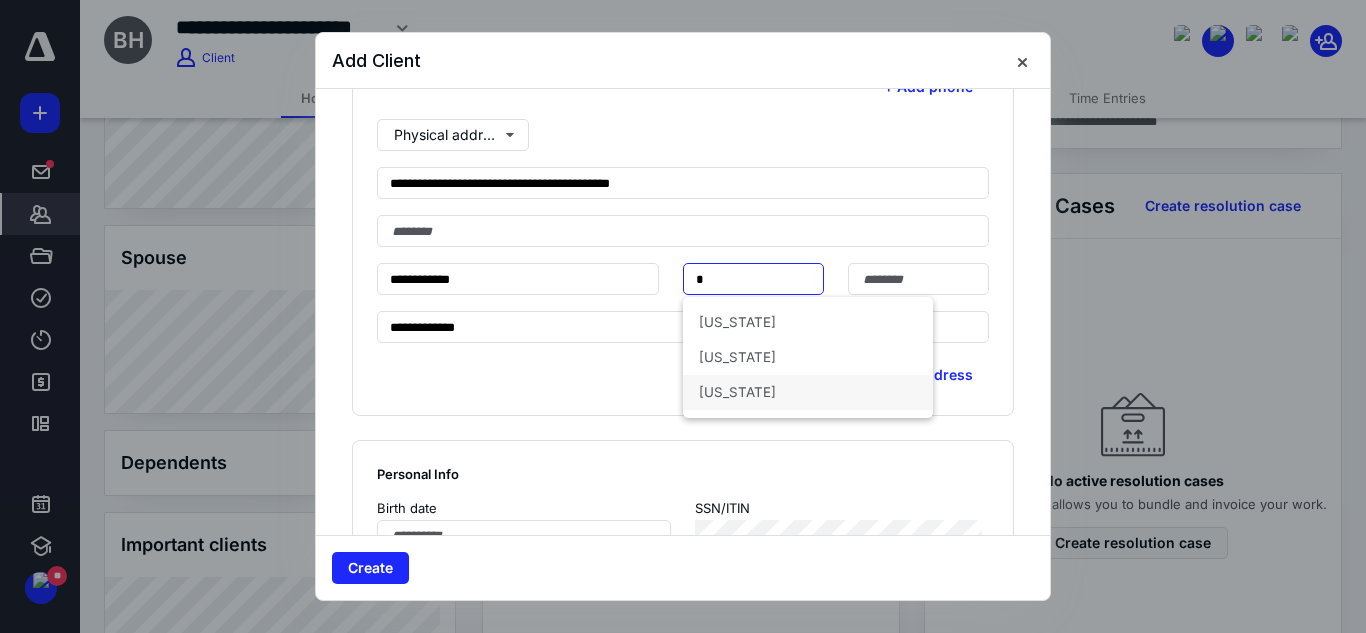 click on "[US_STATE]" at bounding box center (808, 392) 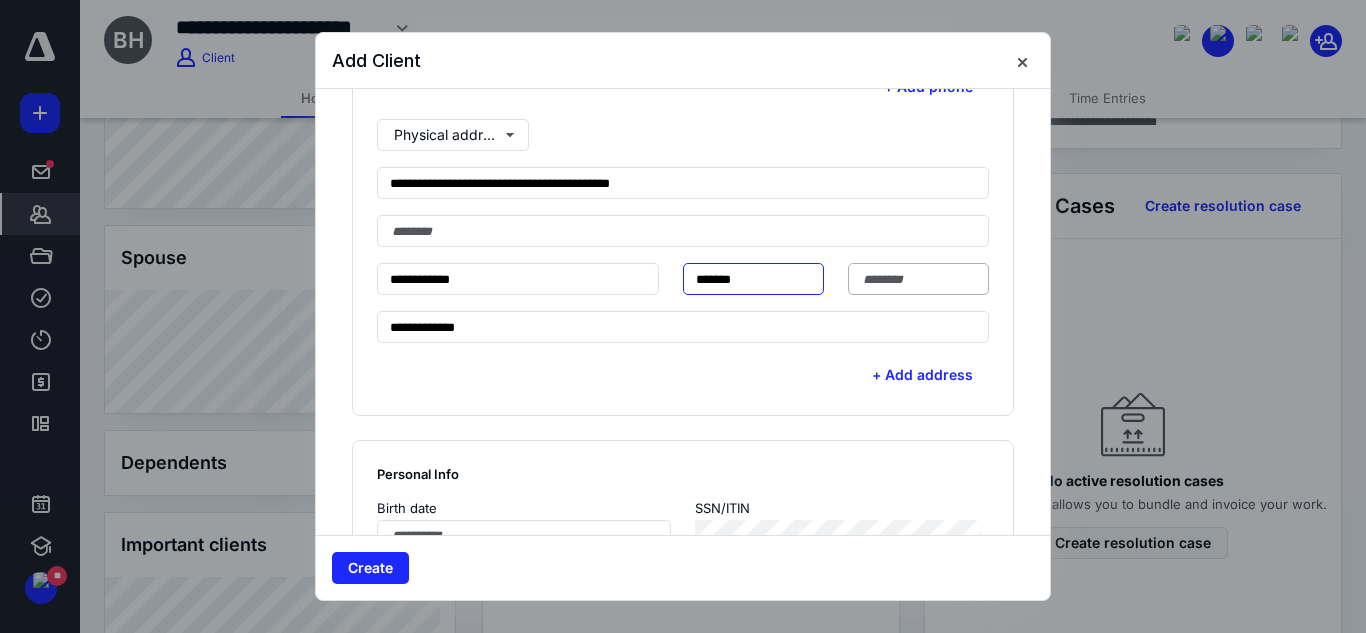 type on "*******" 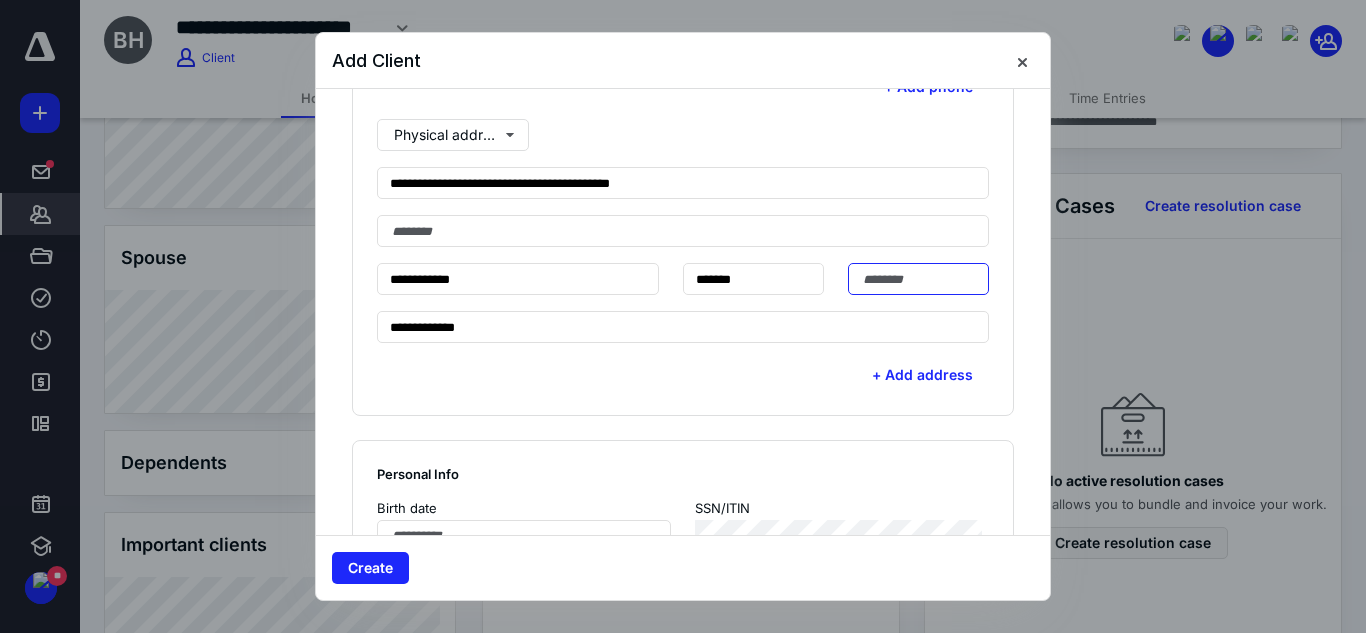 click at bounding box center (918, 279) 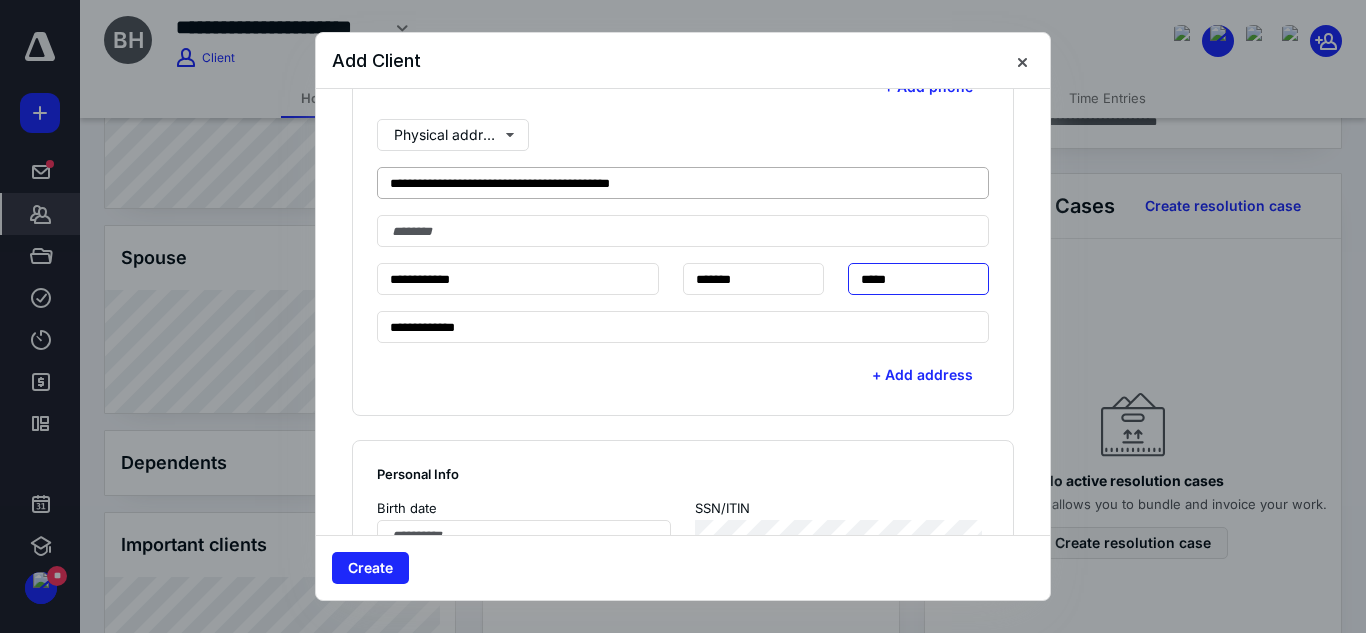 type on "*****" 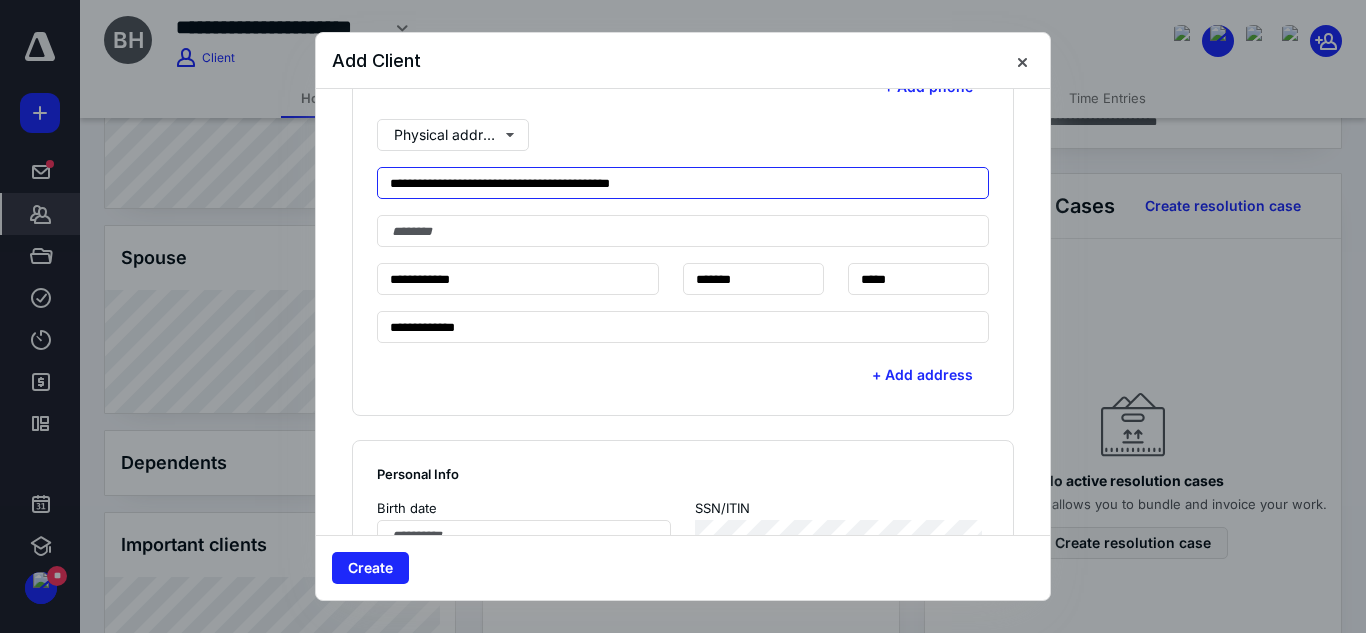 click on "**********" at bounding box center [683, 183] 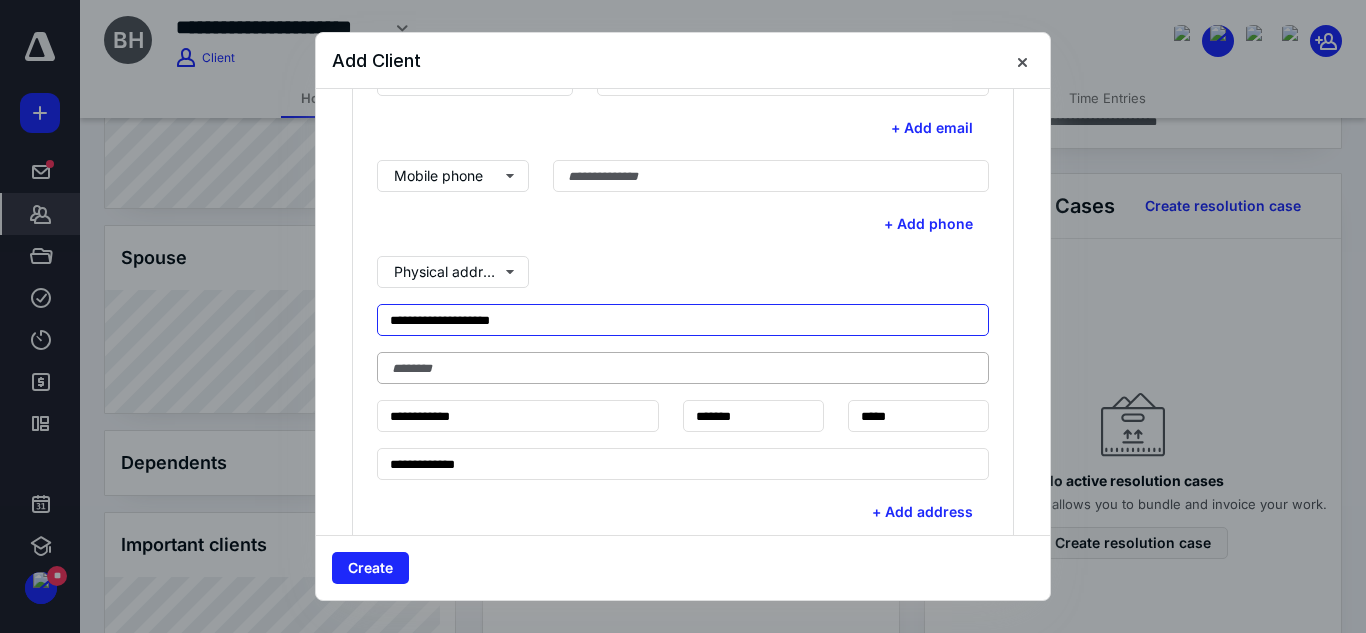 scroll, scrollTop: 560, scrollLeft: 0, axis: vertical 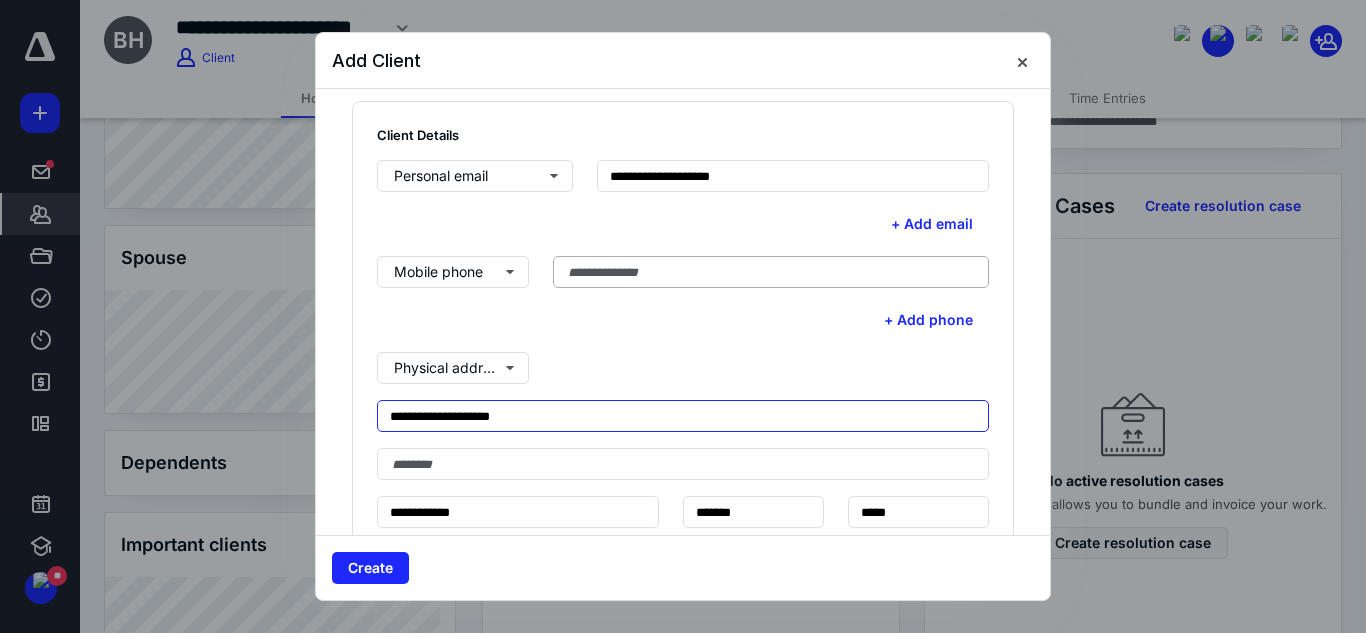 type on "**********" 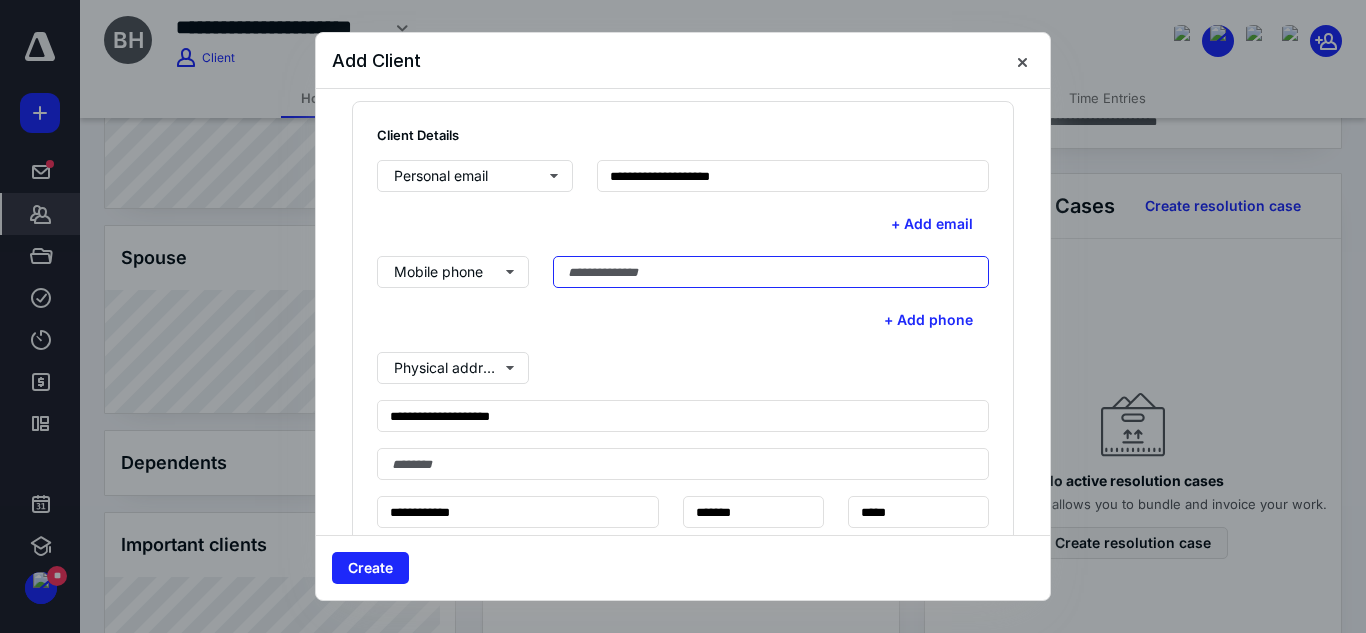 click at bounding box center [771, 272] 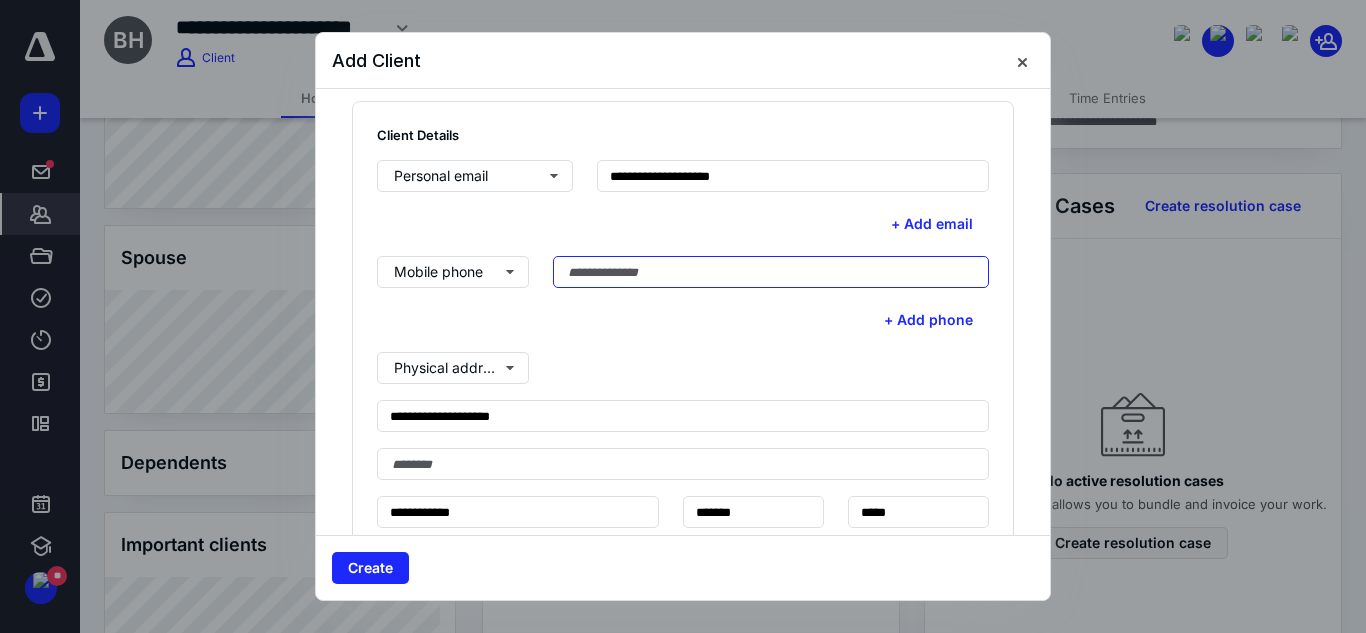 paste on "**********" 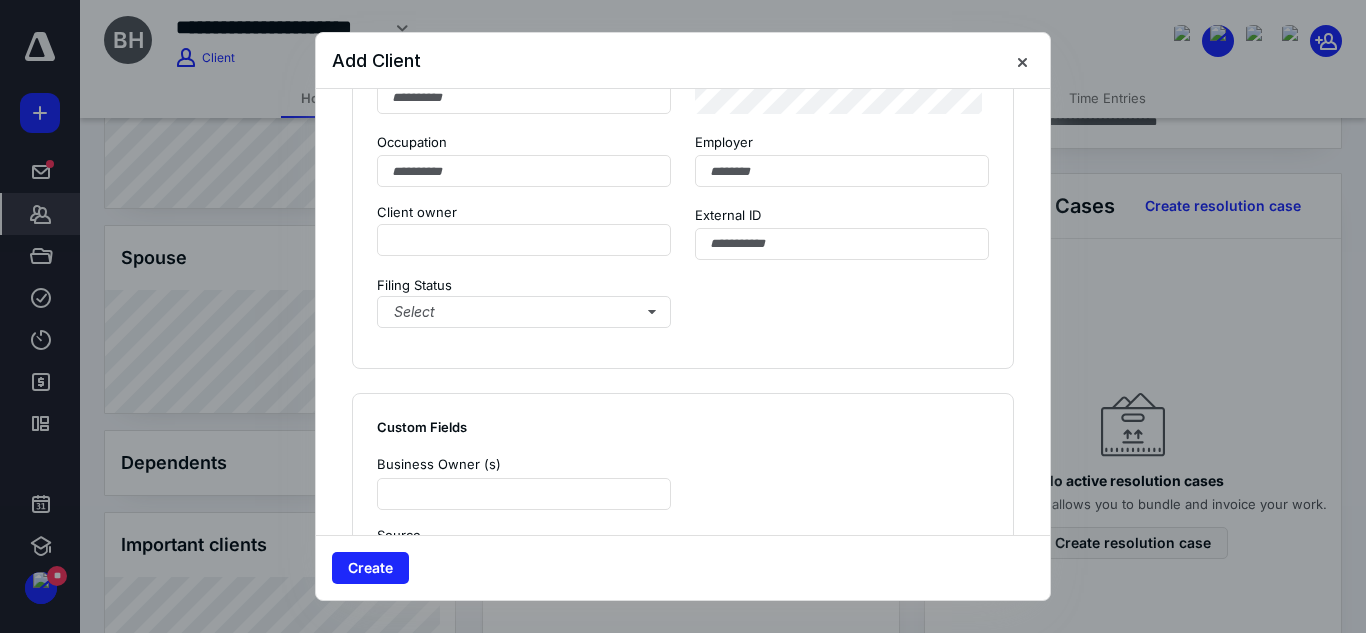 scroll, scrollTop: 1236, scrollLeft: 0, axis: vertical 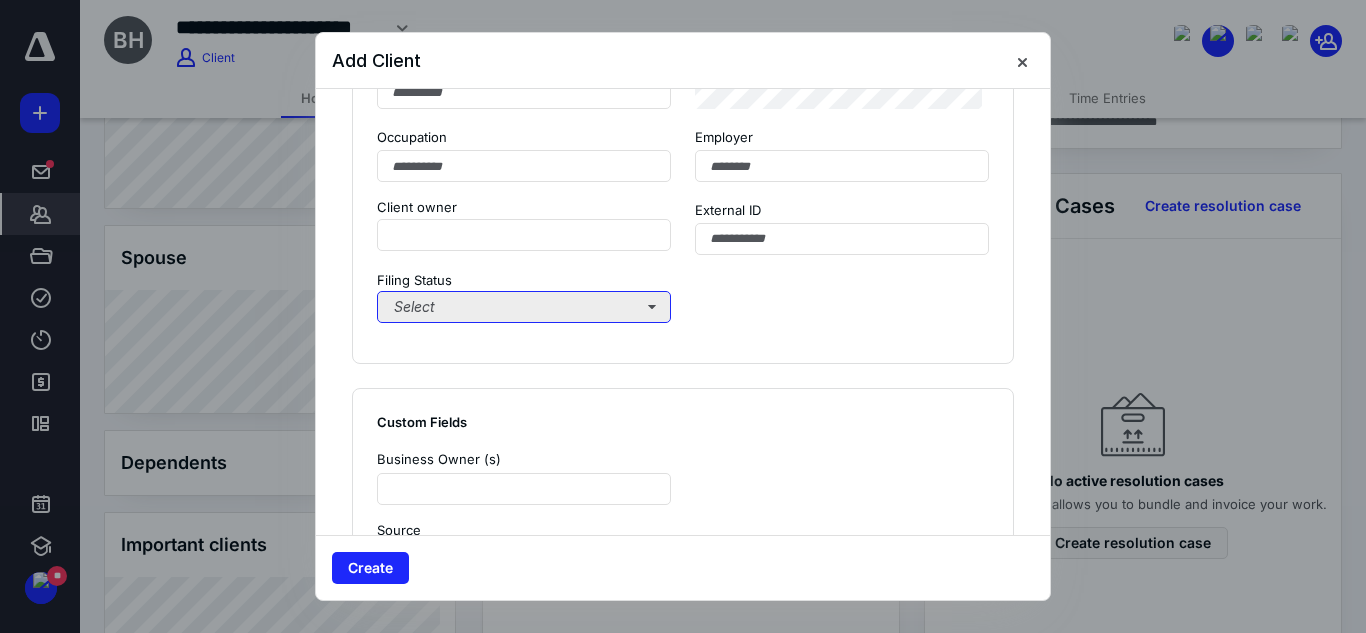 click on "Select" at bounding box center [524, 307] 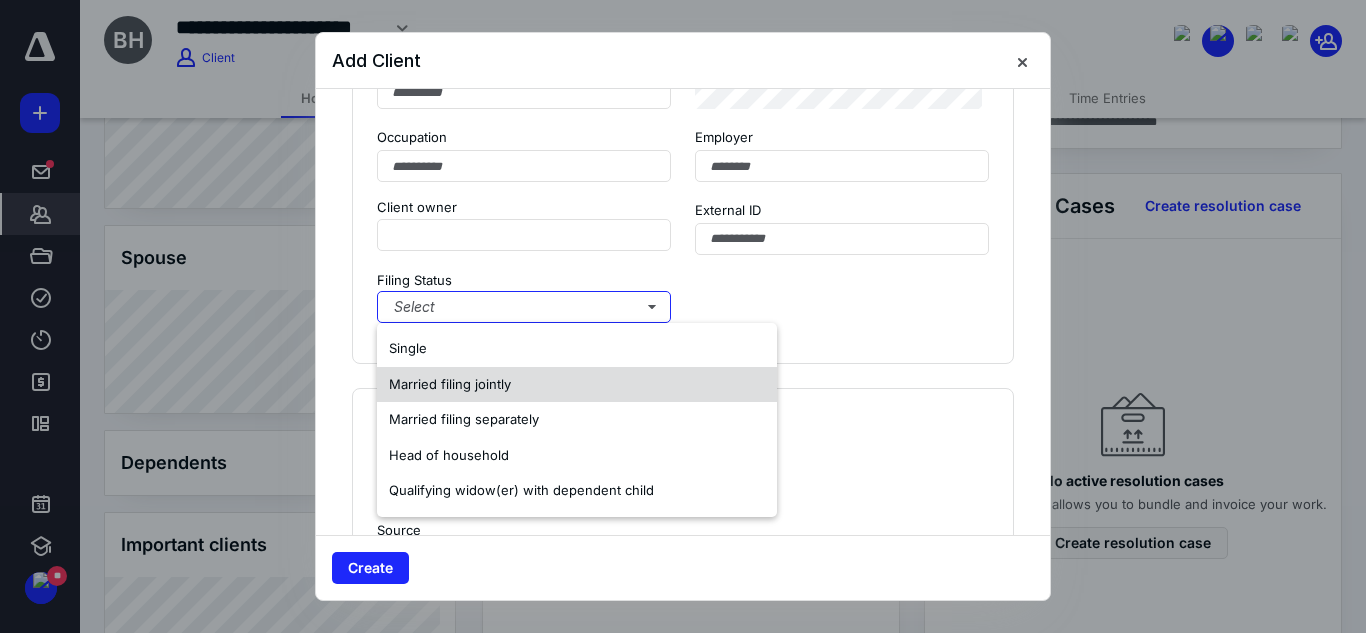 click on "Married filing jointly" at bounding box center [577, 385] 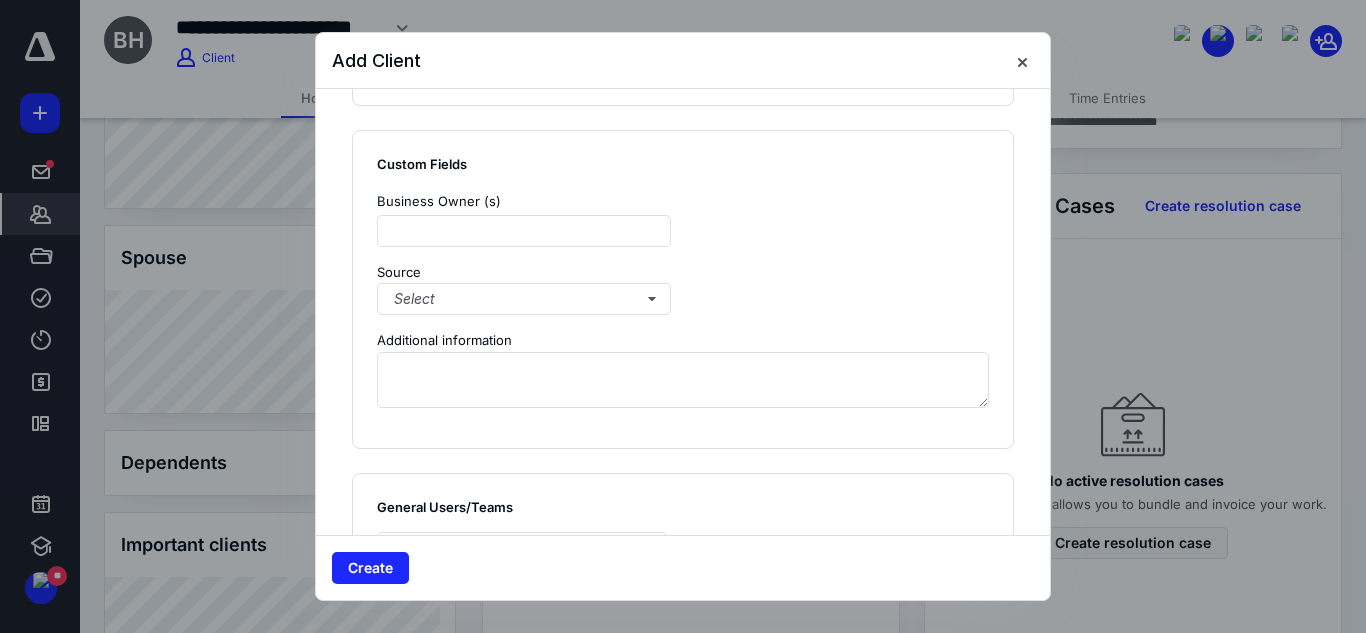 scroll, scrollTop: 1496, scrollLeft: 0, axis: vertical 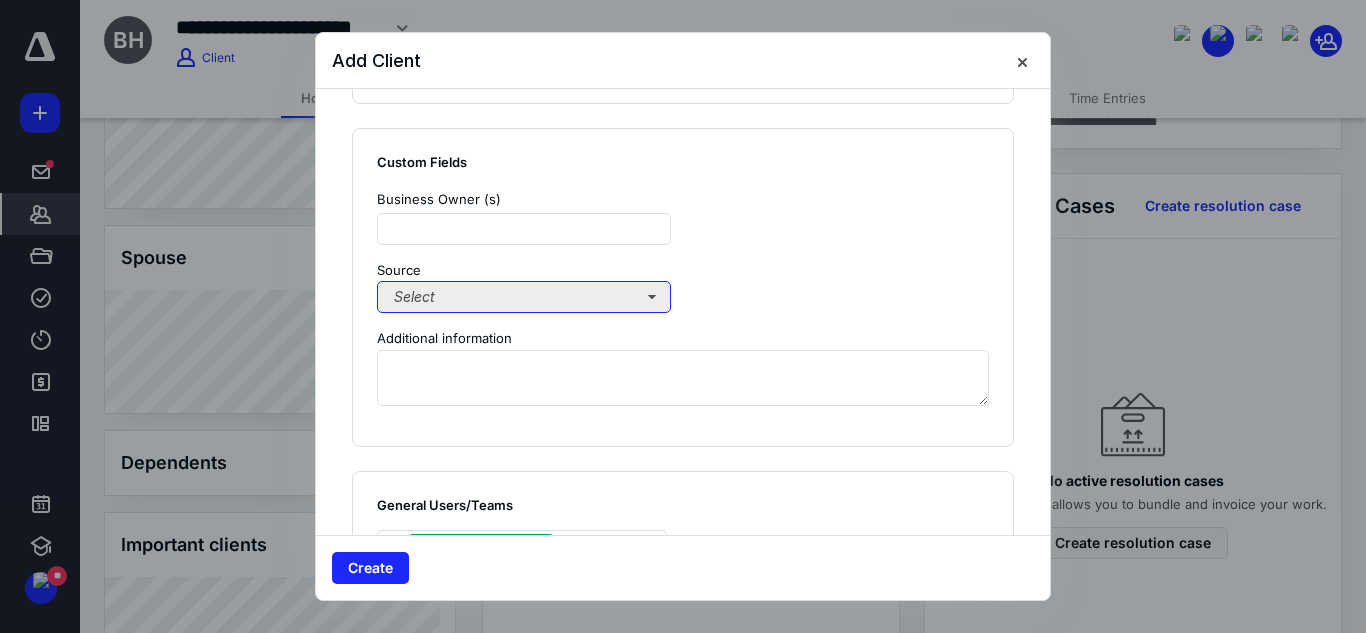 click on "Select" at bounding box center [524, 297] 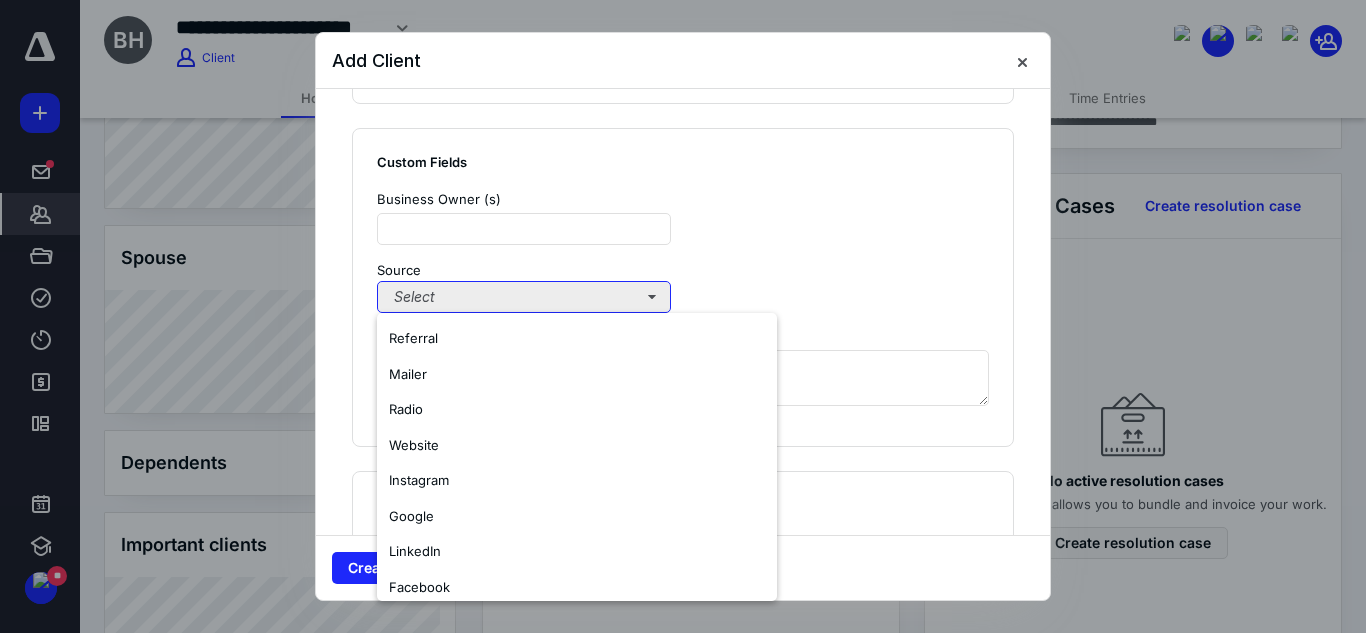 click on "Select" at bounding box center [524, 297] 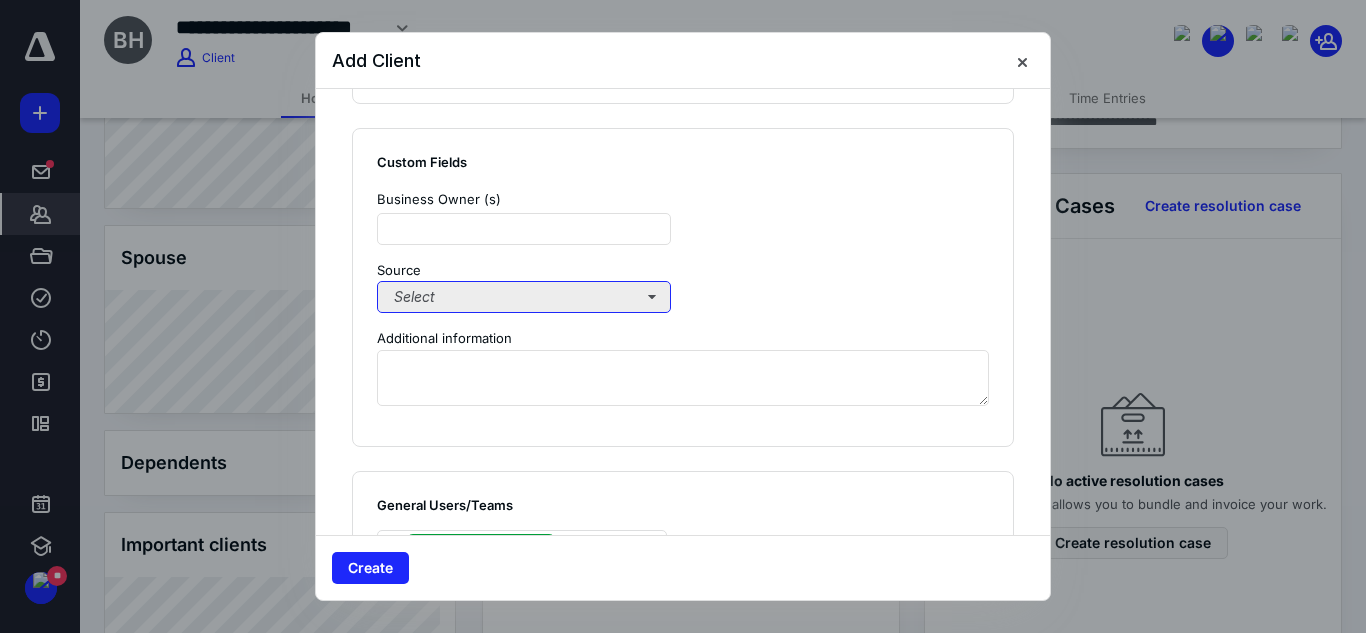 click on "Select" at bounding box center (524, 297) 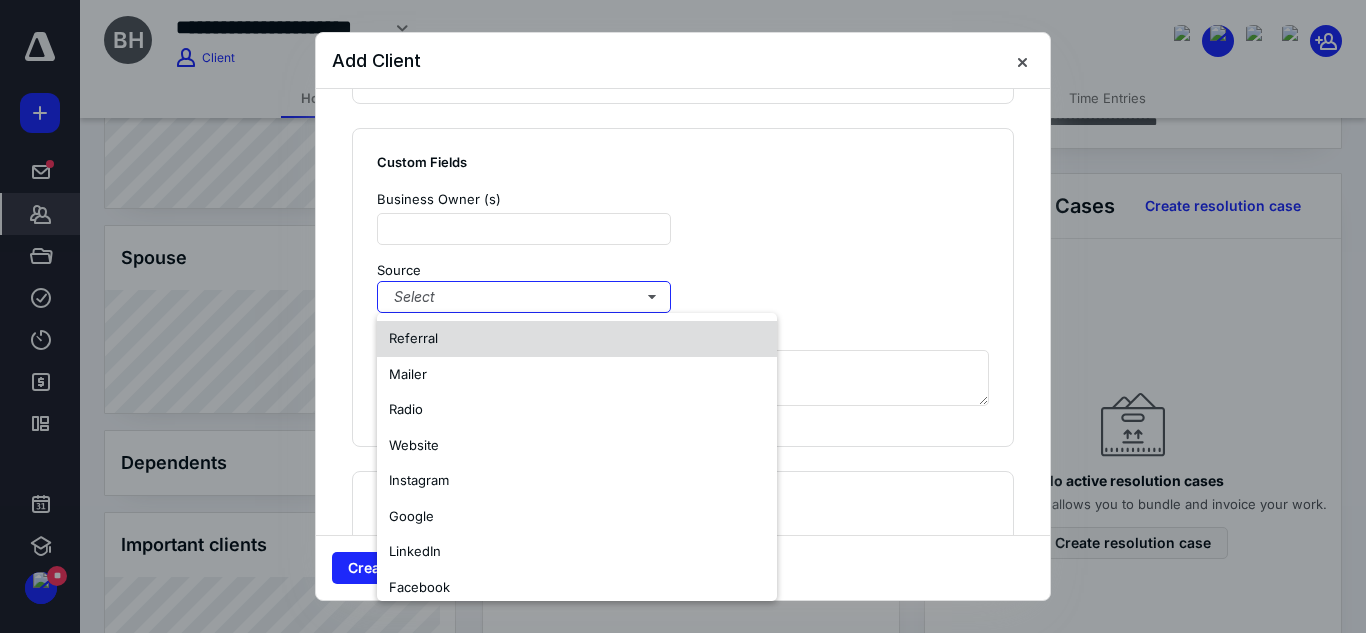 click on "Referral" at bounding box center [577, 339] 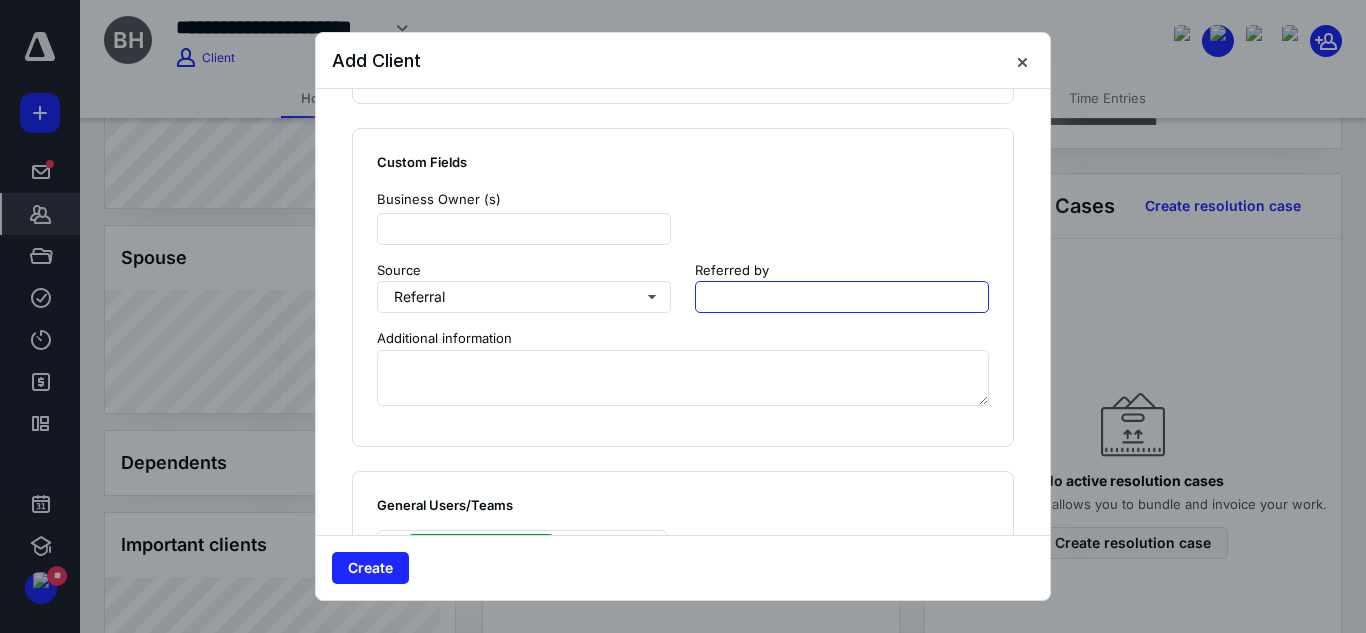 click at bounding box center [842, 297] 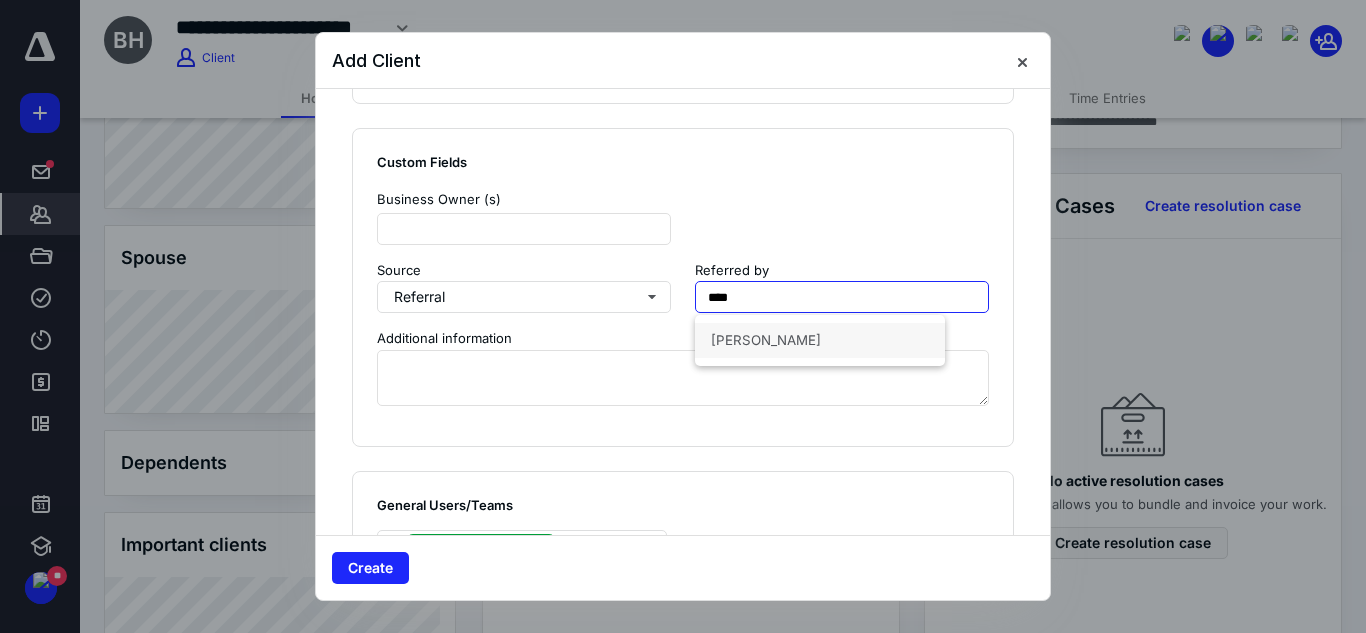 click on "[PERSON_NAME]" at bounding box center (766, 340) 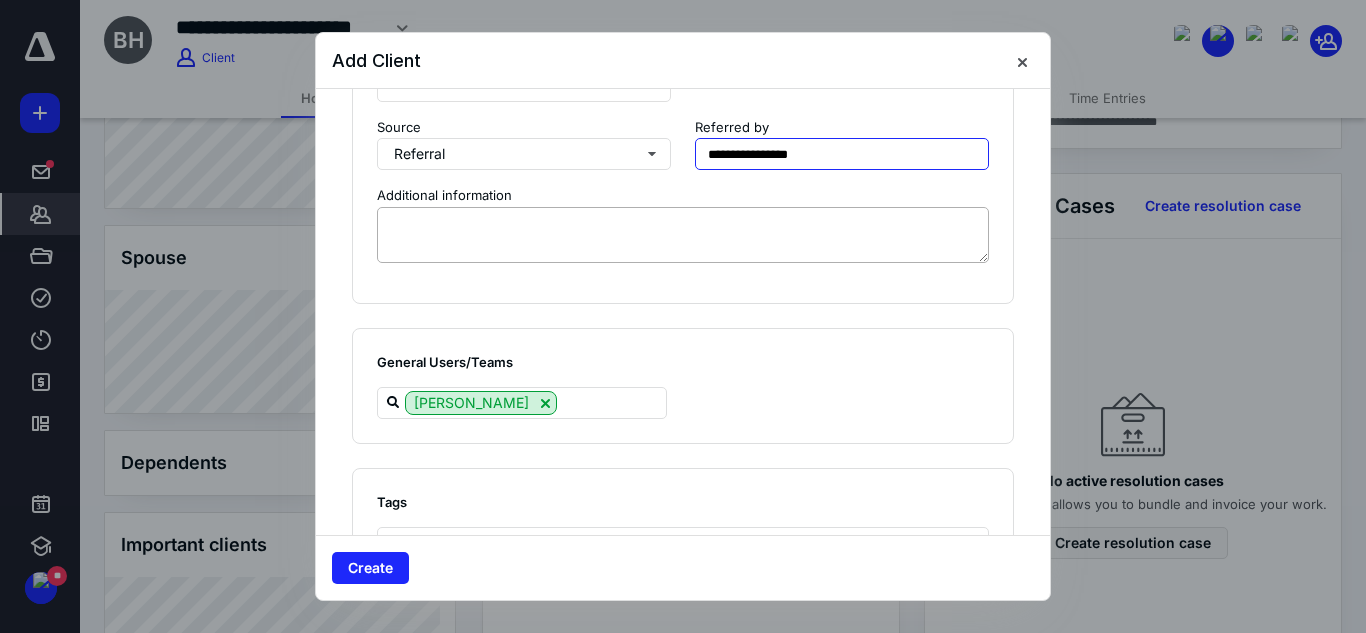 scroll, scrollTop: 1720, scrollLeft: 0, axis: vertical 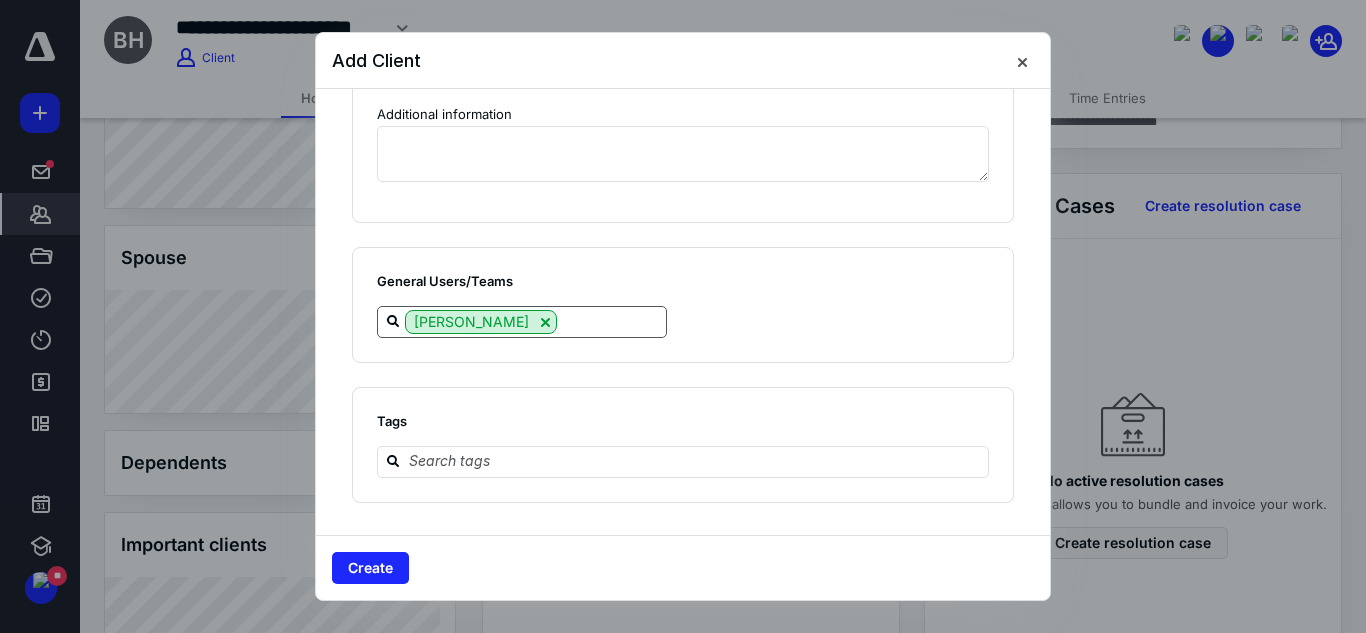 type on "**********" 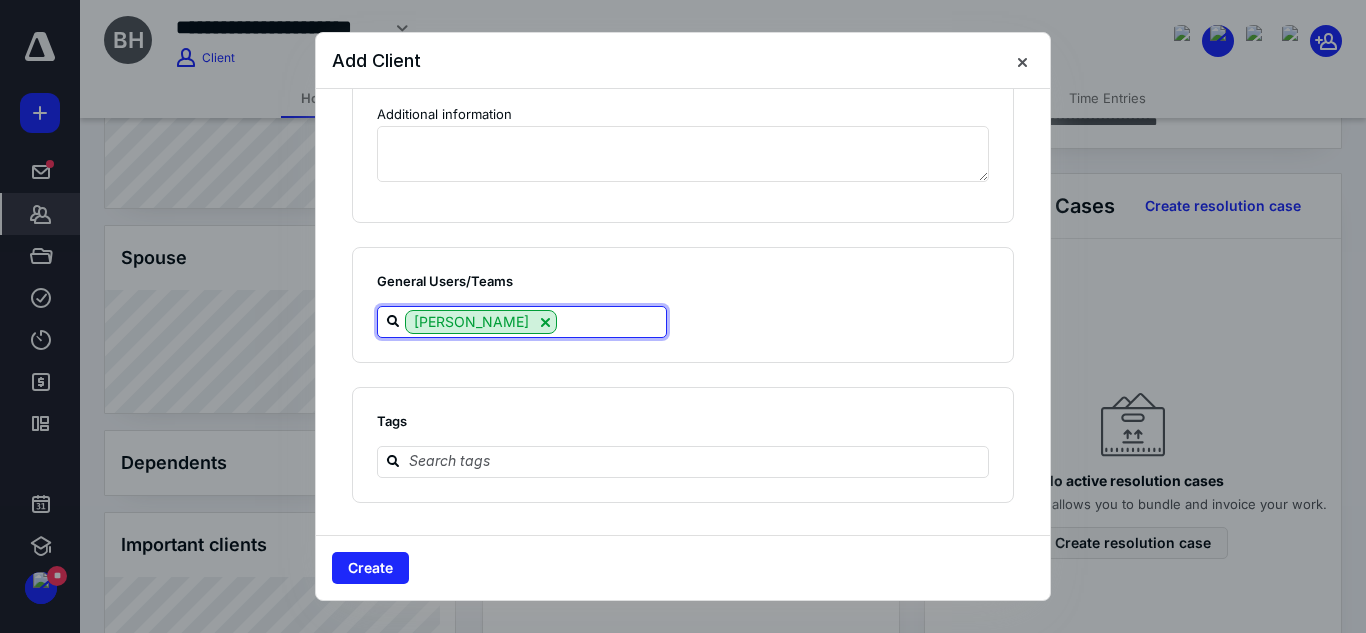 click at bounding box center [611, 321] 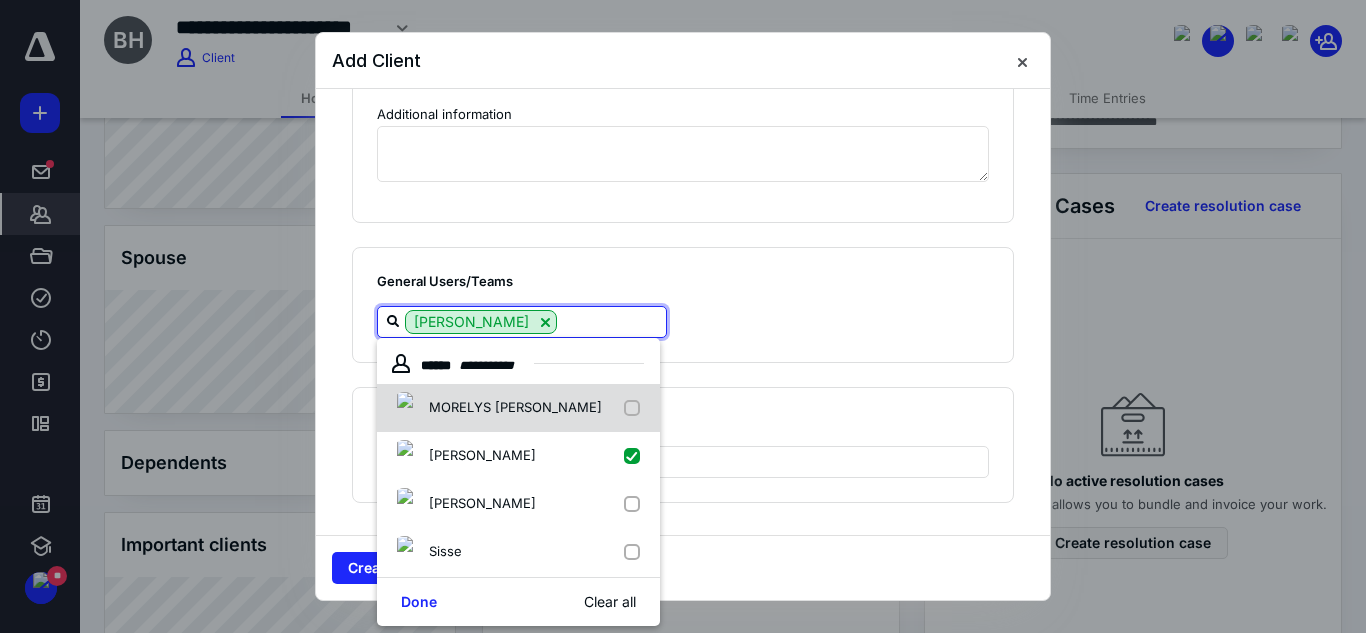 click at bounding box center (636, 408) 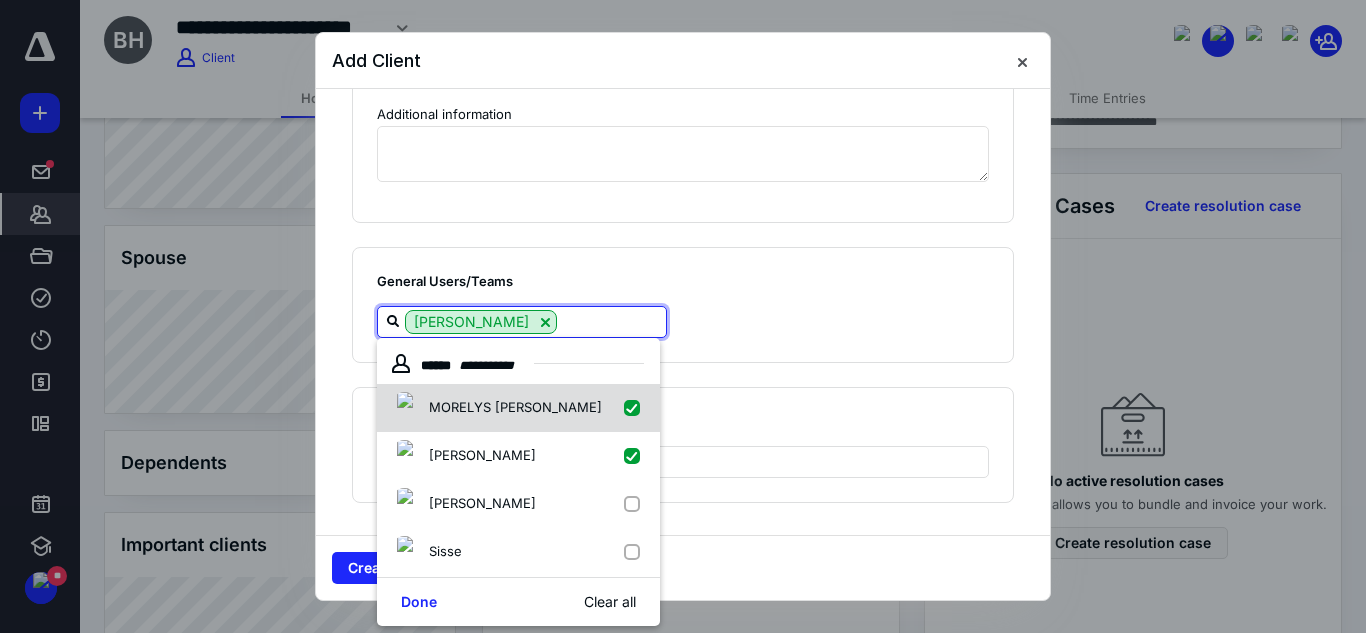 checkbox on "true" 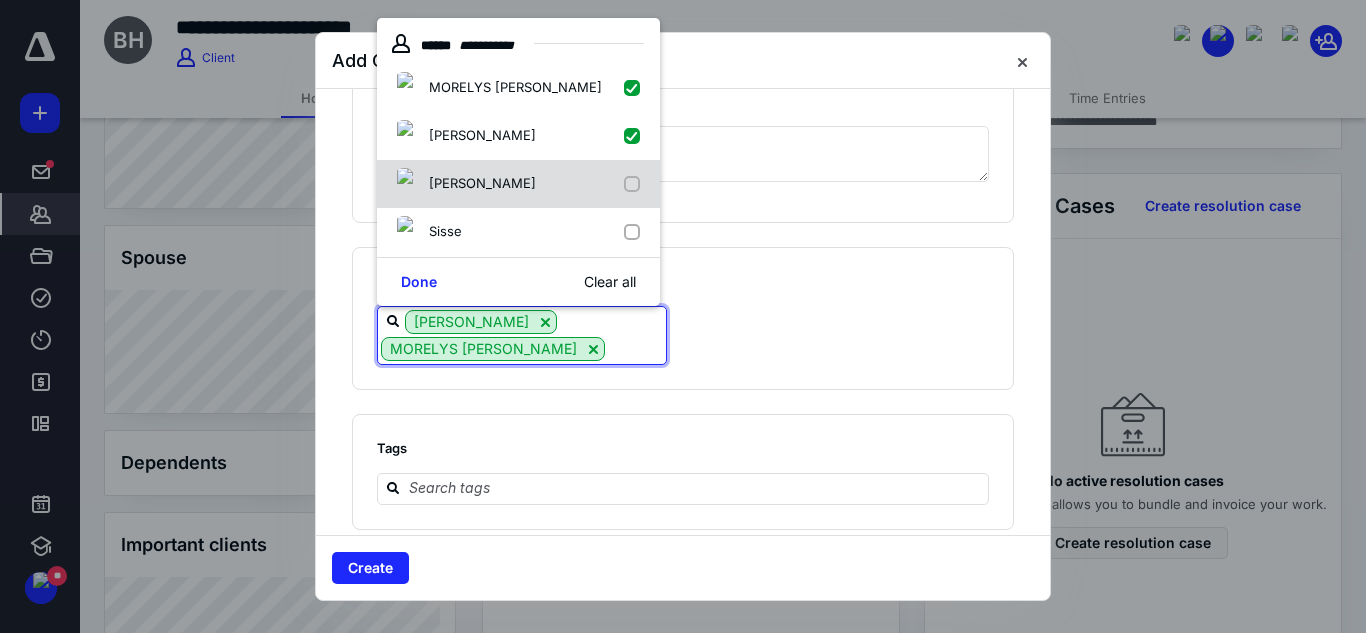 click at bounding box center [636, 184] 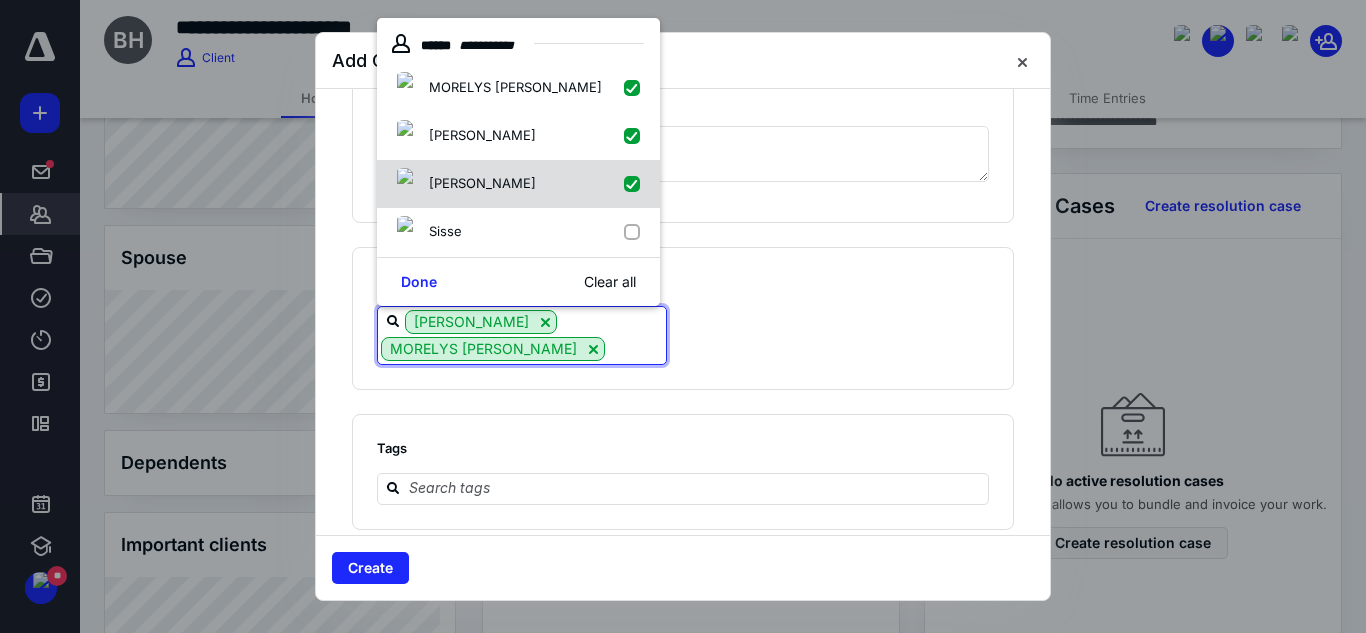 checkbox on "true" 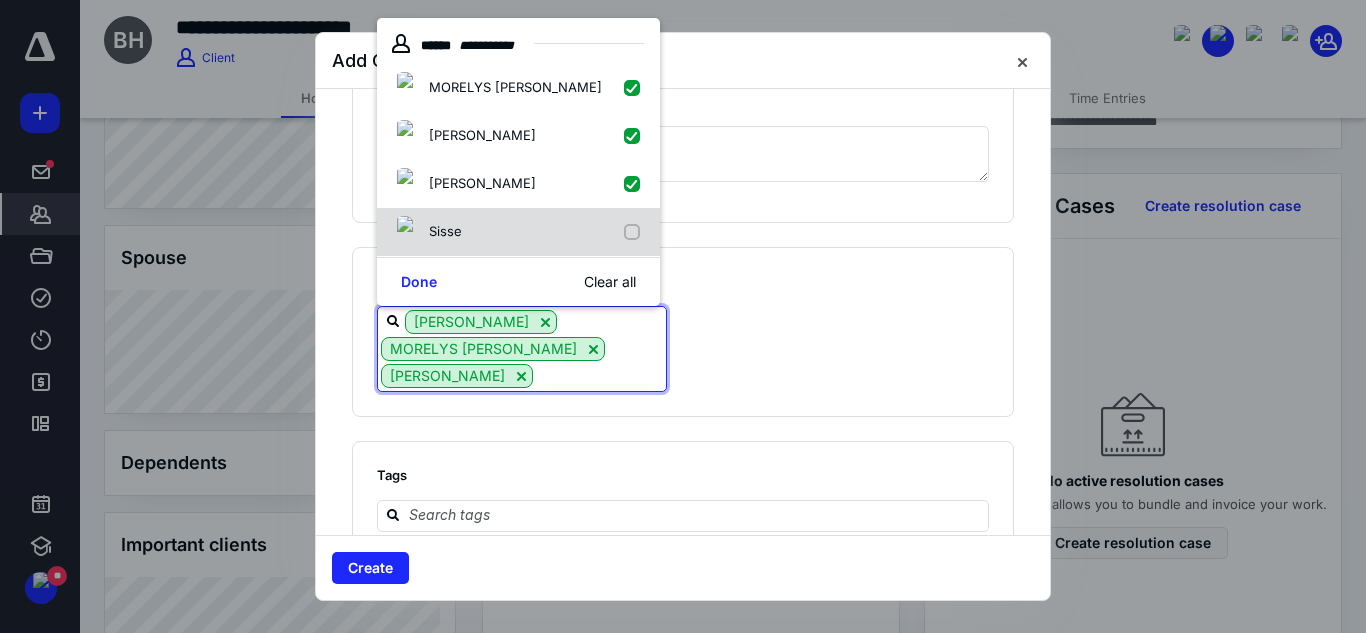 click at bounding box center [636, 232] 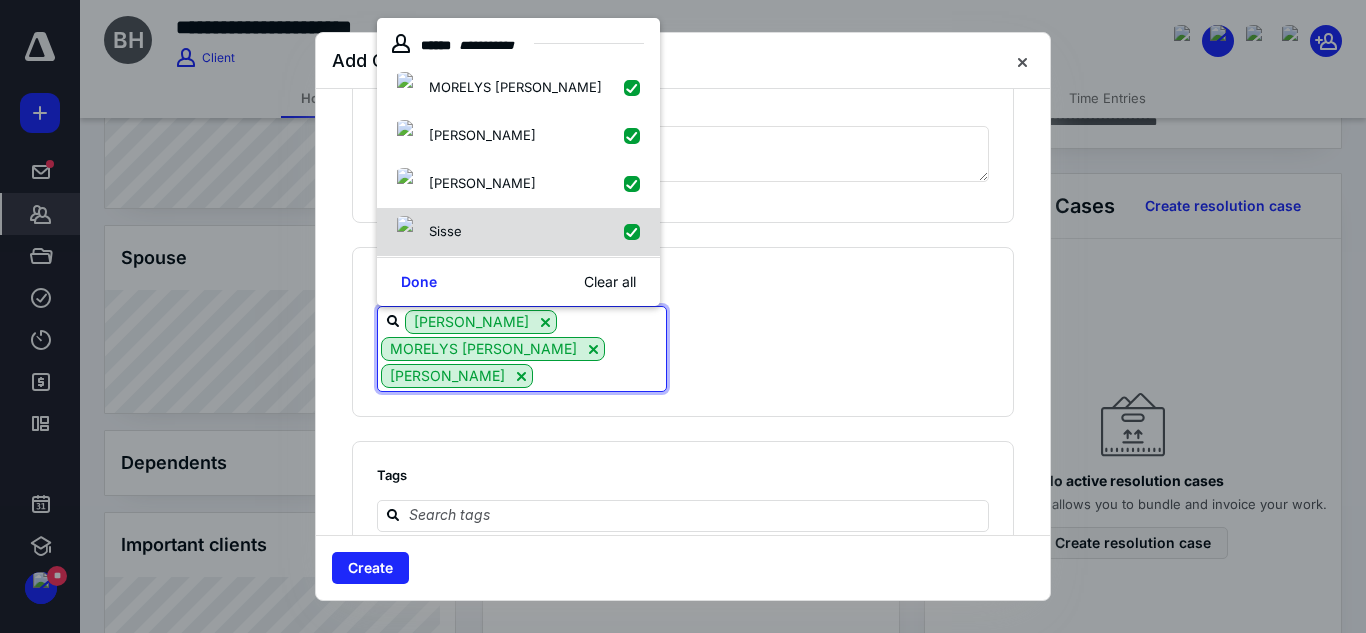 checkbox on "true" 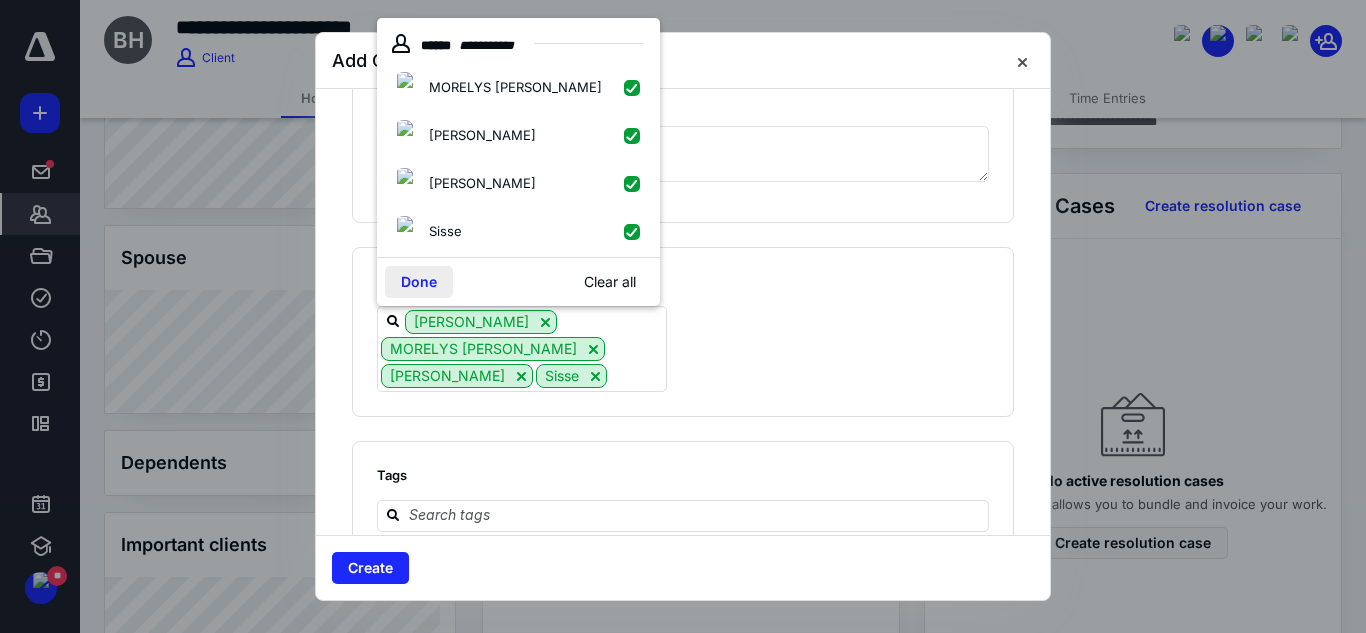 click on "Done" at bounding box center (419, 282) 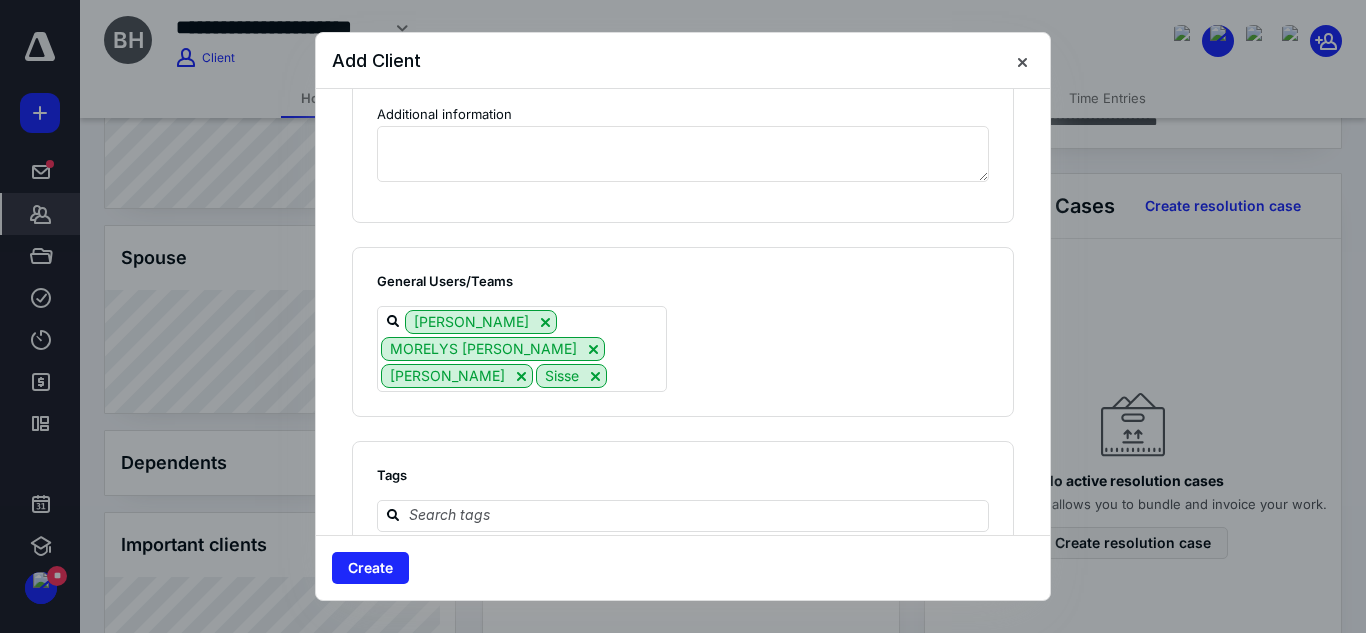 scroll, scrollTop: 1774, scrollLeft: 0, axis: vertical 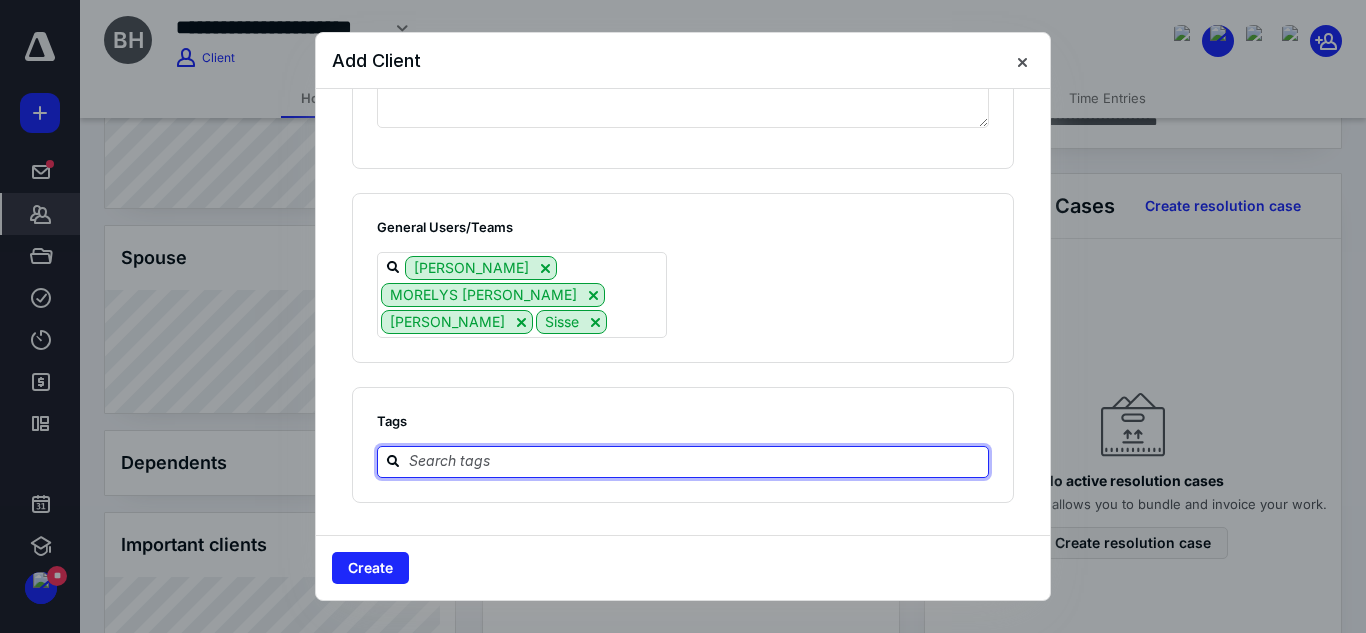 click at bounding box center (695, 461) 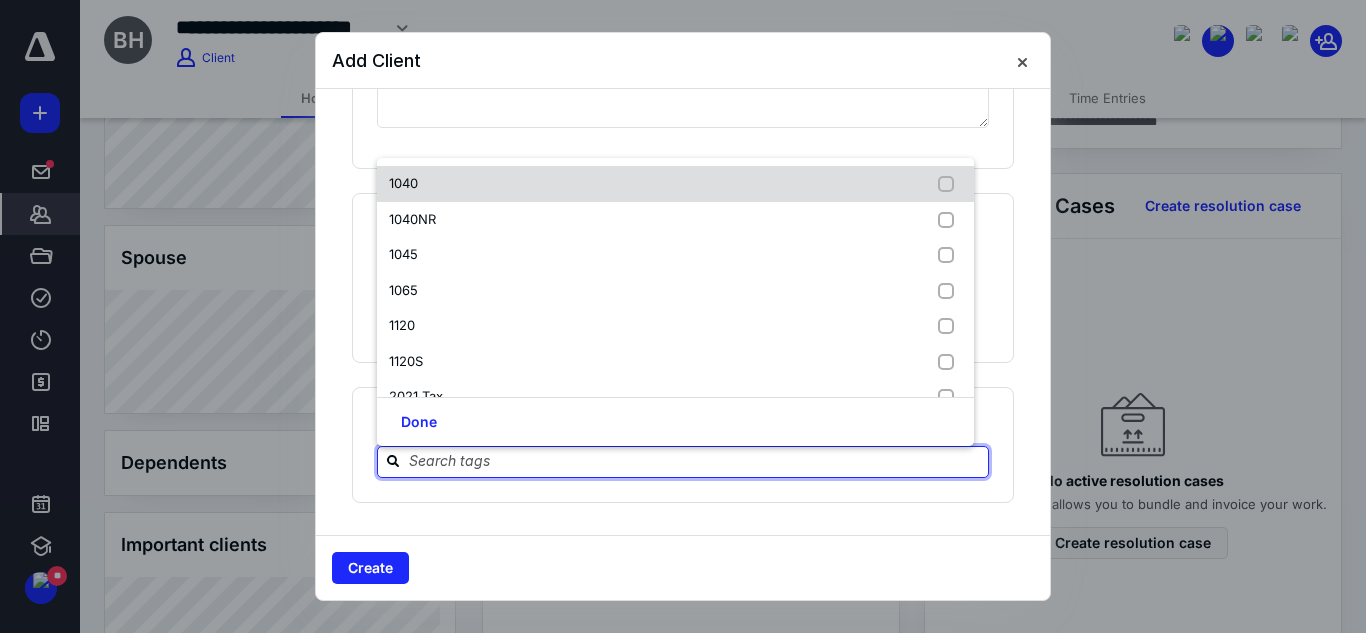 click on "1040" at bounding box center [675, 184] 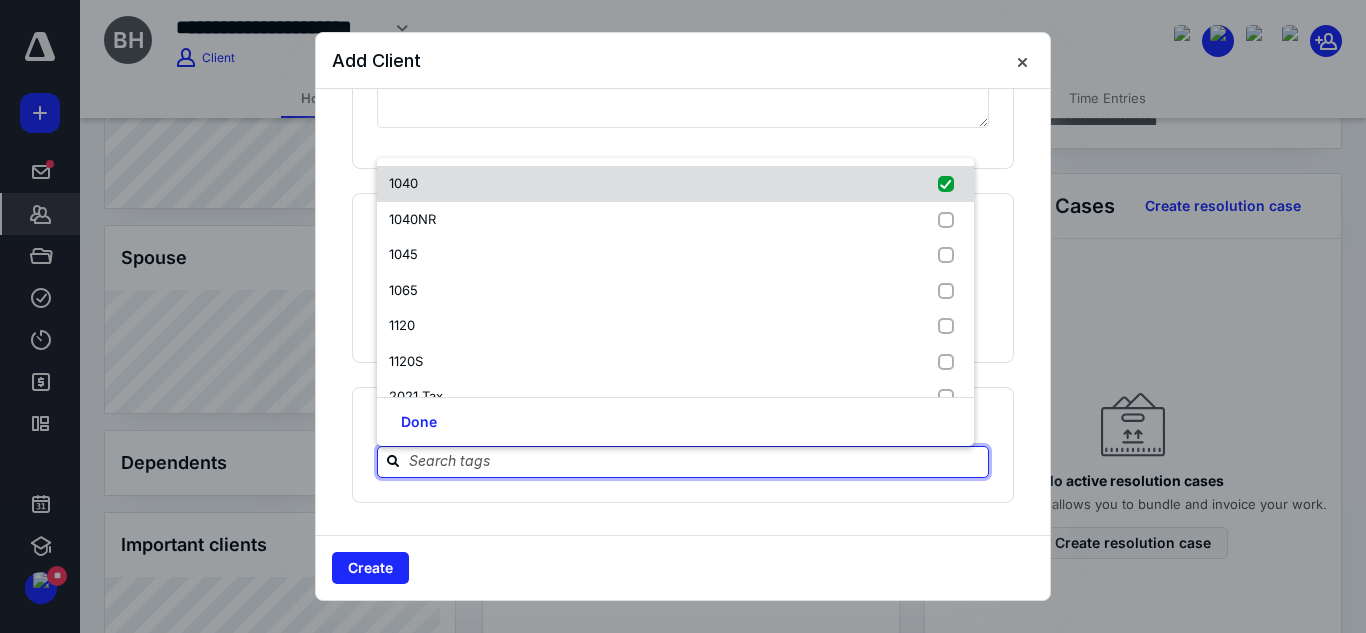 checkbox on "true" 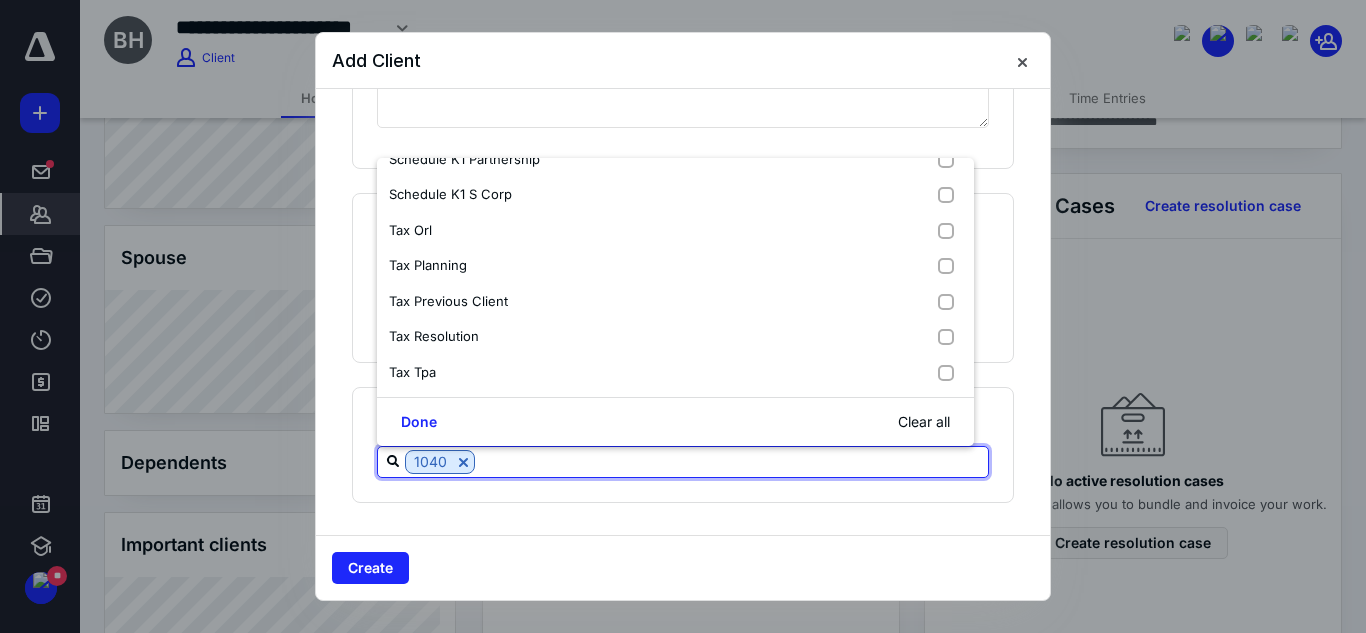 scroll, scrollTop: 1055, scrollLeft: 0, axis: vertical 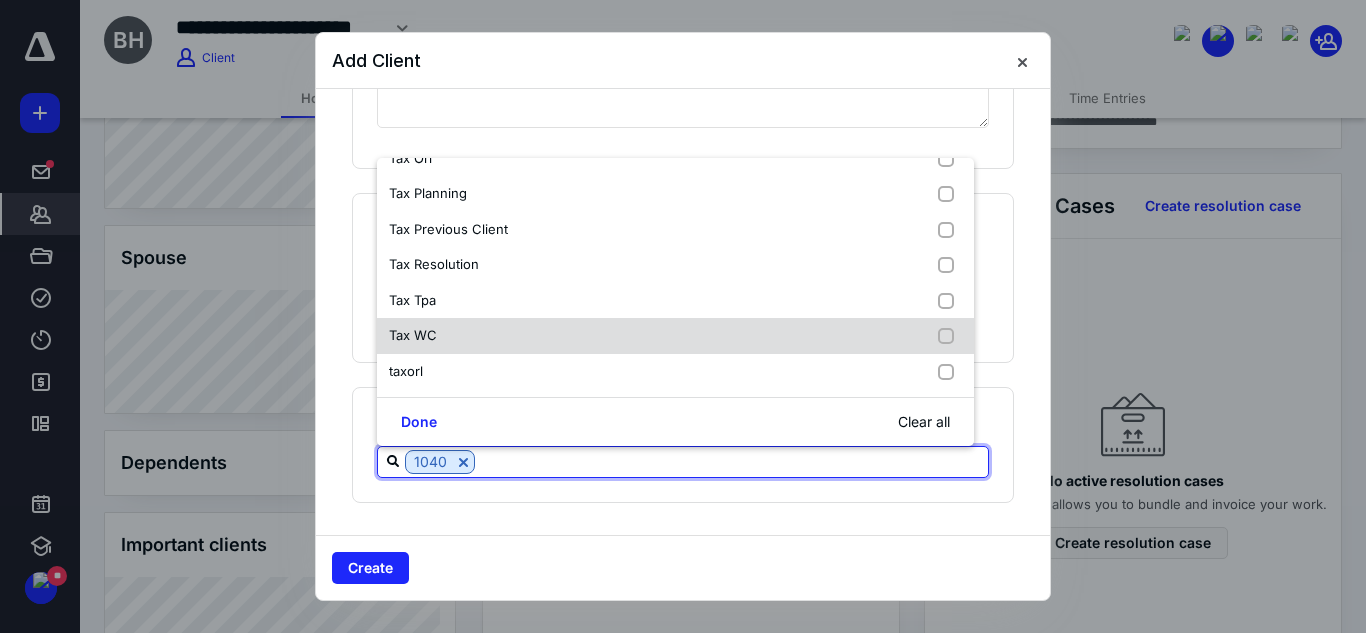 click on "Tax WC" at bounding box center [675, 336] 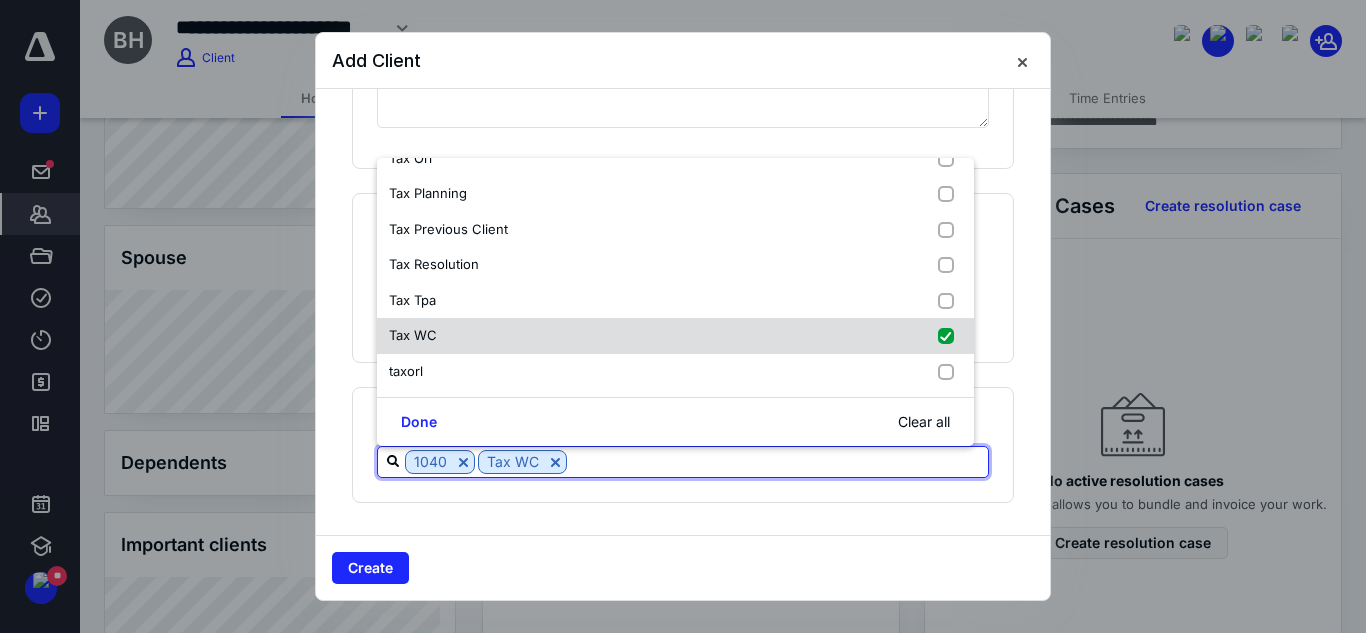 checkbox on "true" 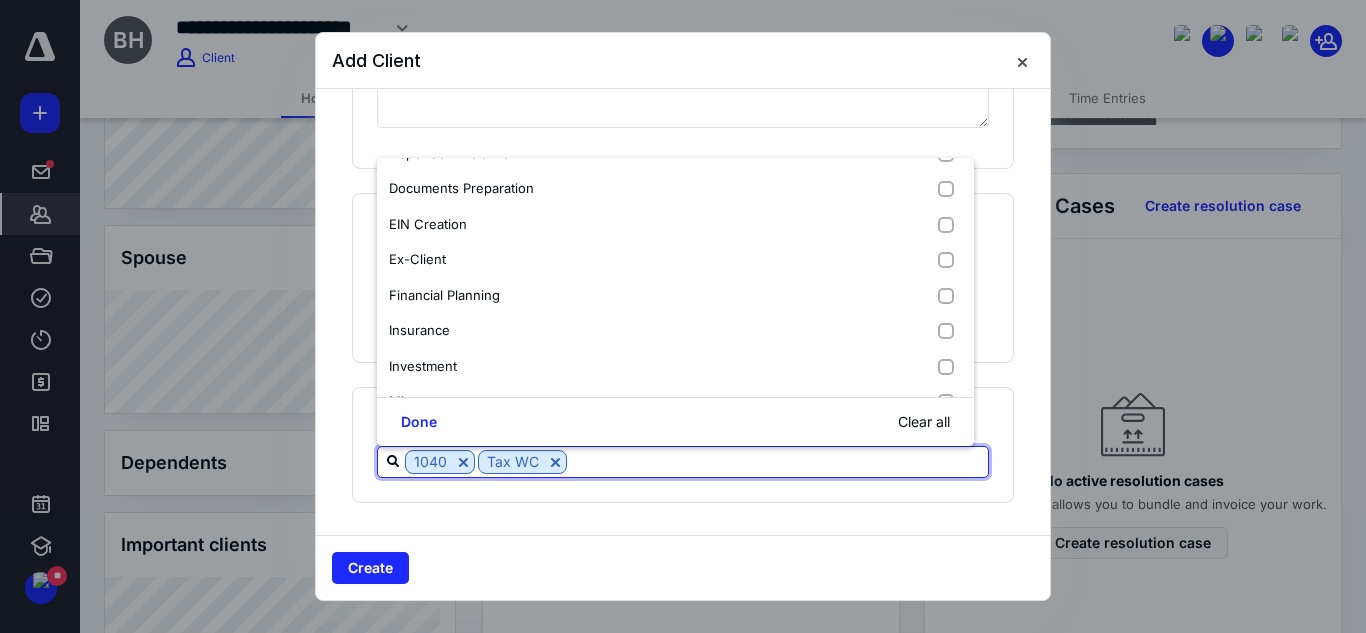 scroll, scrollTop: 420, scrollLeft: 0, axis: vertical 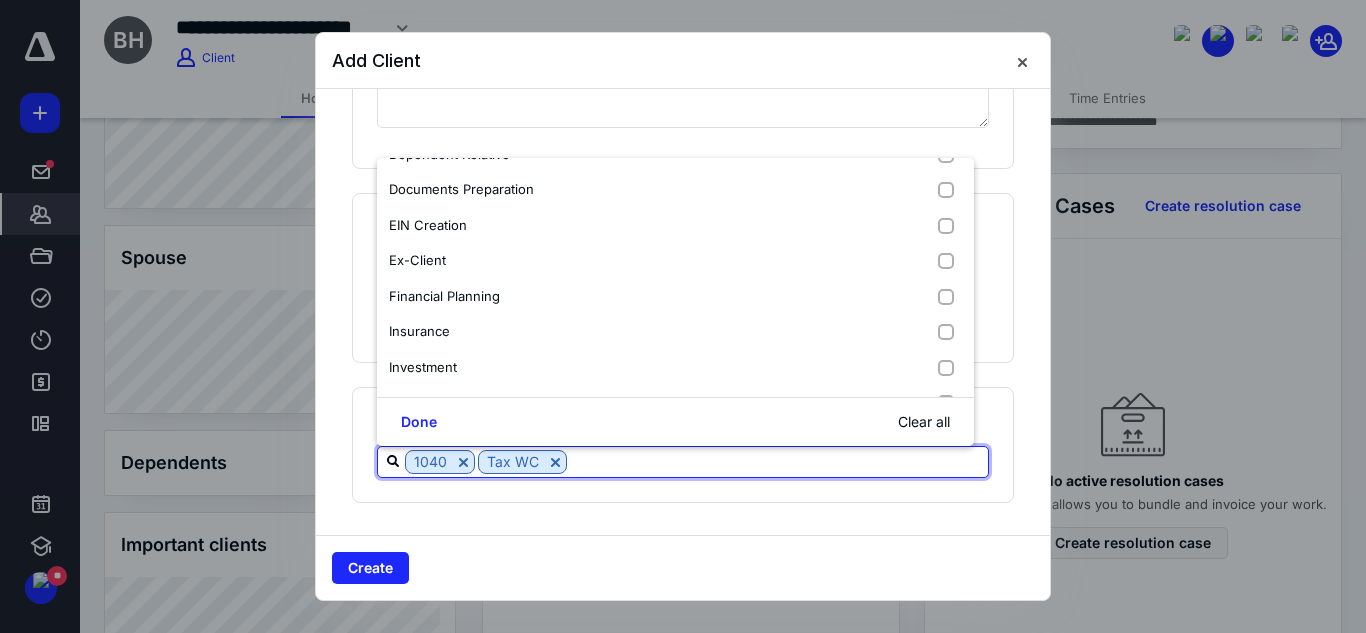 click on "Financial Planning" at bounding box center [444, 296] 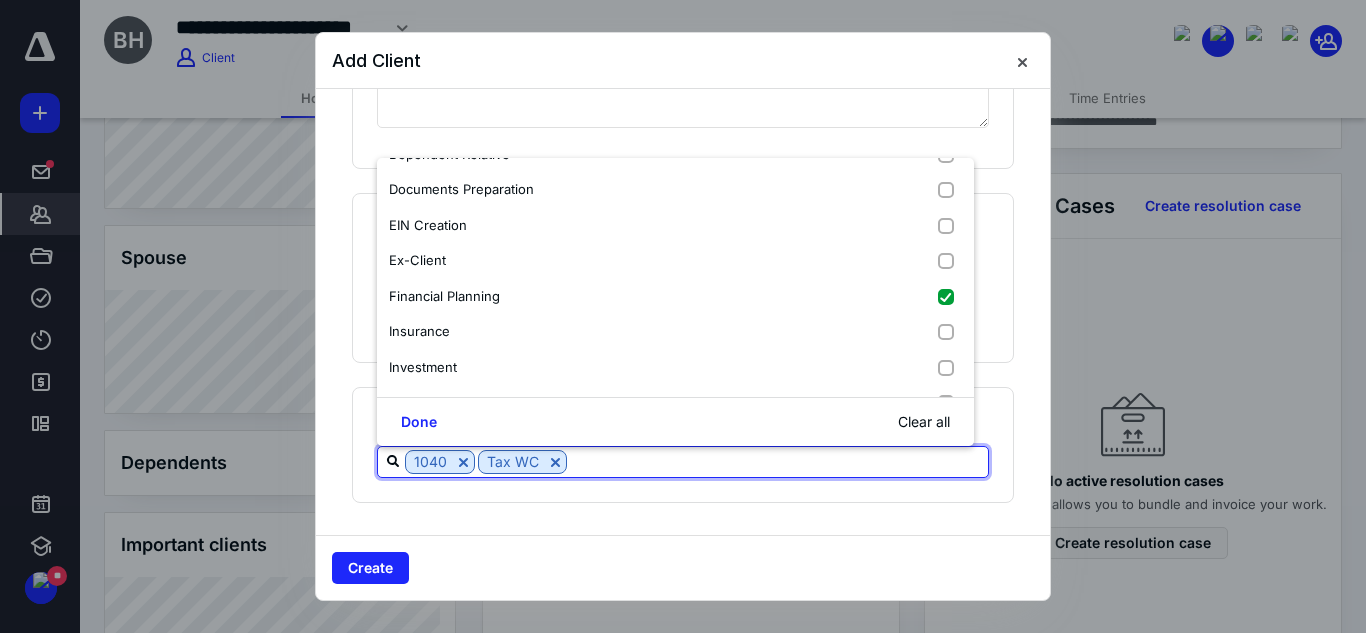 checkbox on "true" 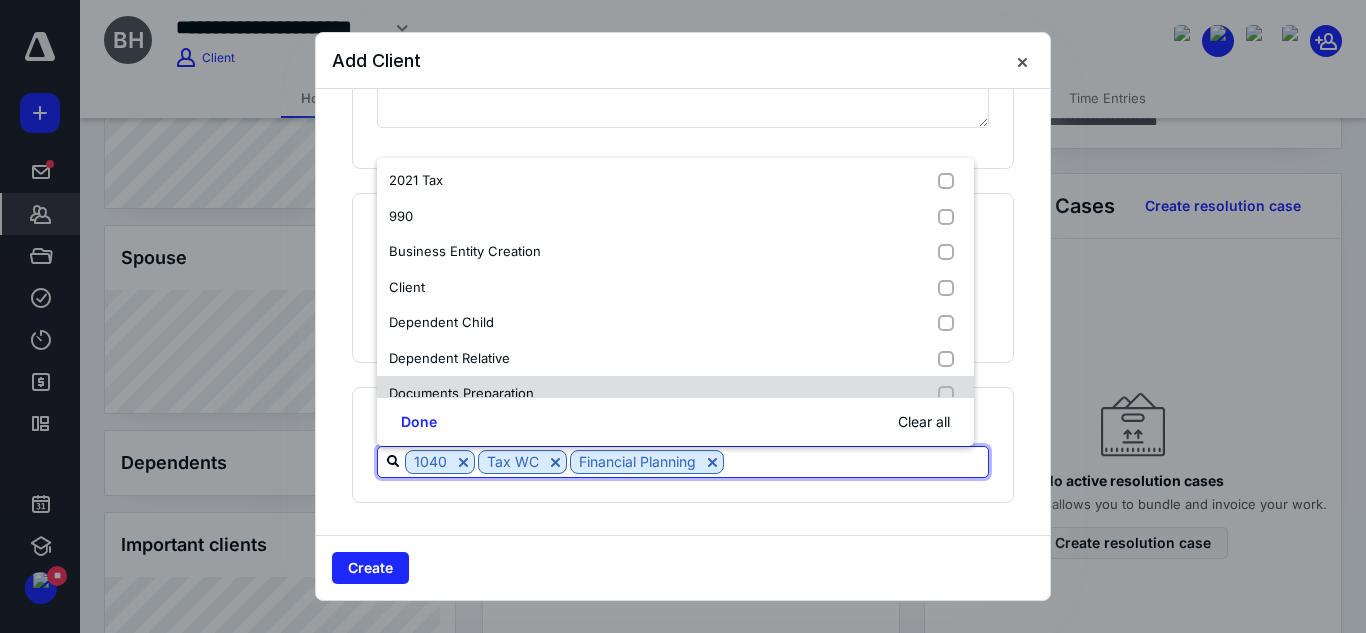 scroll, scrollTop: 214, scrollLeft: 0, axis: vertical 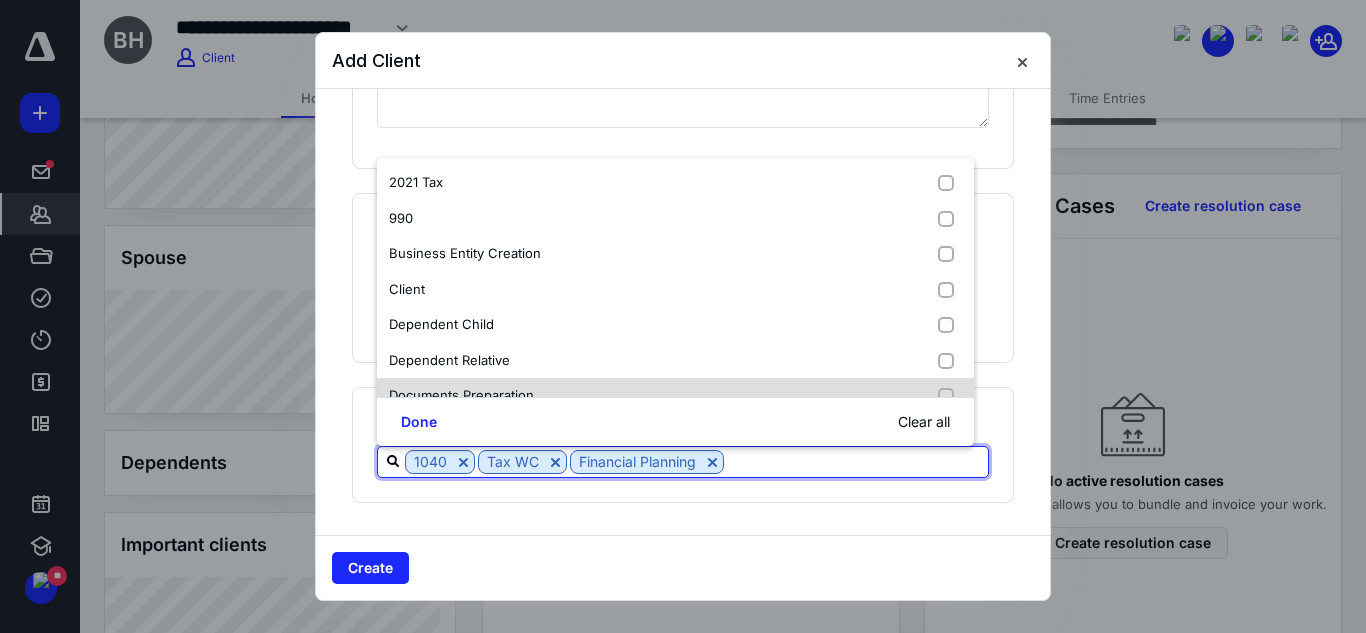 click on "Client" at bounding box center [675, 290] 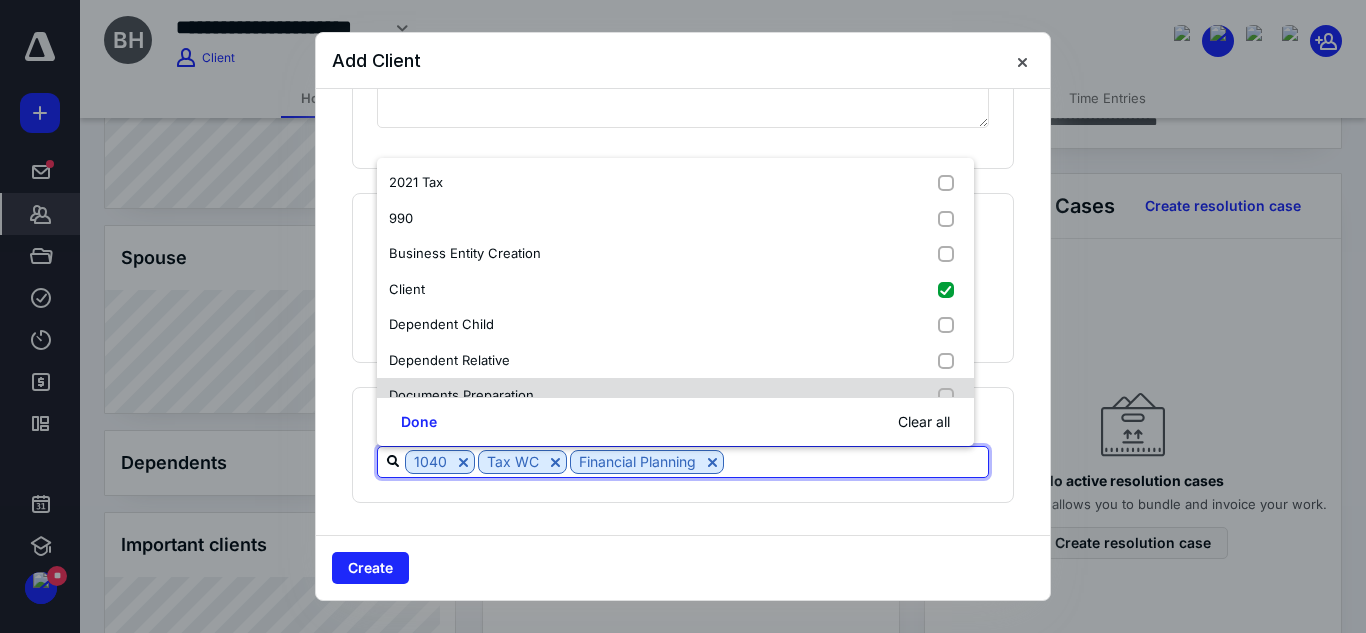 checkbox on "true" 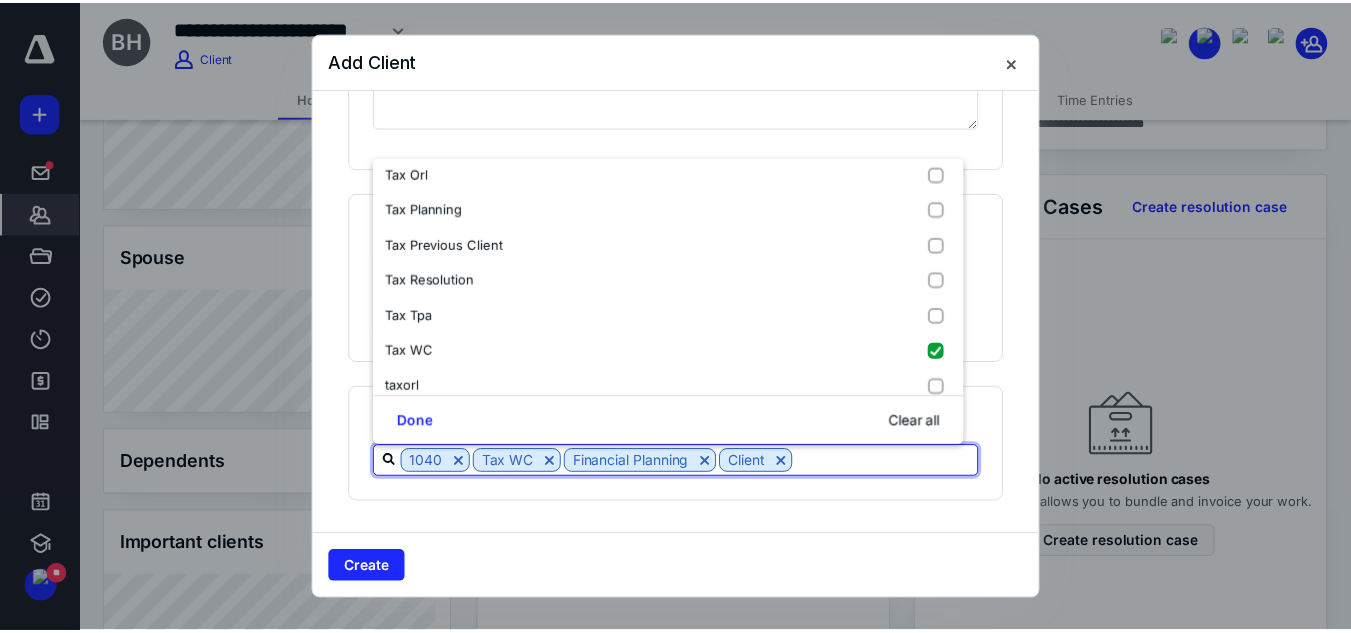 scroll, scrollTop: 1055, scrollLeft: 0, axis: vertical 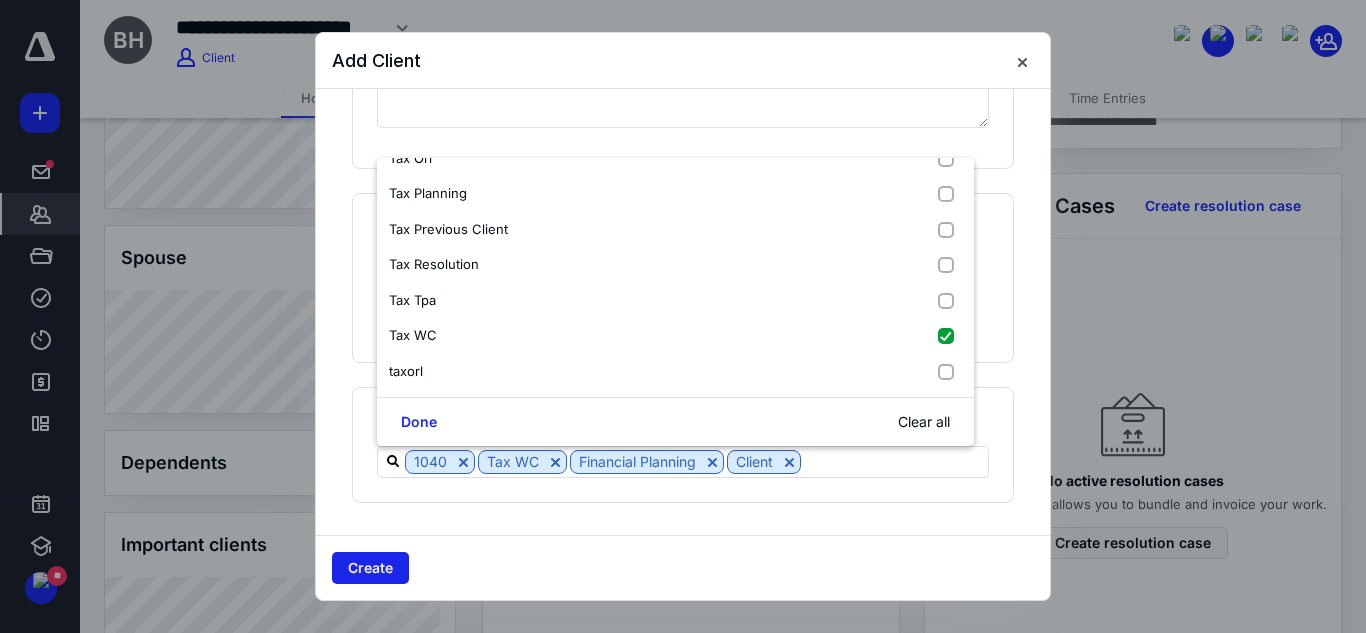 click on "Create" at bounding box center (370, 568) 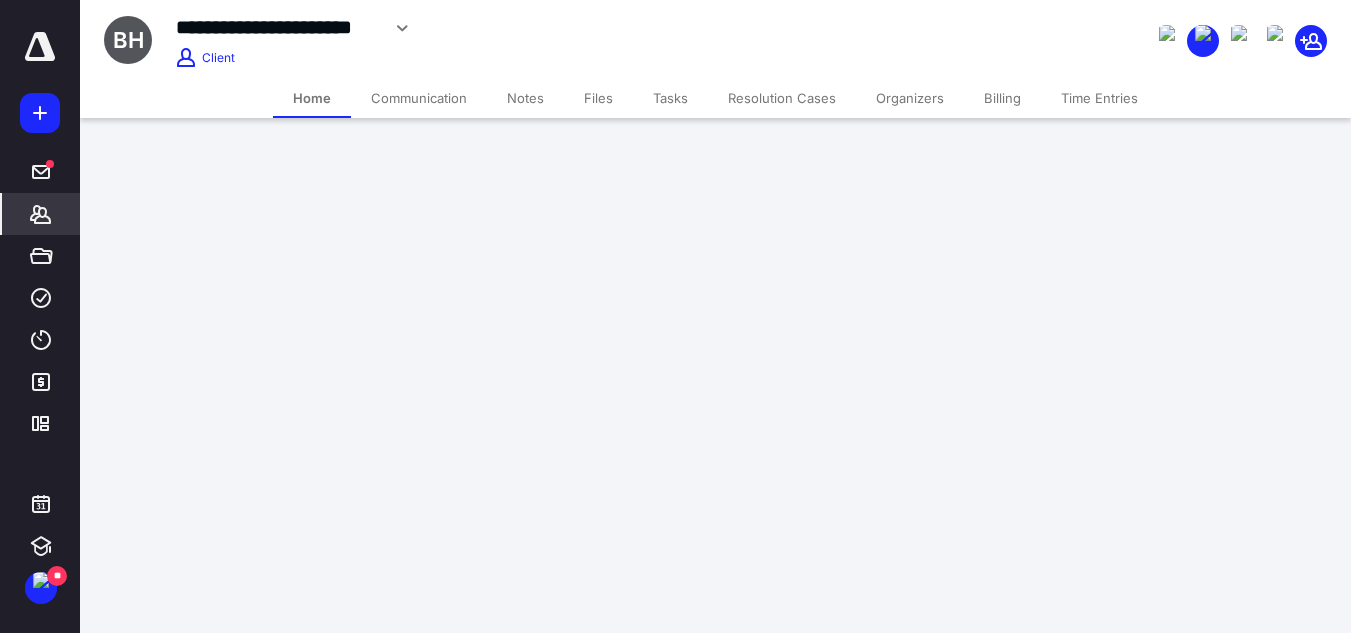 scroll, scrollTop: 0, scrollLeft: 0, axis: both 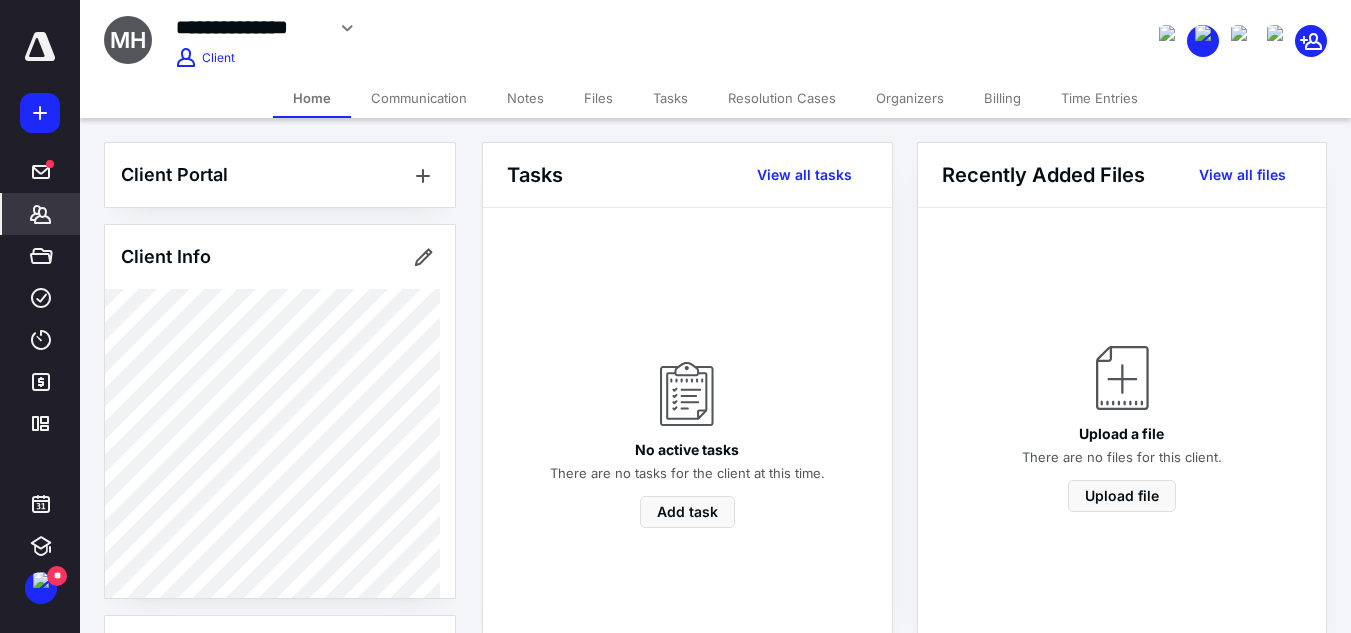 click on "Files" at bounding box center (598, 98) 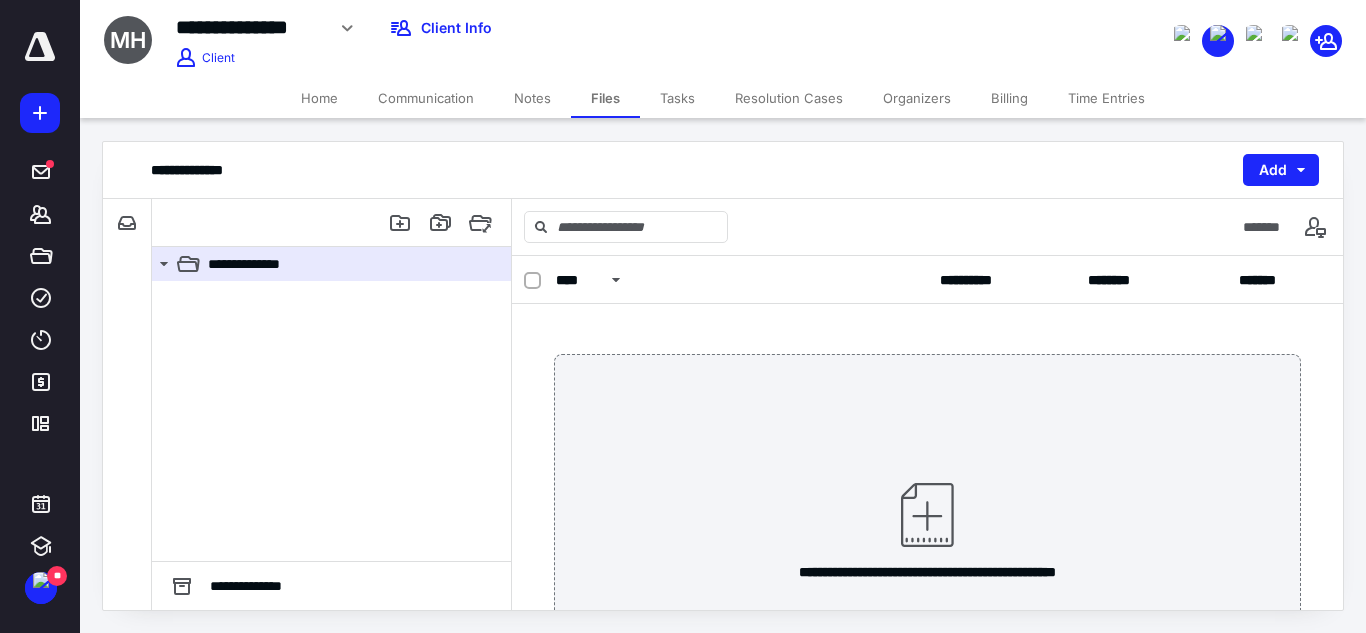 click on "Home" at bounding box center [319, 98] 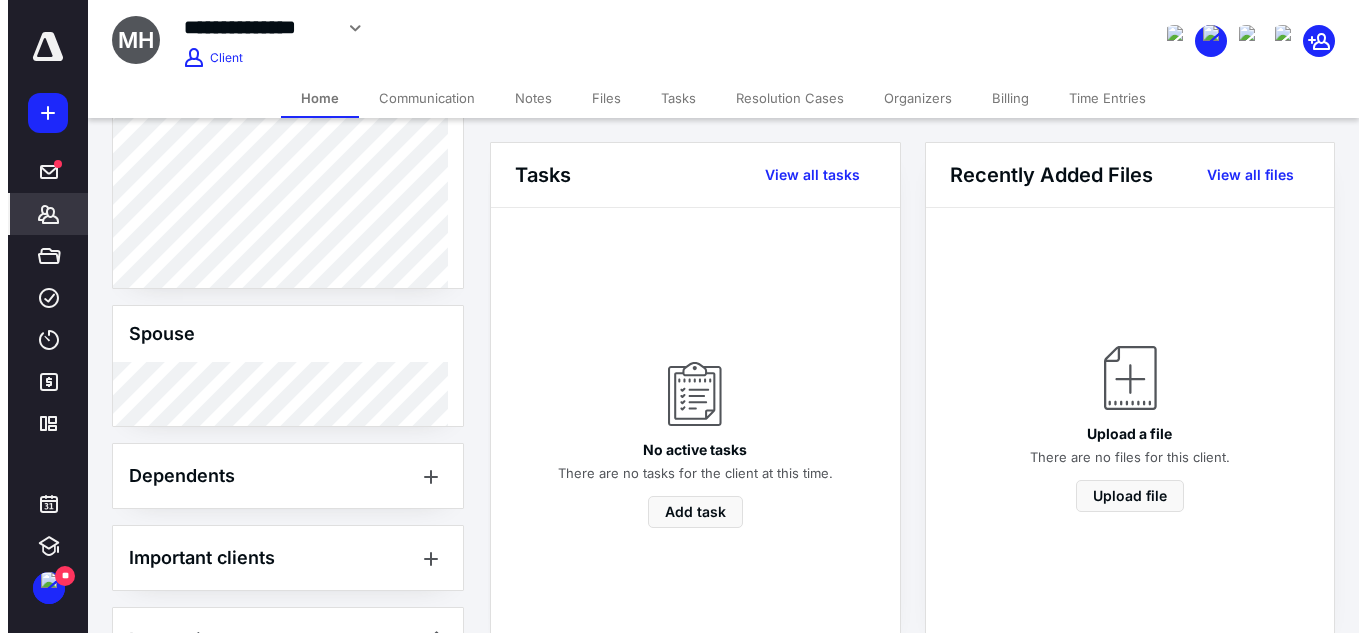 scroll, scrollTop: 726, scrollLeft: 0, axis: vertical 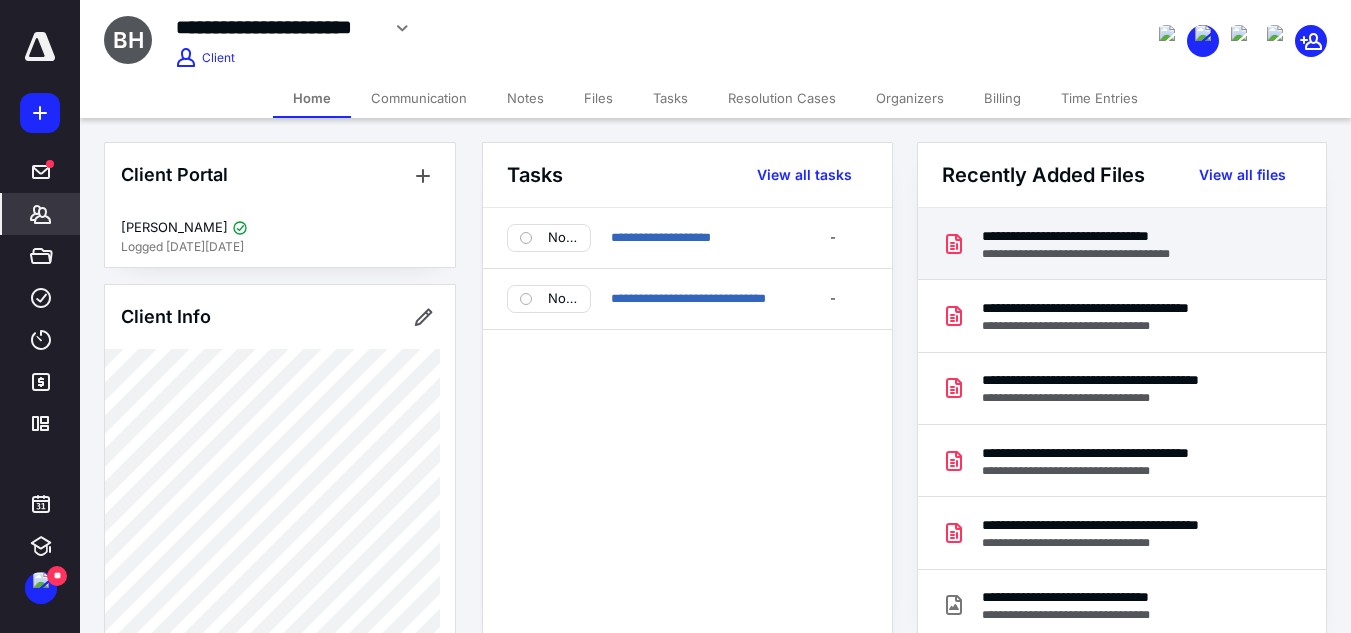 click on "**********" at bounding box center [1099, 236] 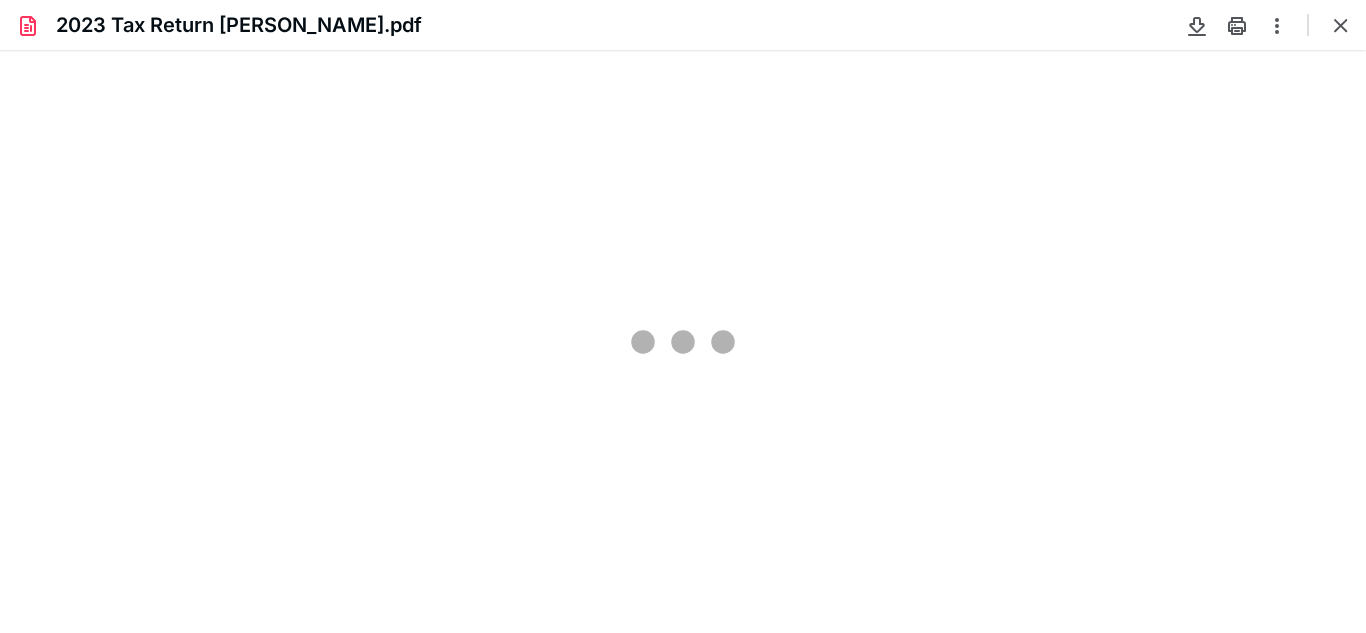 scroll, scrollTop: 0, scrollLeft: 0, axis: both 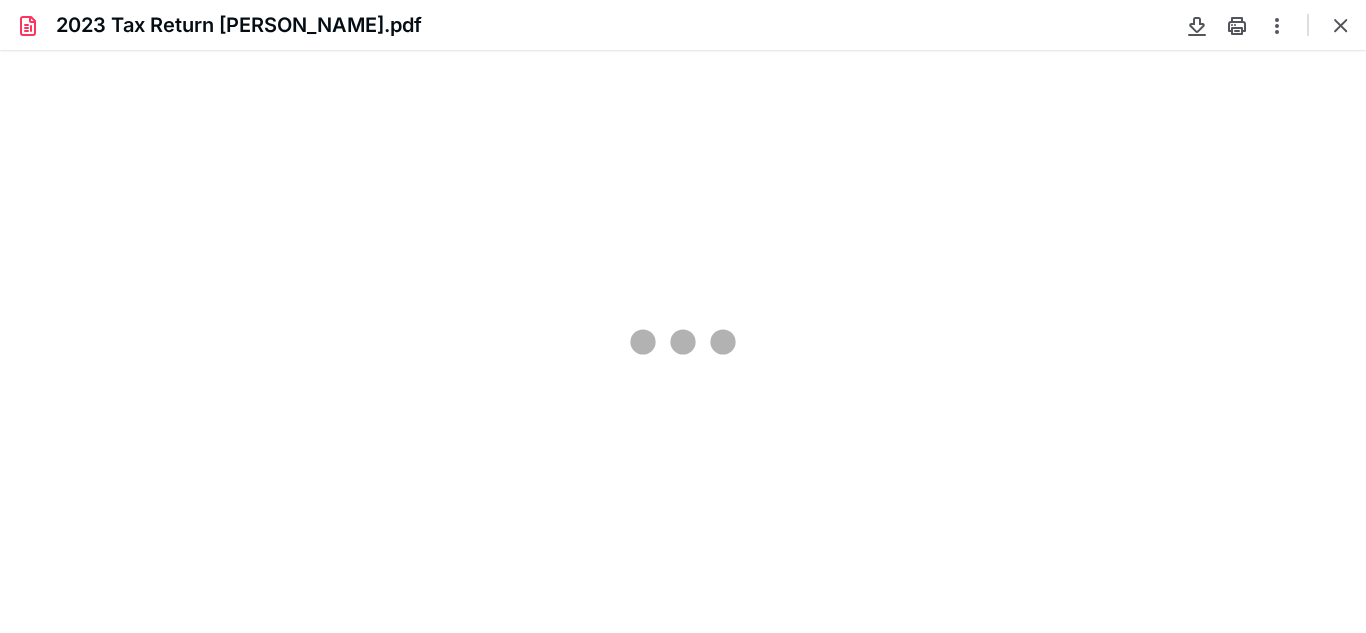 type on "69" 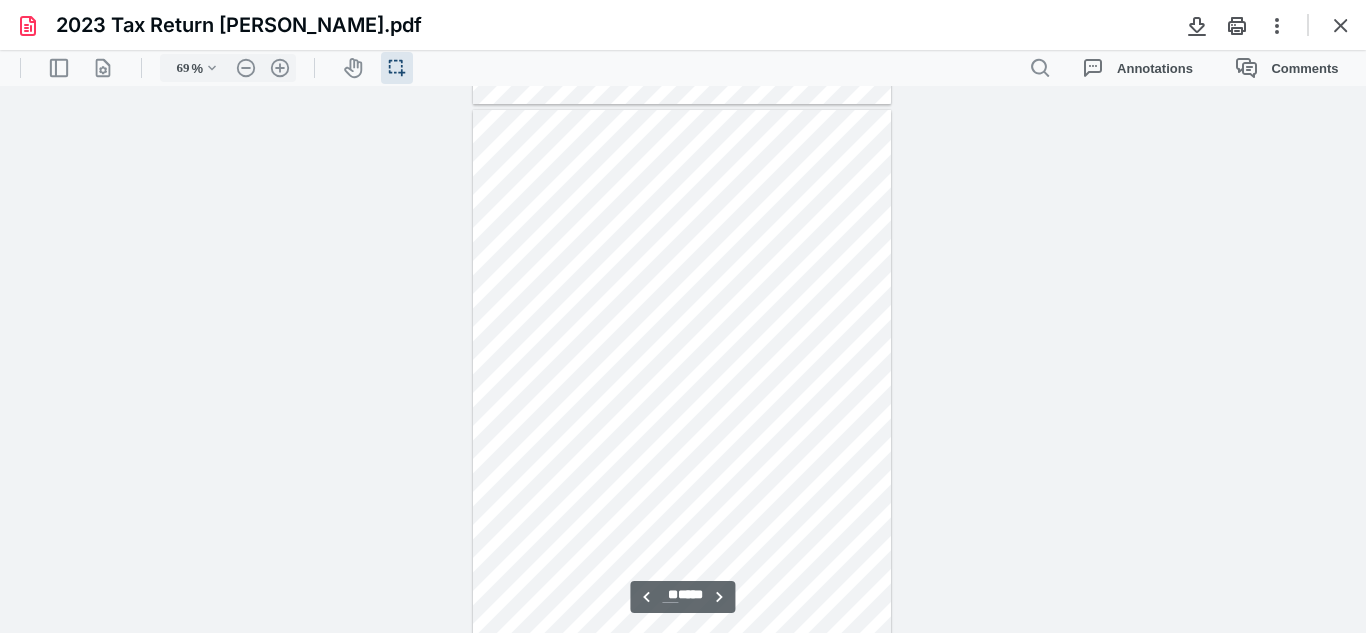 scroll, scrollTop: 15296, scrollLeft: 0, axis: vertical 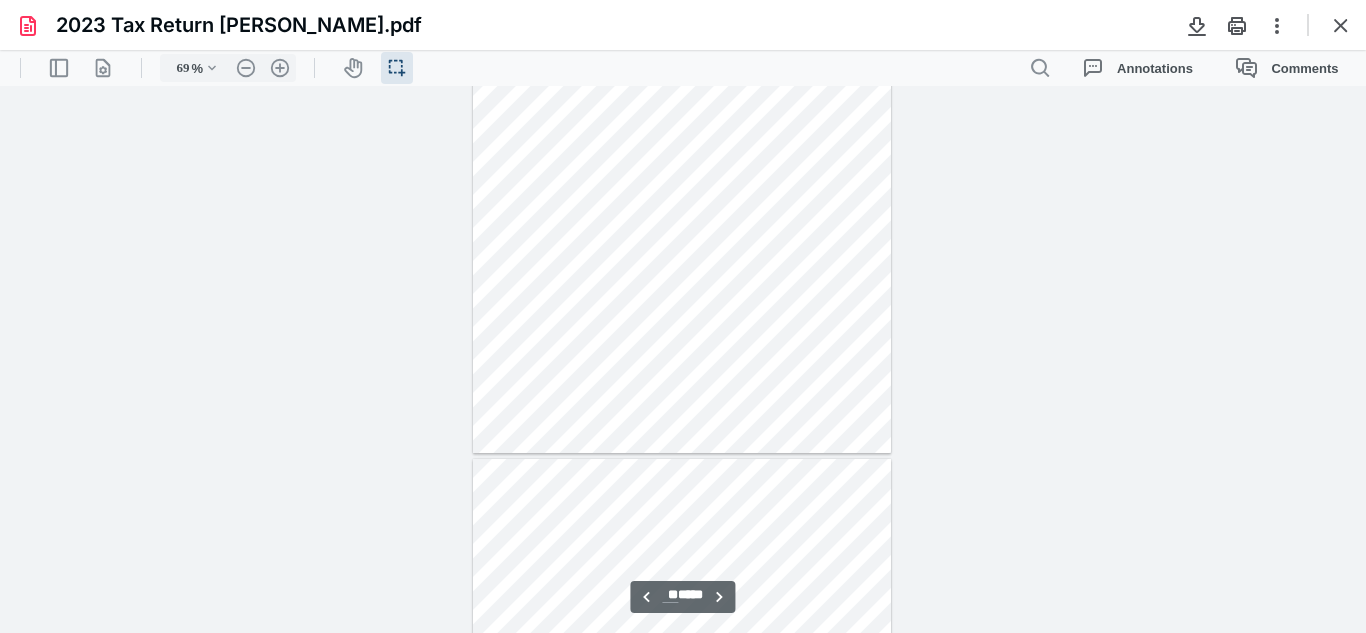 type on "**" 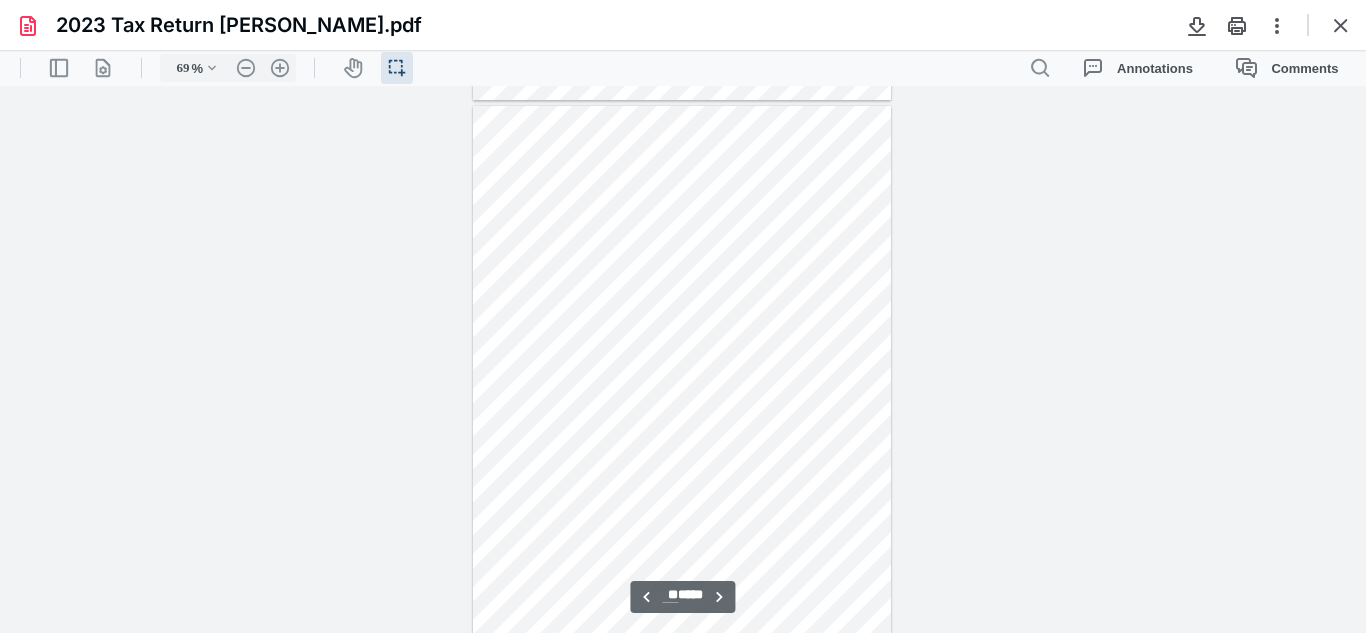 scroll, scrollTop: 15847, scrollLeft: 0, axis: vertical 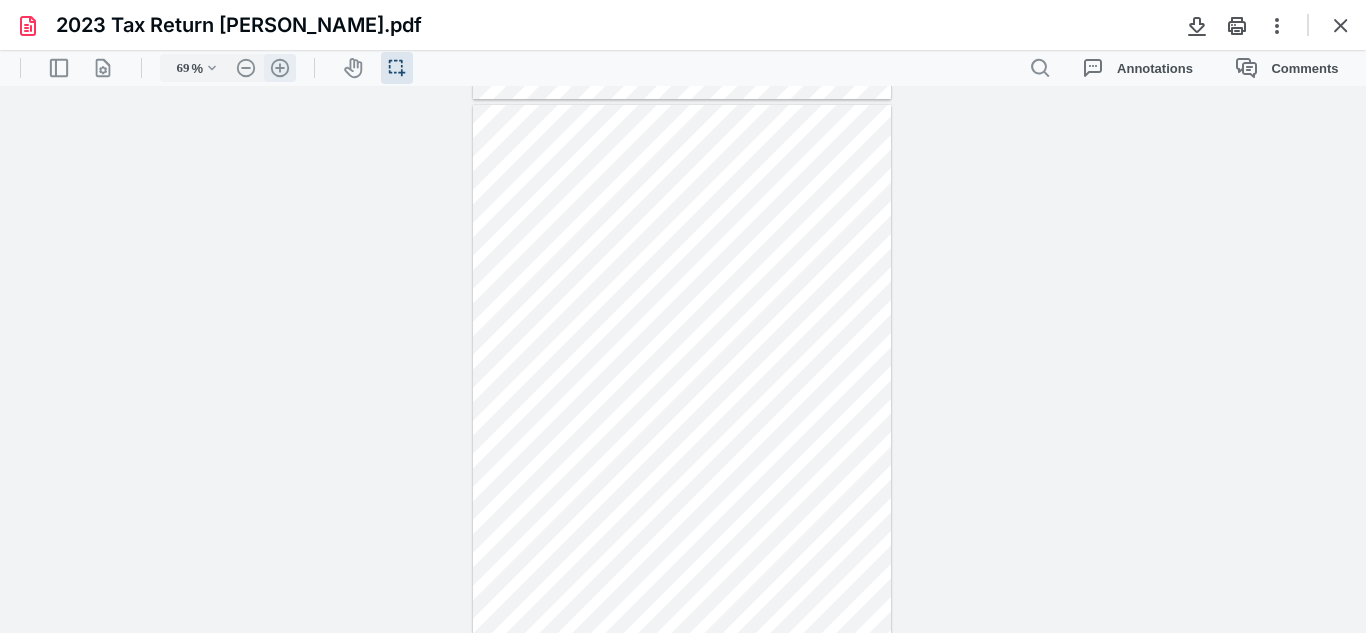 click on ".cls-1{fill:#abb0c4;} icon - header - zoom - in - line" at bounding box center [280, 68] 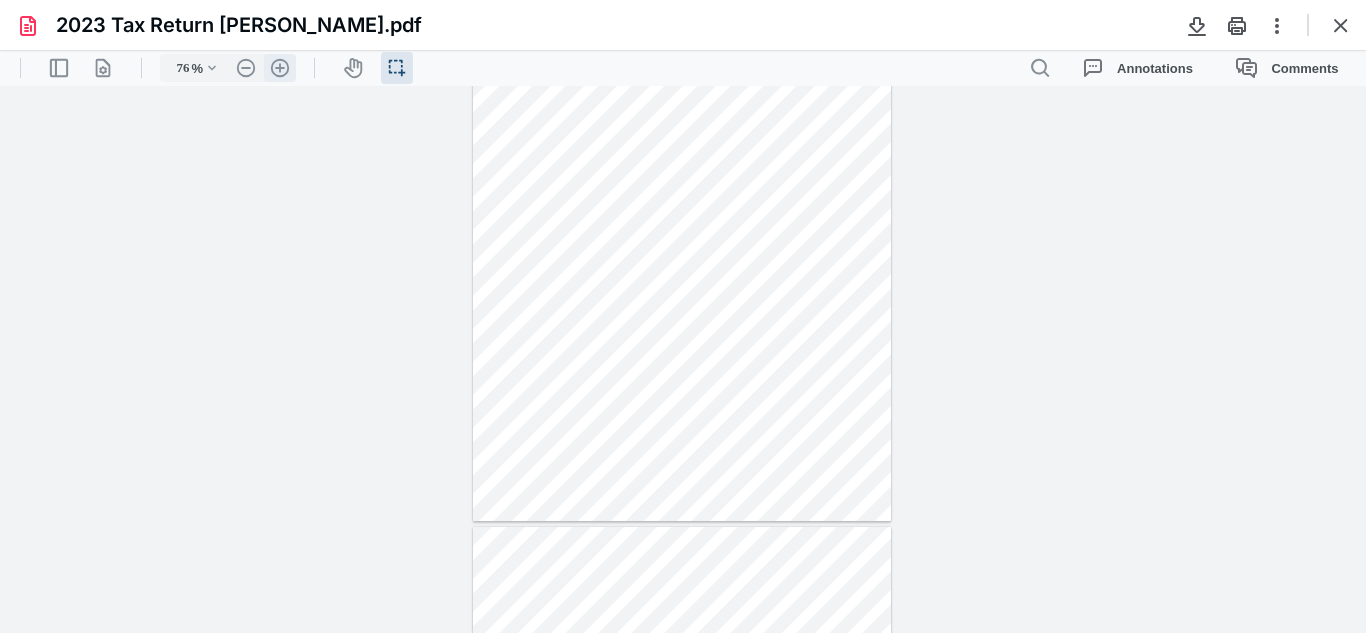 click on ".cls-1{fill:#abb0c4;} icon - header - zoom - in - line" at bounding box center (280, 68) 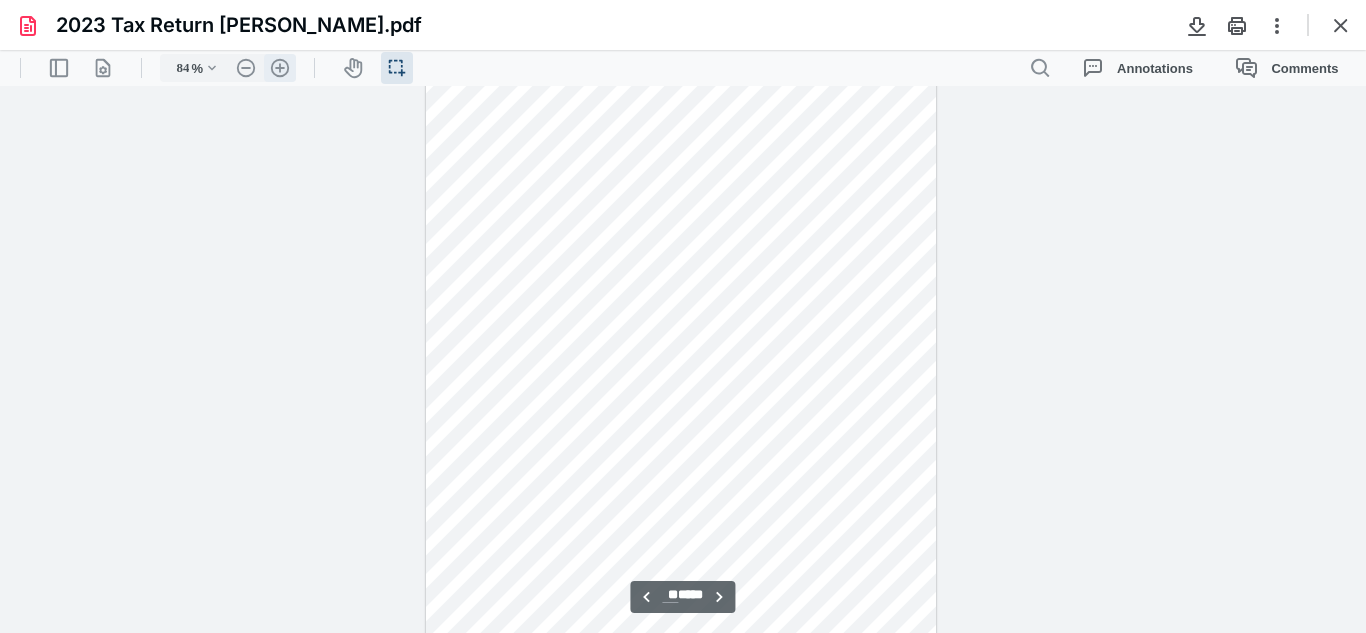 click on ".cls-1{fill:#abb0c4;} icon - header - zoom - in - line" at bounding box center [280, 68] 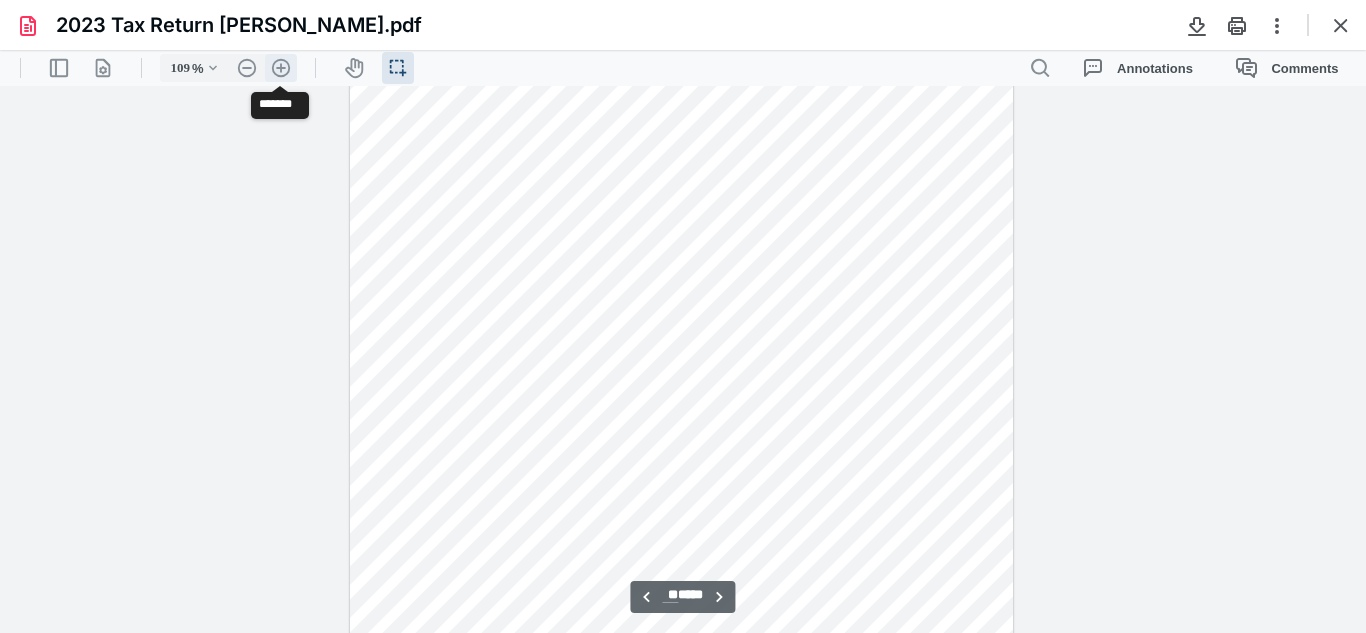 click on ".cls-1{fill:#abb0c4;} icon - header - zoom - in - line" at bounding box center (281, 68) 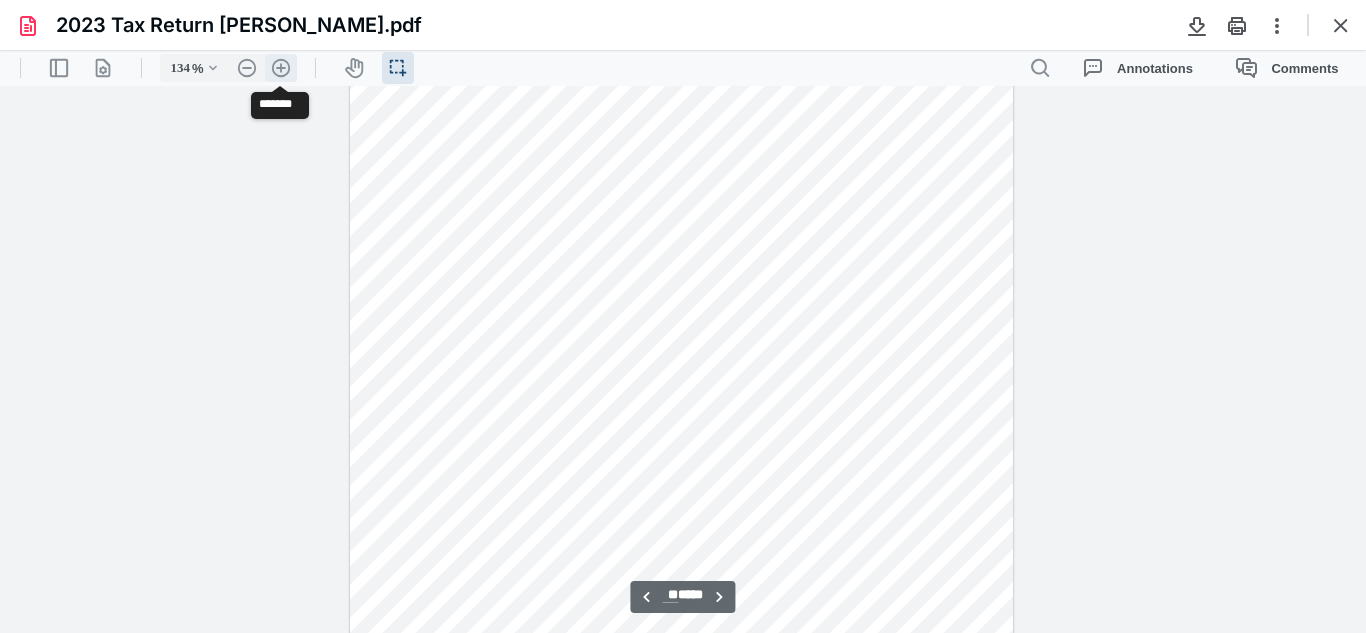 click on ".cls-1{fill:#abb0c4;} icon - header - zoom - in - line" at bounding box center [281, 68] 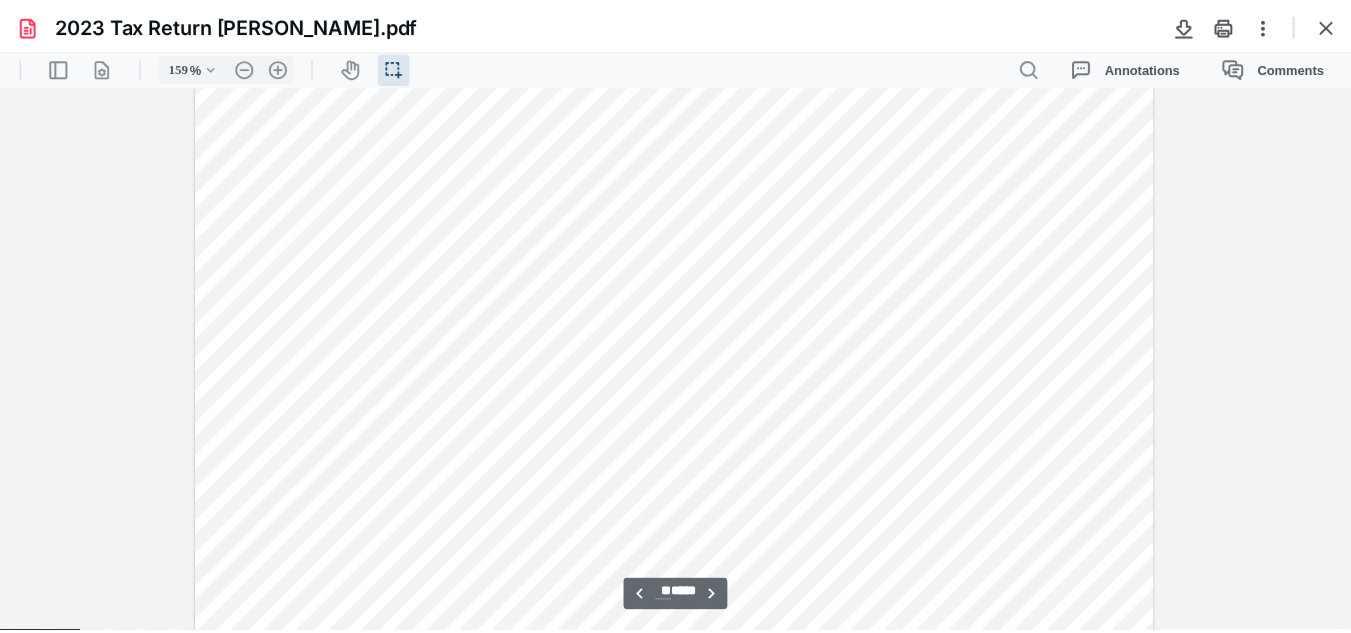scroll, scrollTop: 36830, scrollLeft: 0, axis: vertical 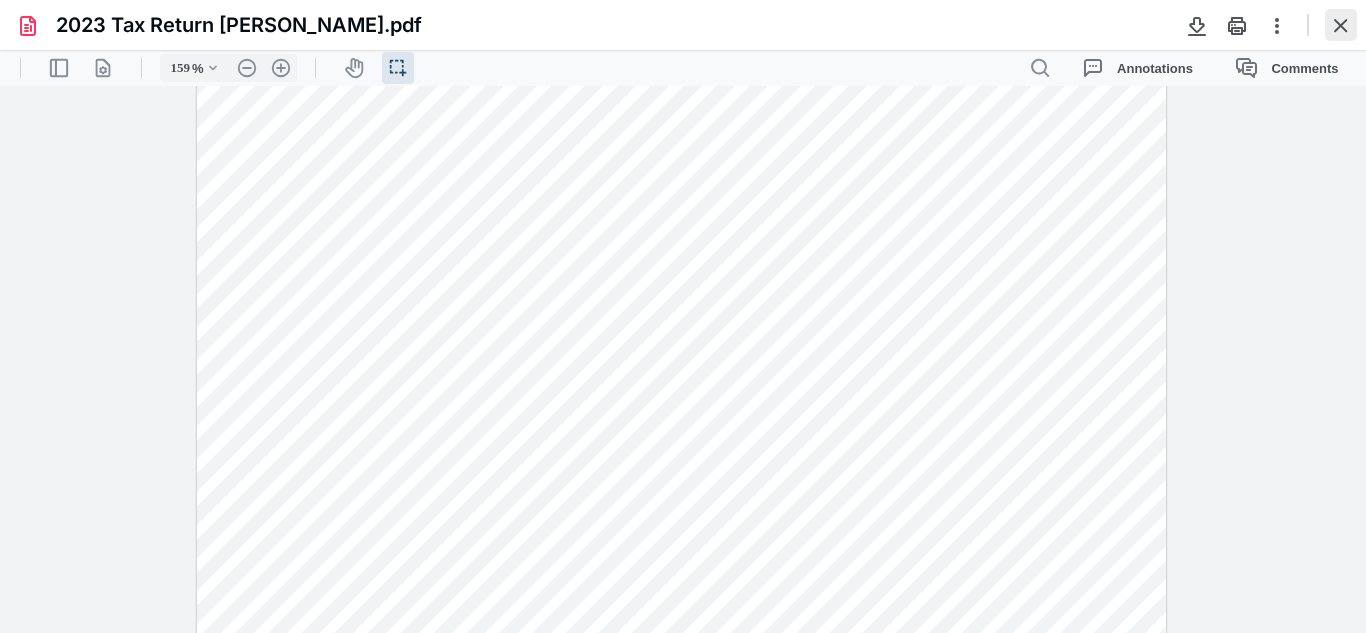 click at bounding box center (1341, 25) 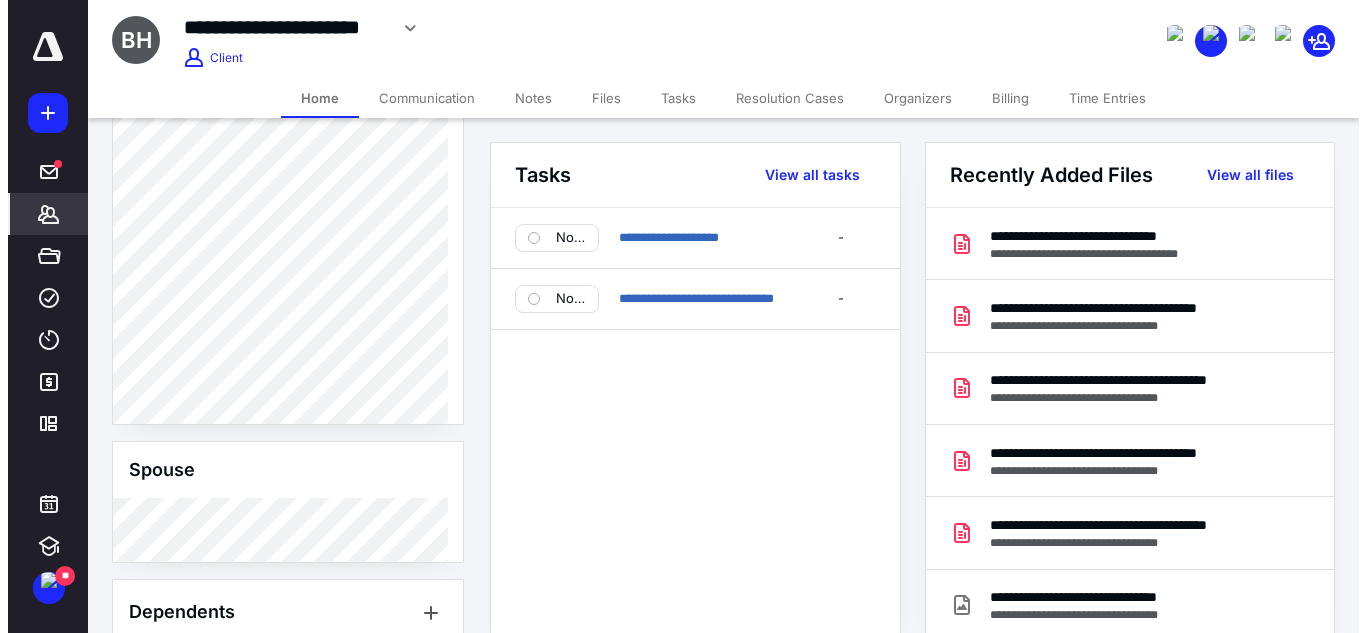 scroll, scrollTop: 996, scrollLeft: 0, axis: vertical 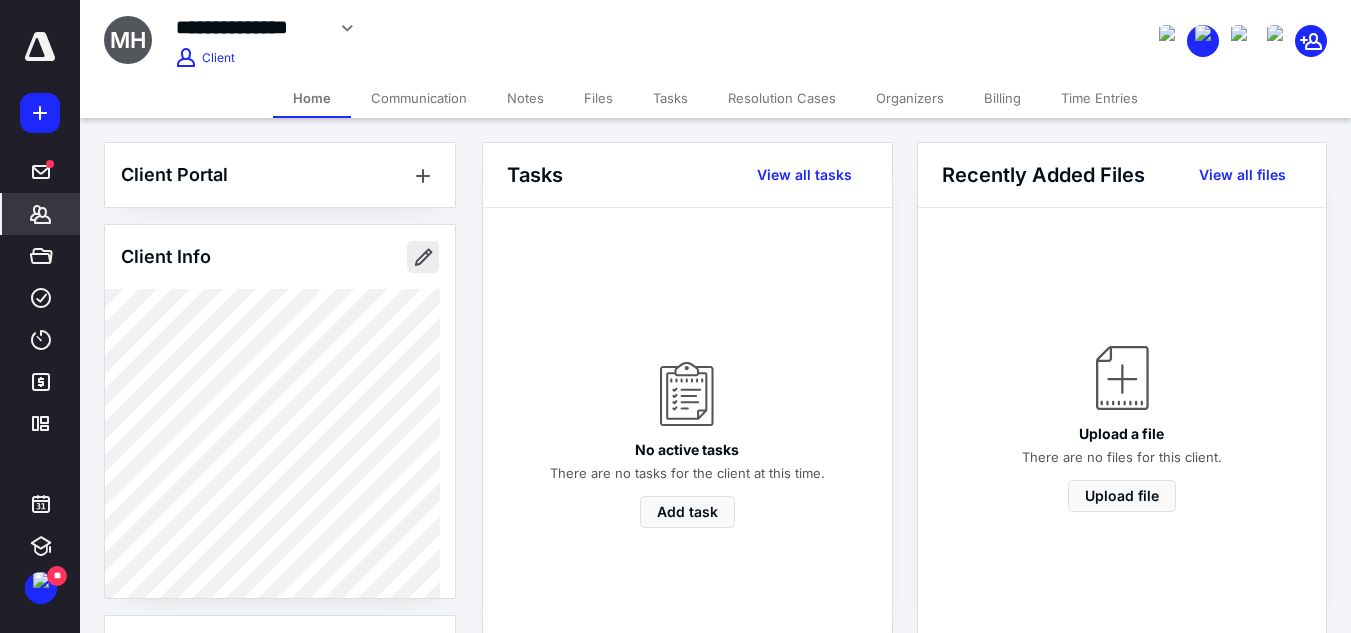 click at bounding box center [423, 257] 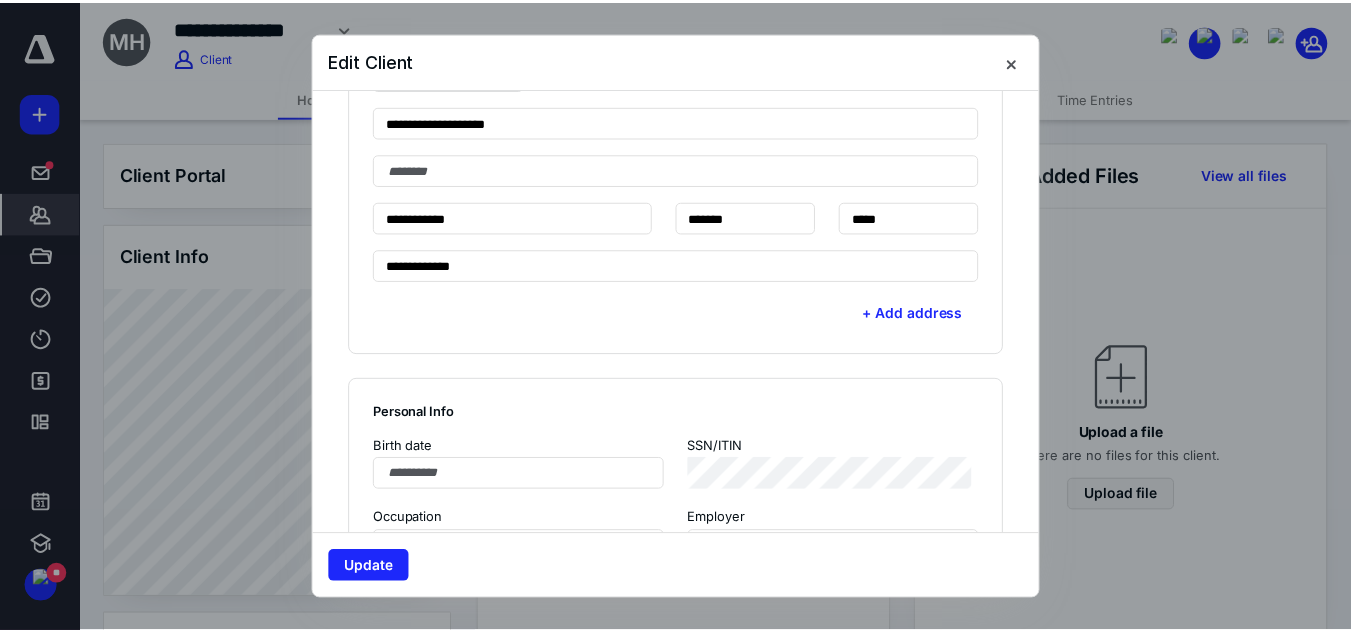 scroll, scrollTop: 799, scrollLeft: 0, axis: vertical 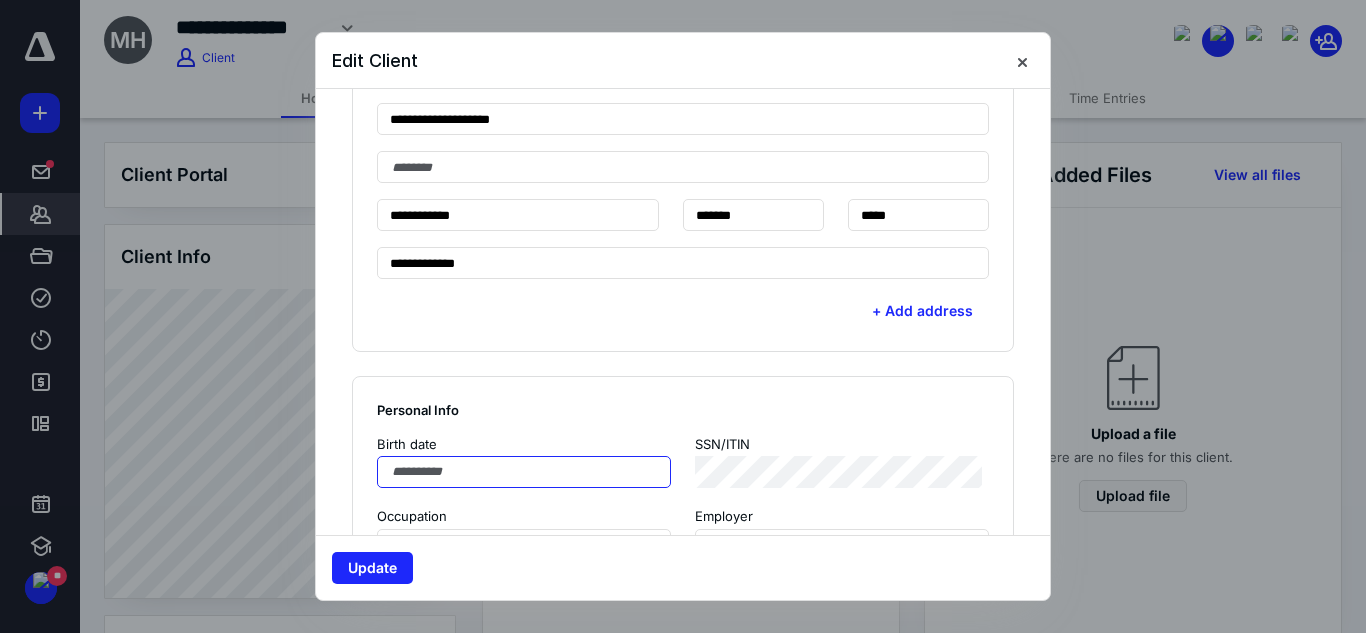 click at bounding box center (524, 472) 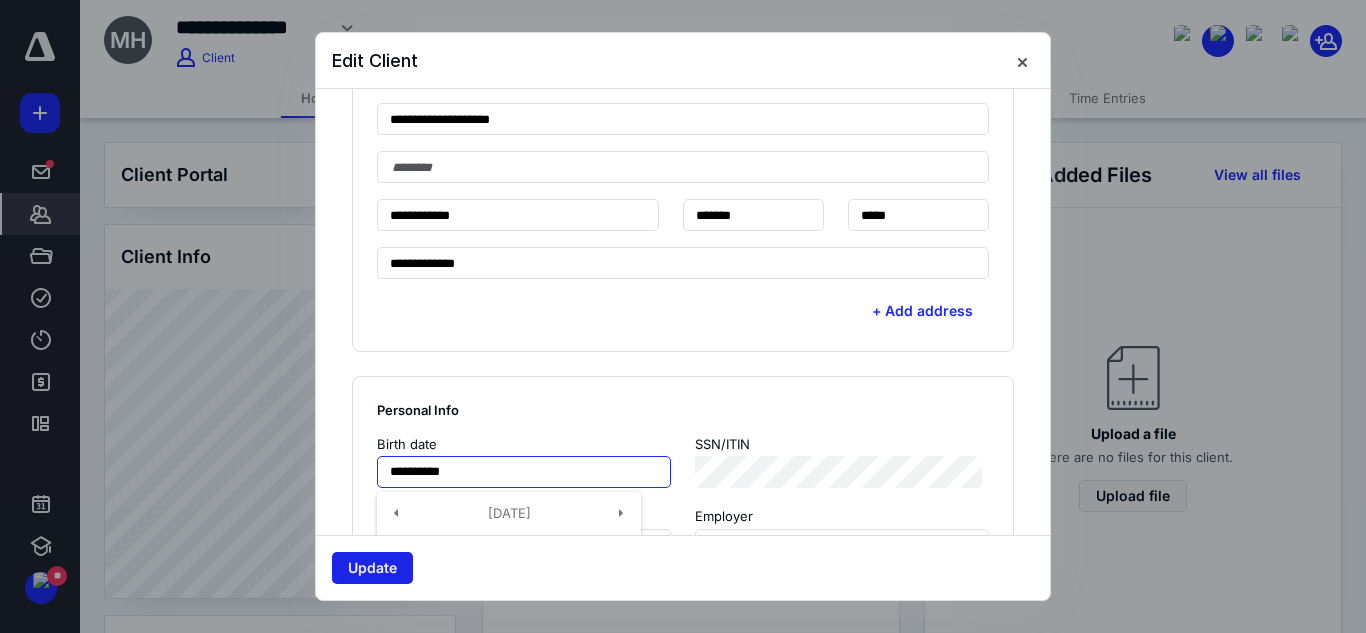 type on "**********" 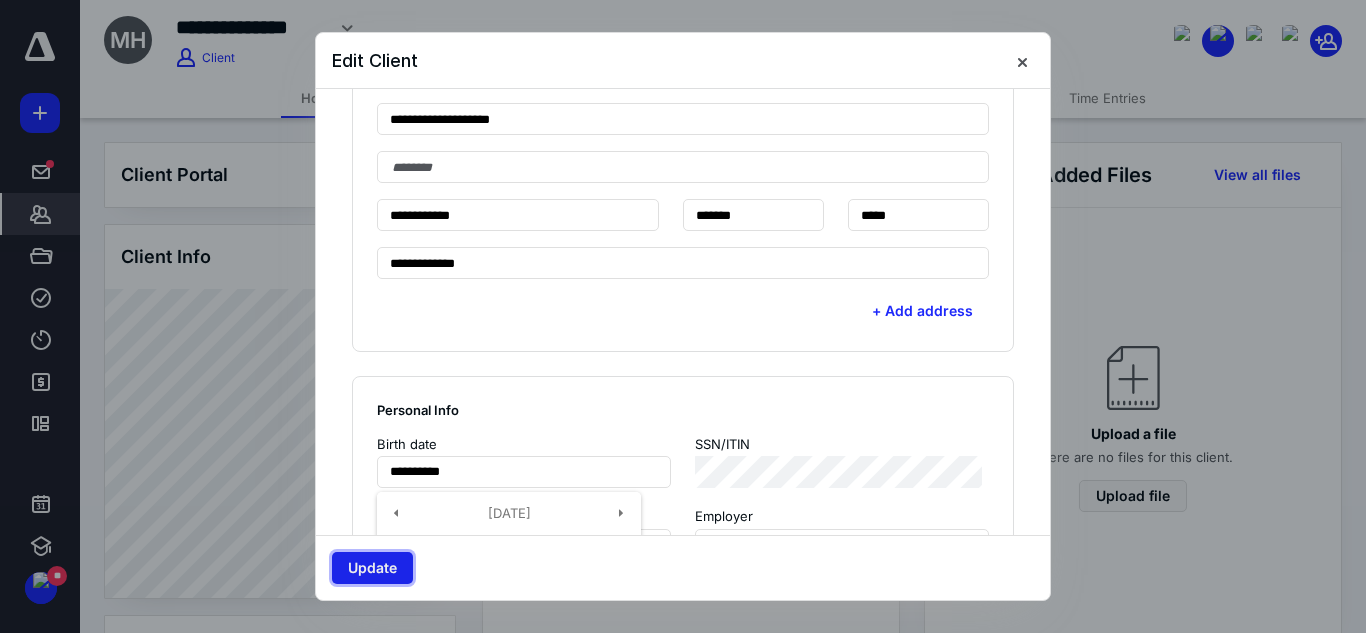 click on "Update" at bounding box center (372, 568) 